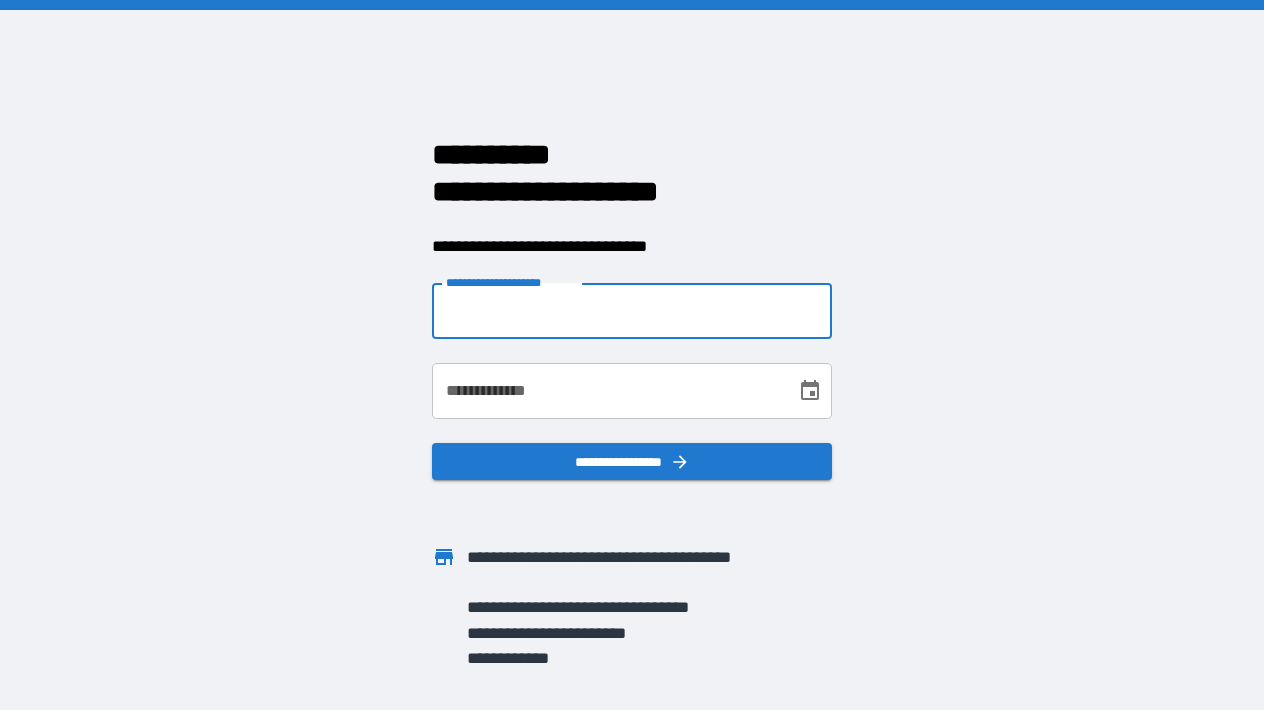 scroll, scrollTop: 0, scrollLeft: 0, axis: both 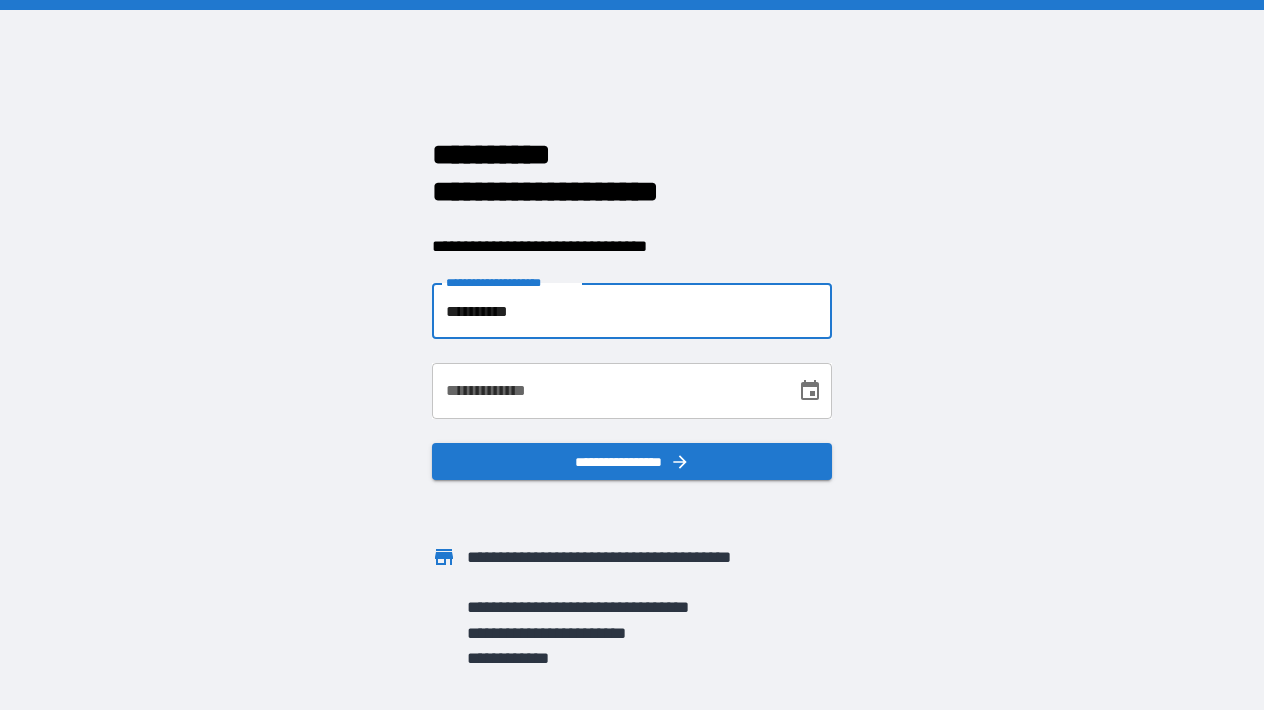 type on "**********" 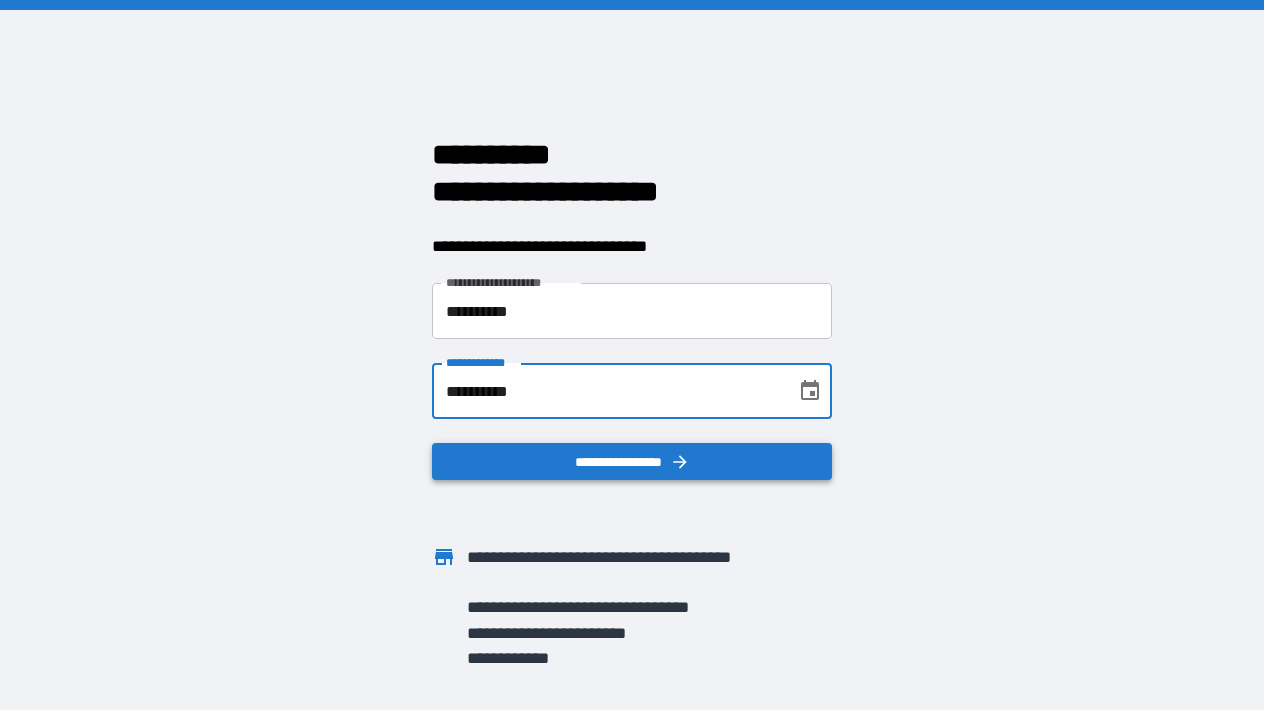 type on "**********" 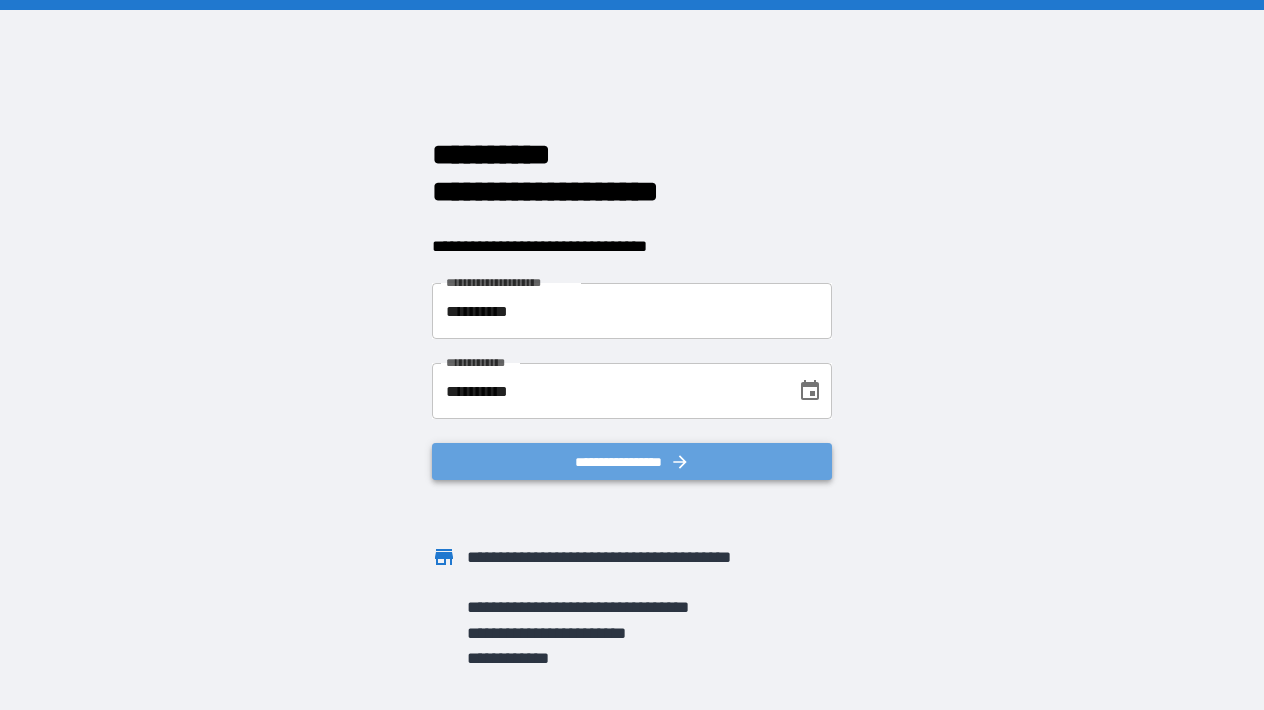 click on "**********" at bounding box center [632, 461] 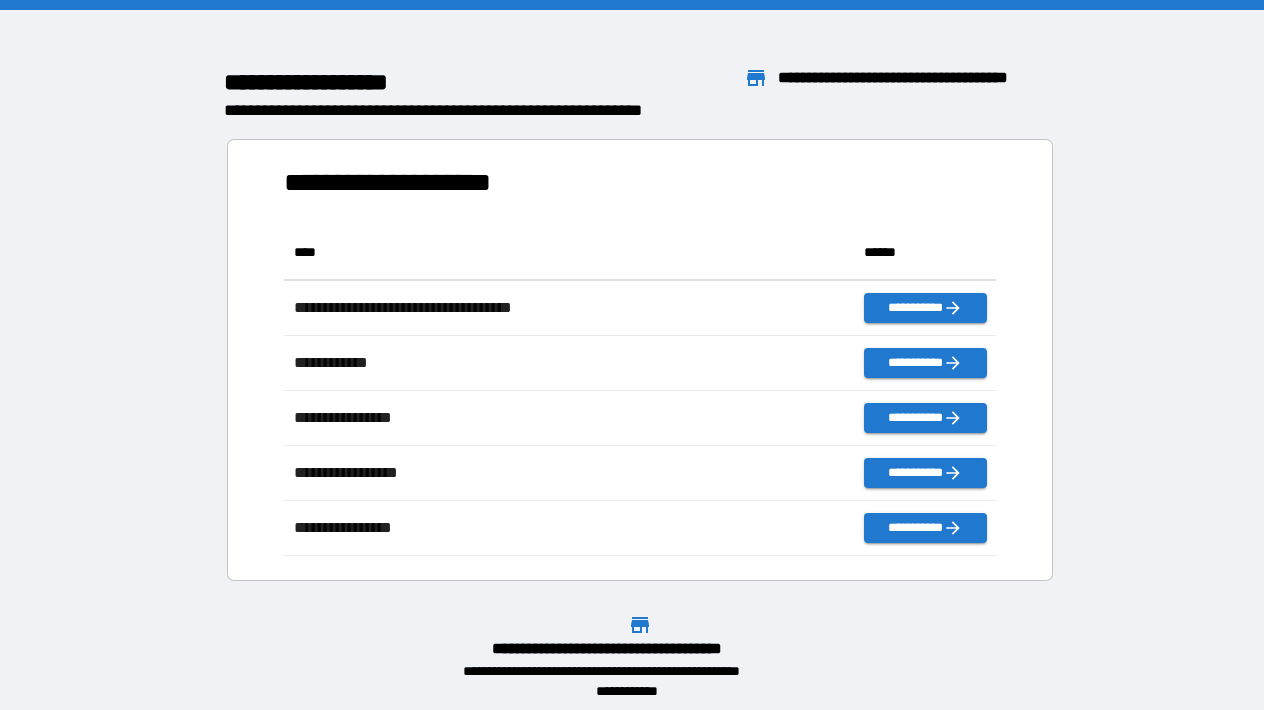 scroll, scrollTop: 1, scrollLeft: 1, axis: both 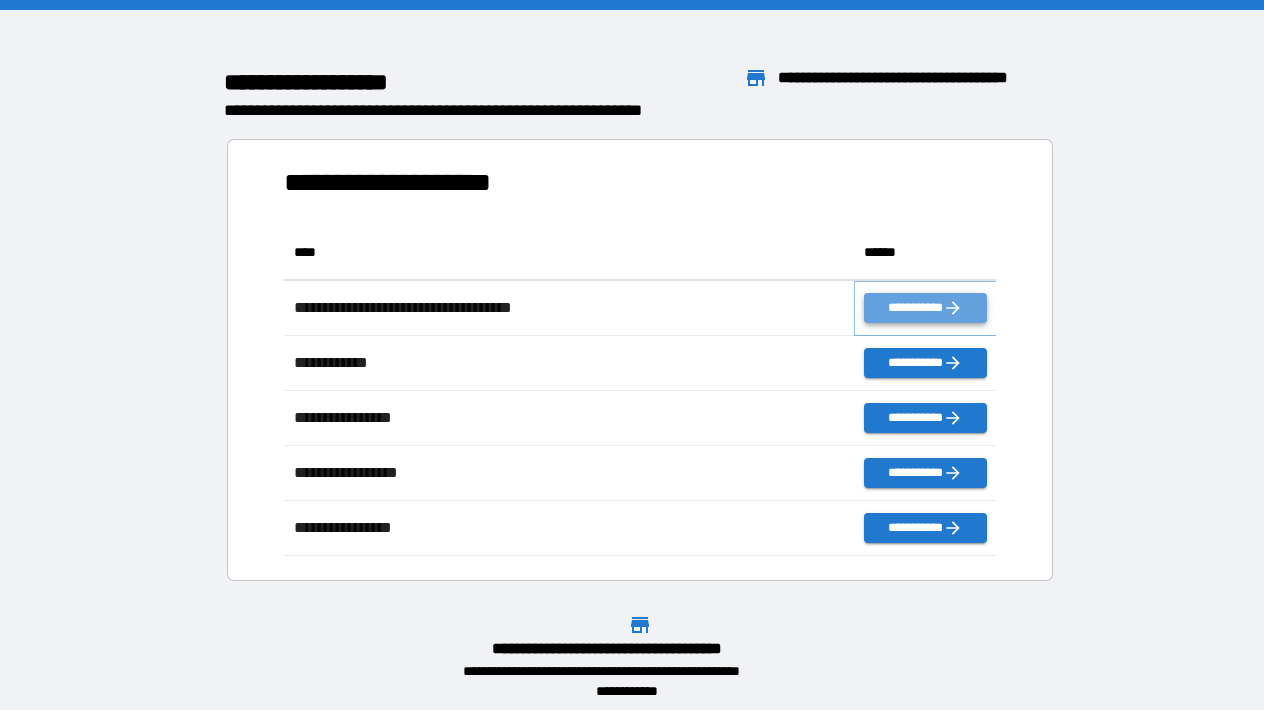 click on "**********" at bounding box center (925, 308) 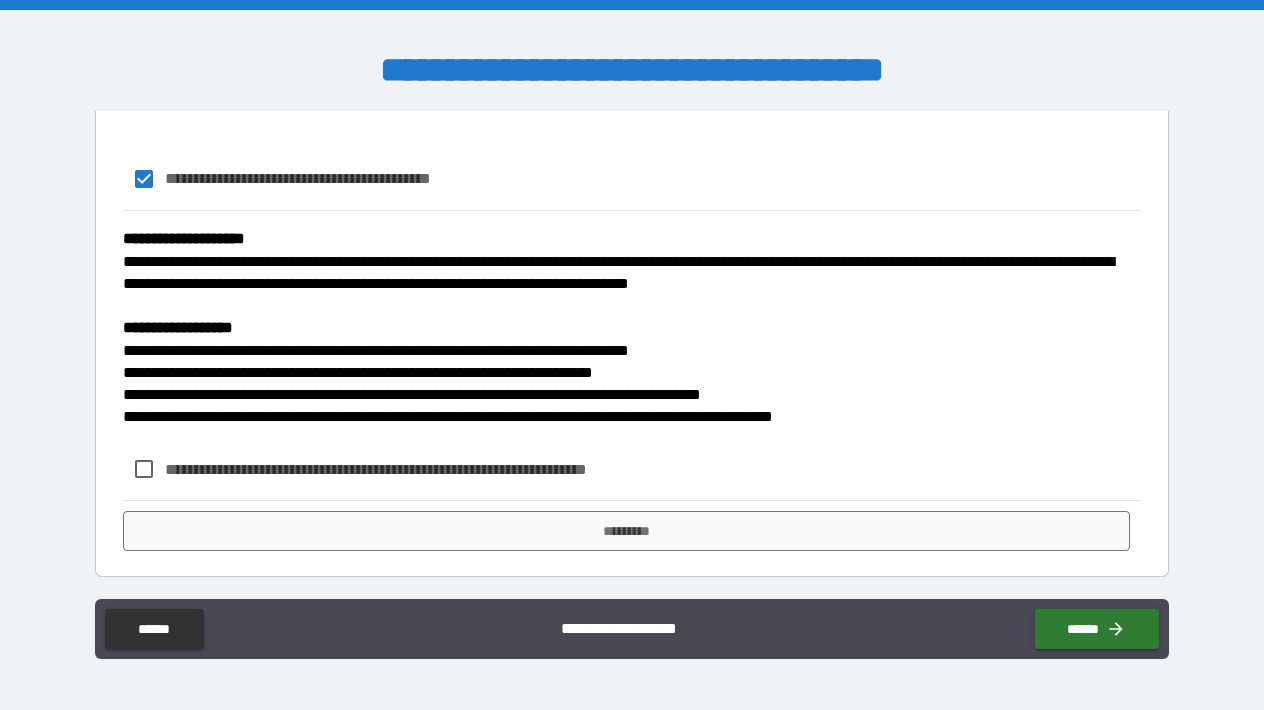 scroll, scrollTop: 251, scrollLeft: 0, axis: vertical 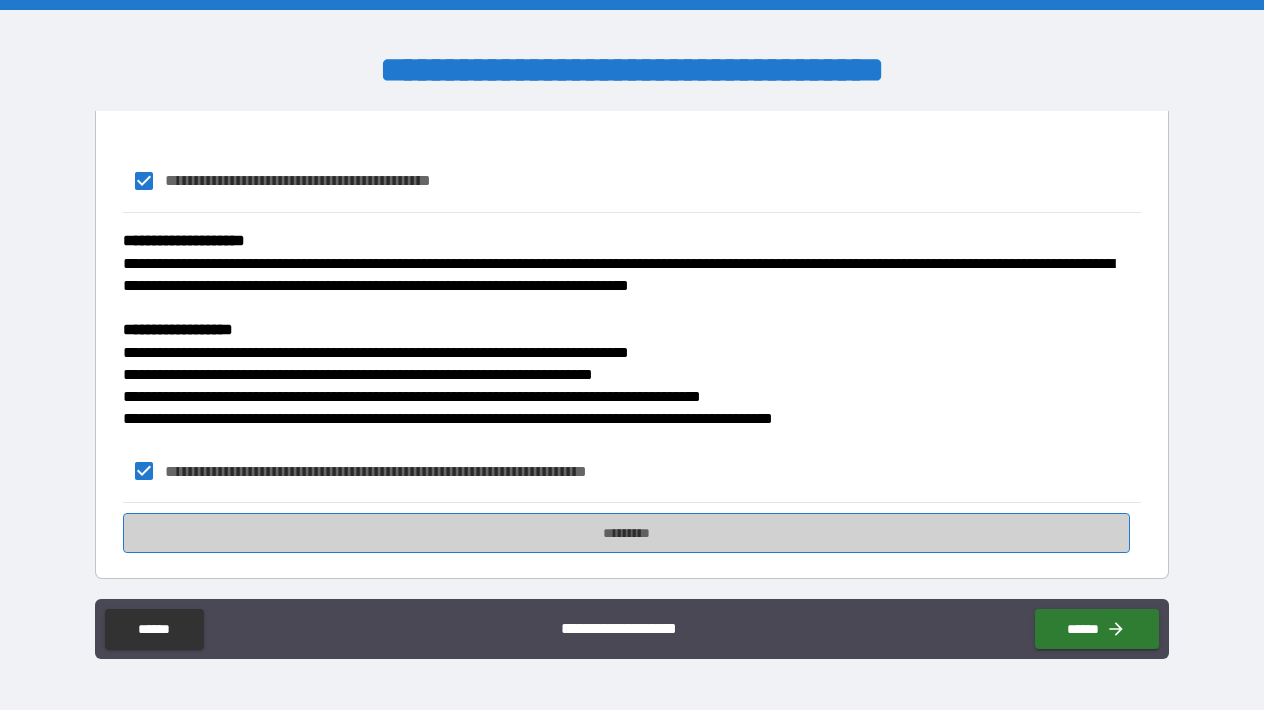 click on "*********" at bounding box center [626, 533] 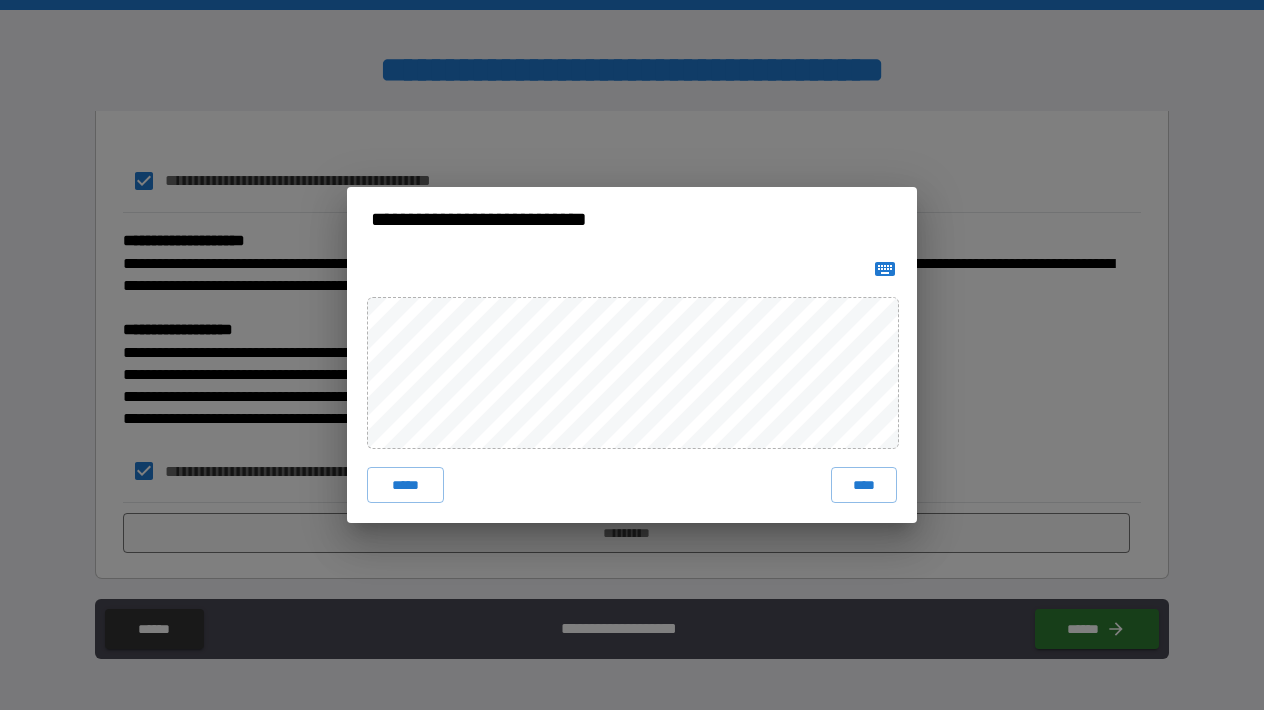 click 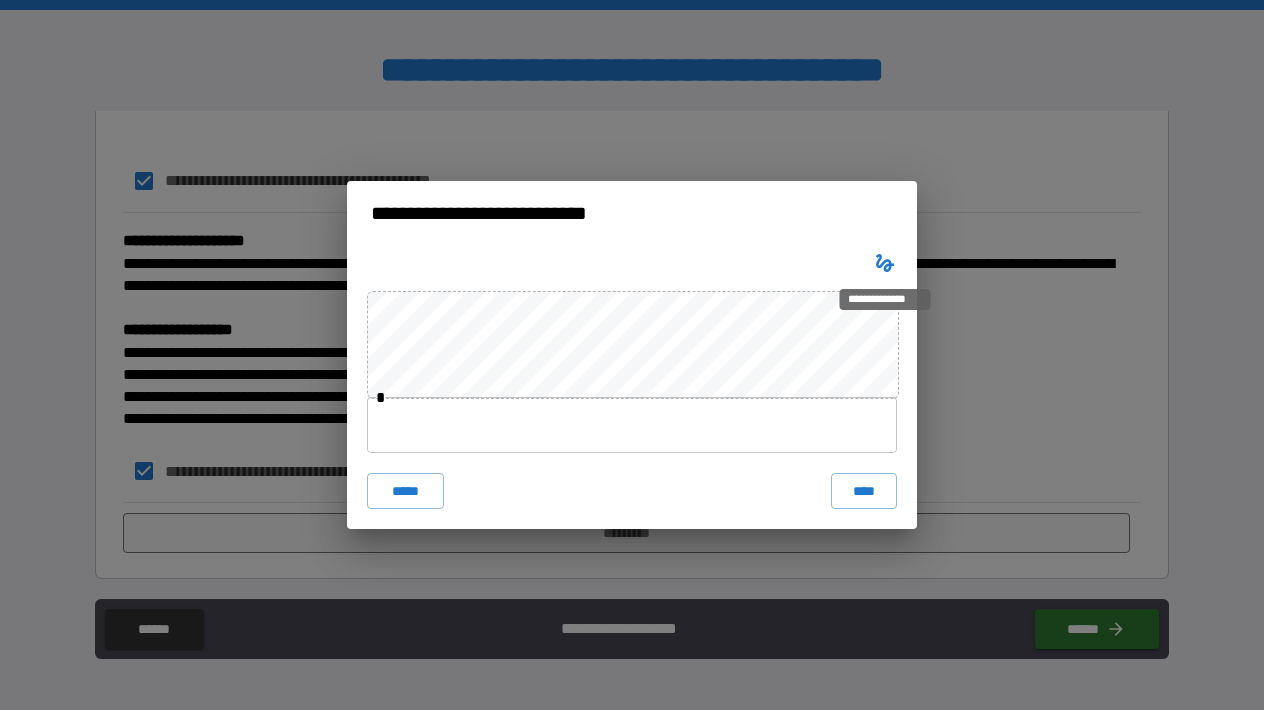 type 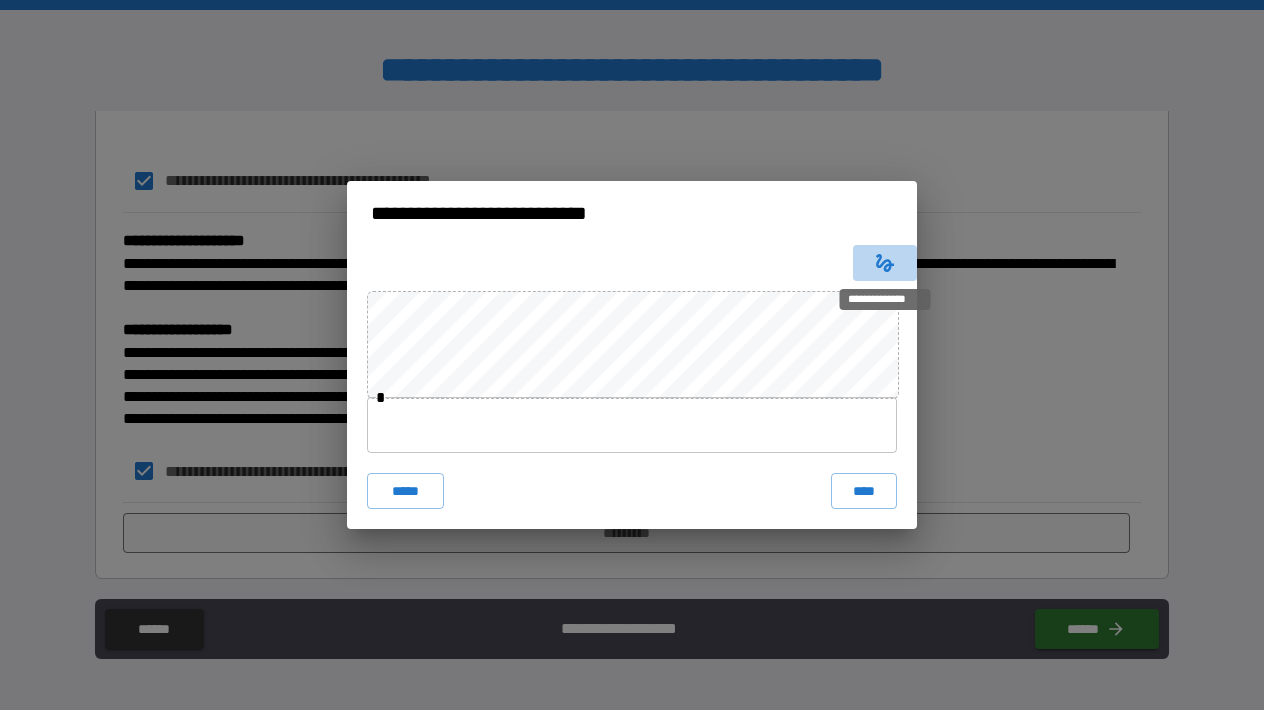 click 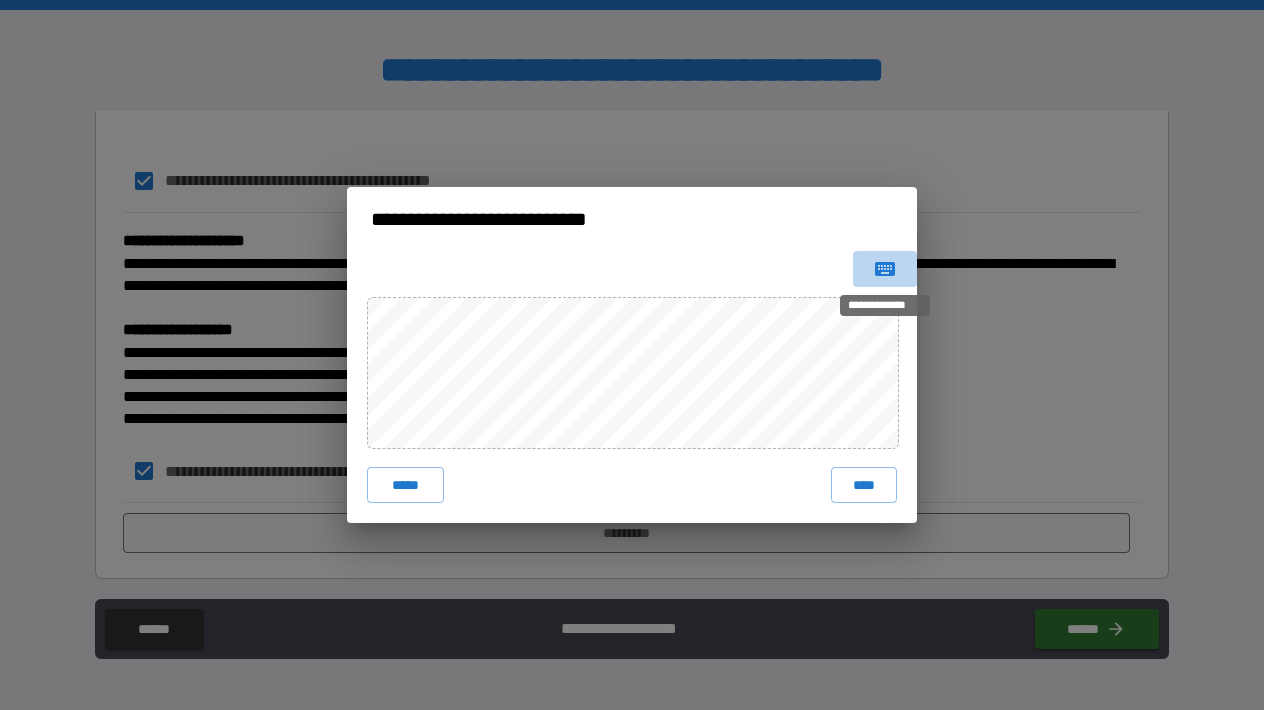 click 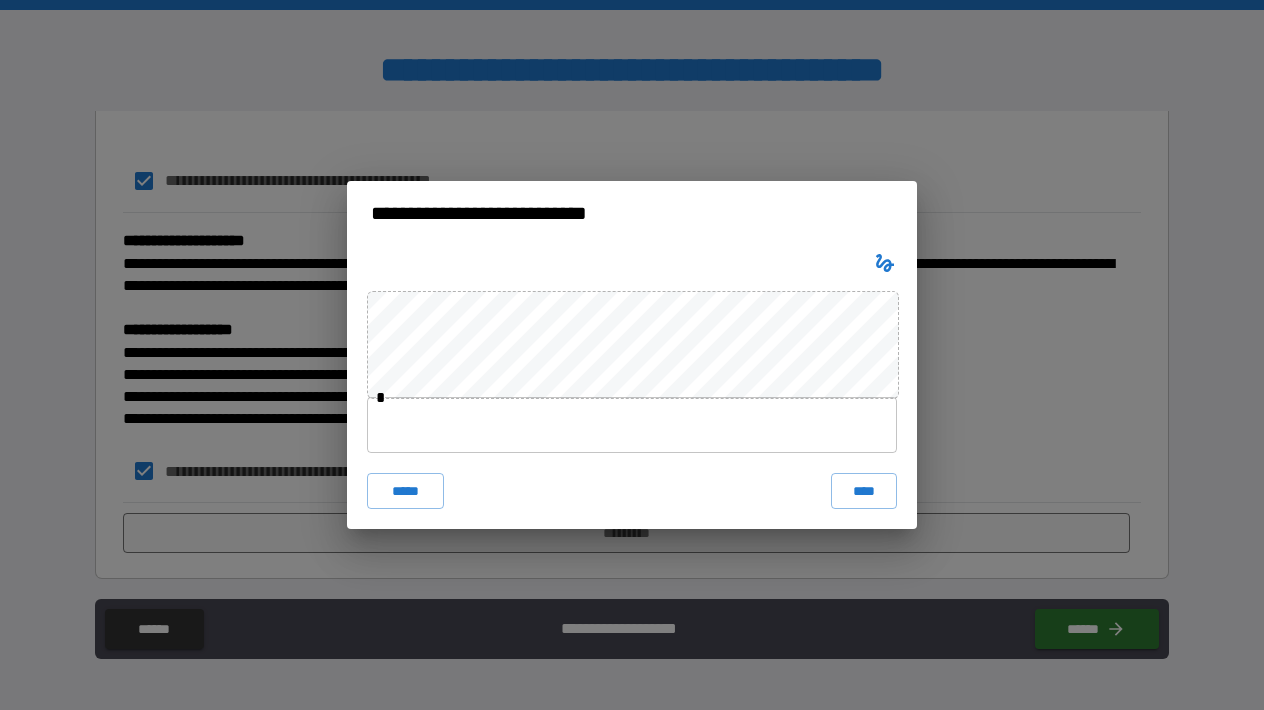 click at bounding box center (632, 425) 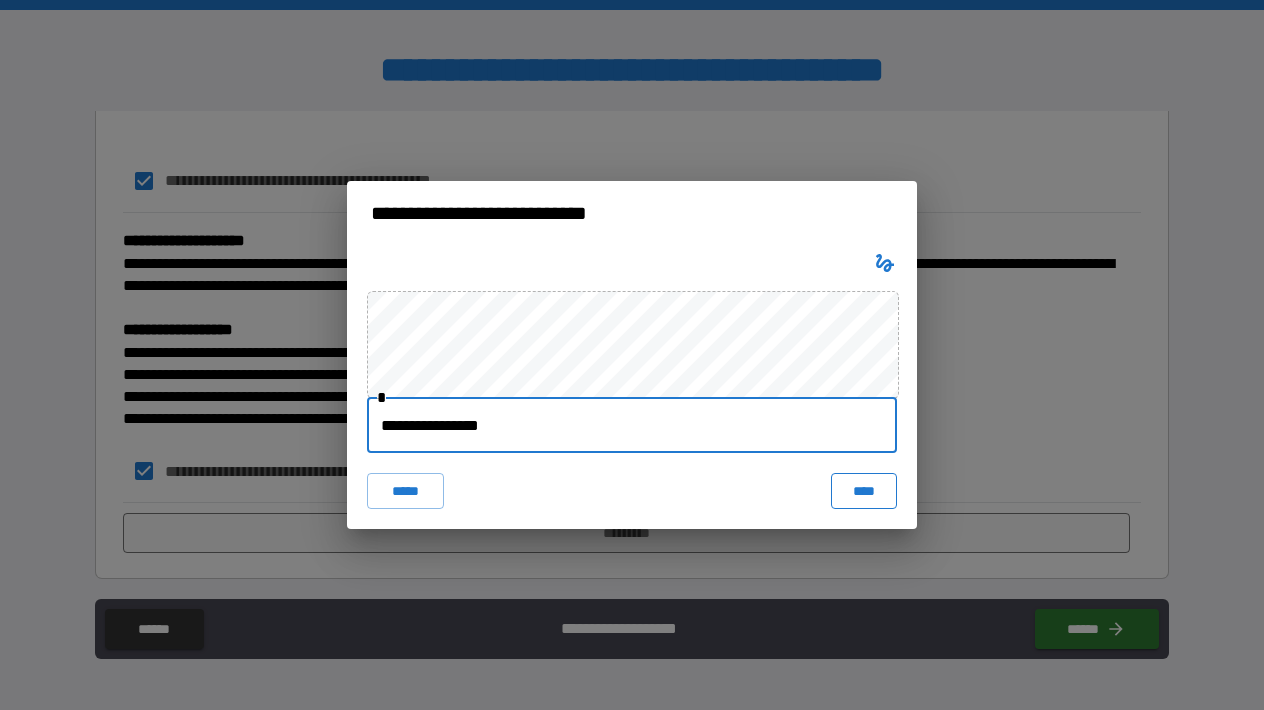 type on "**********" 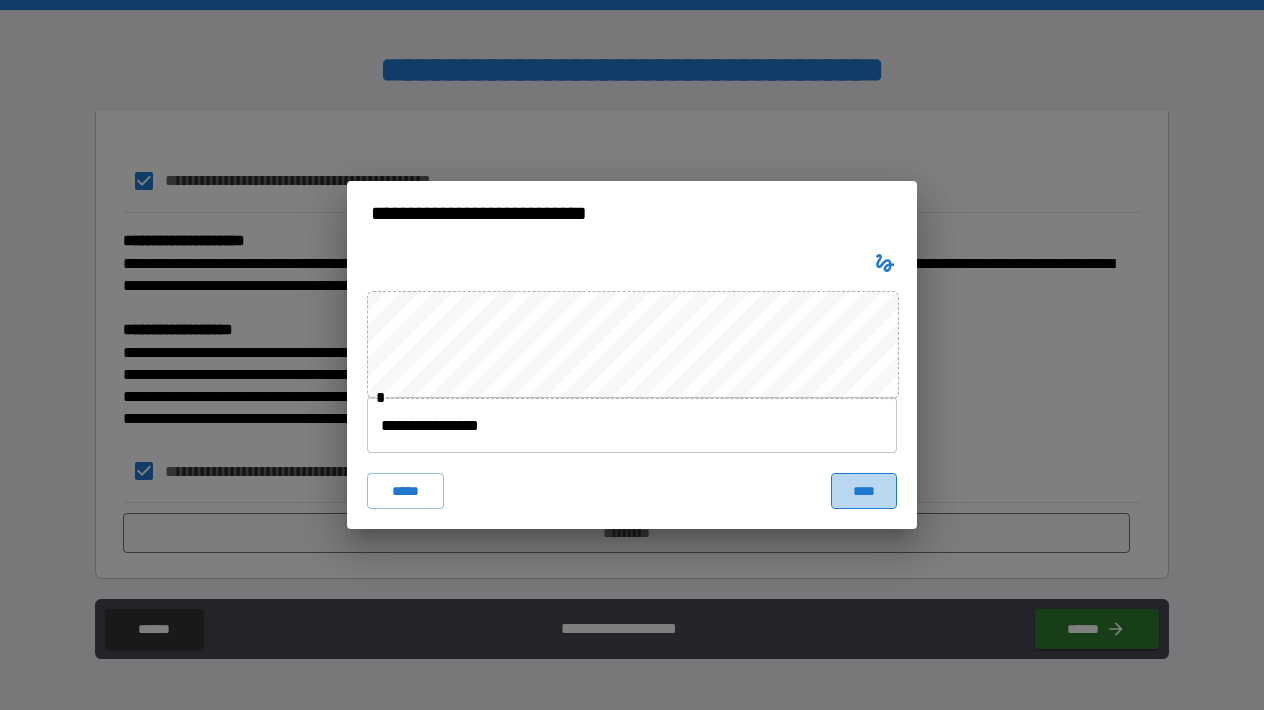 click on "****" at bounding box center [864, 491] 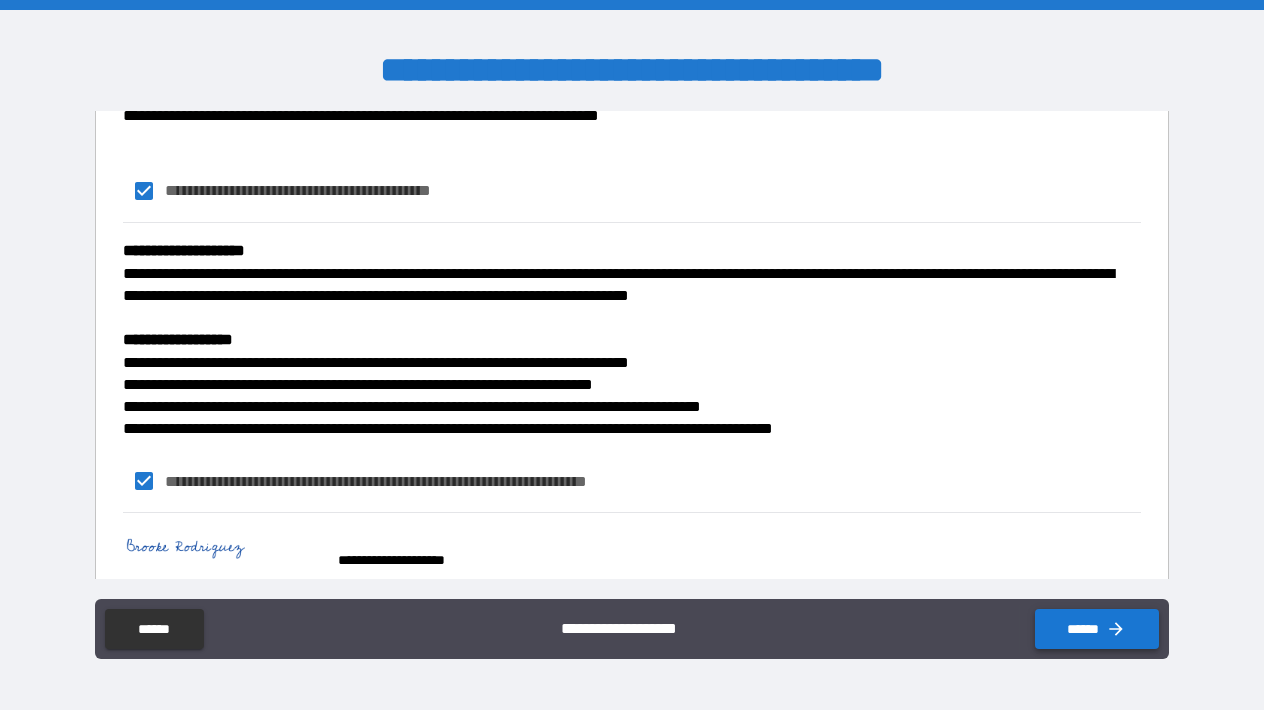 click on "******" at bounding box center [1097, 629] 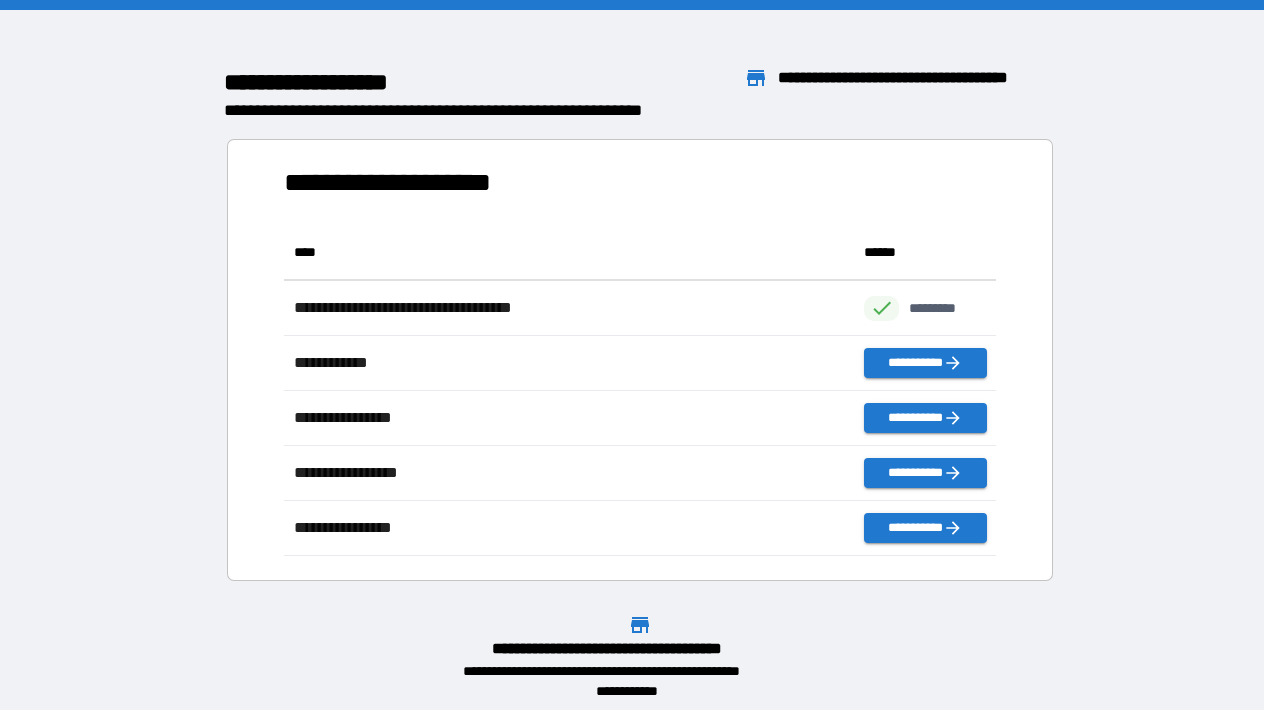 scroll, scrollTop: 1, scrollLeft: 1, axis: both 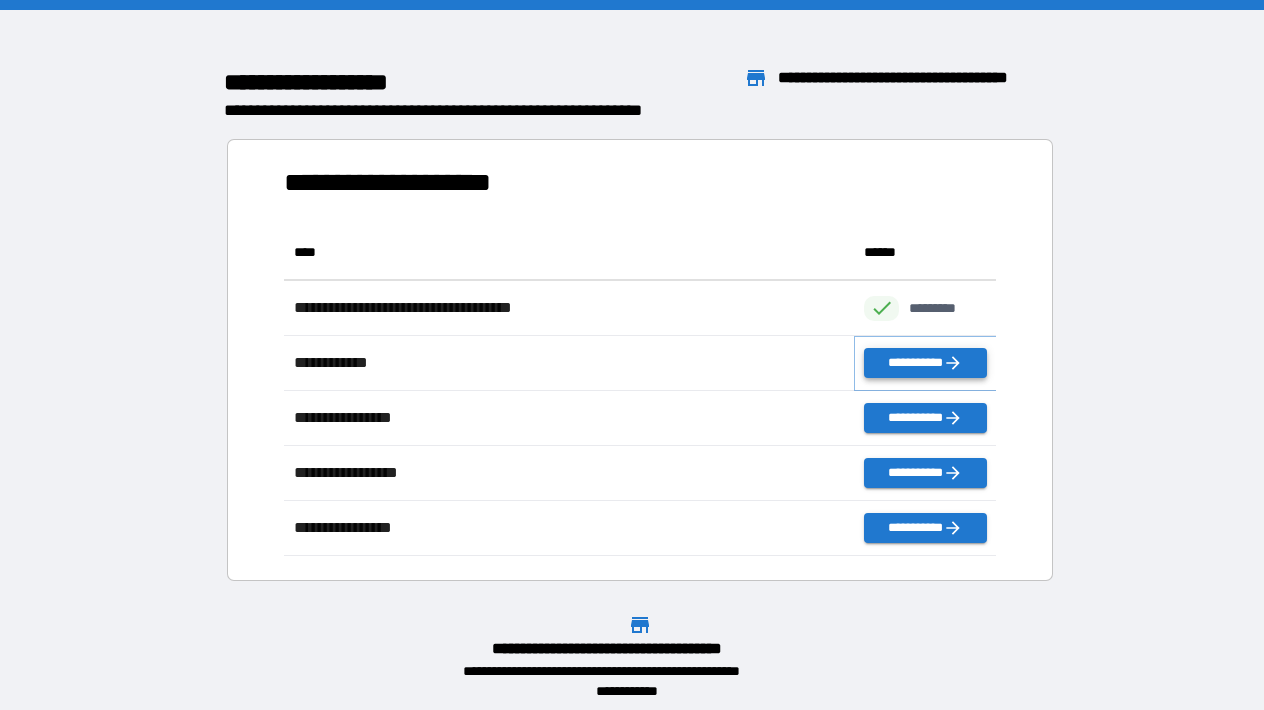 click on "**********" at bounding box center [925, 363] 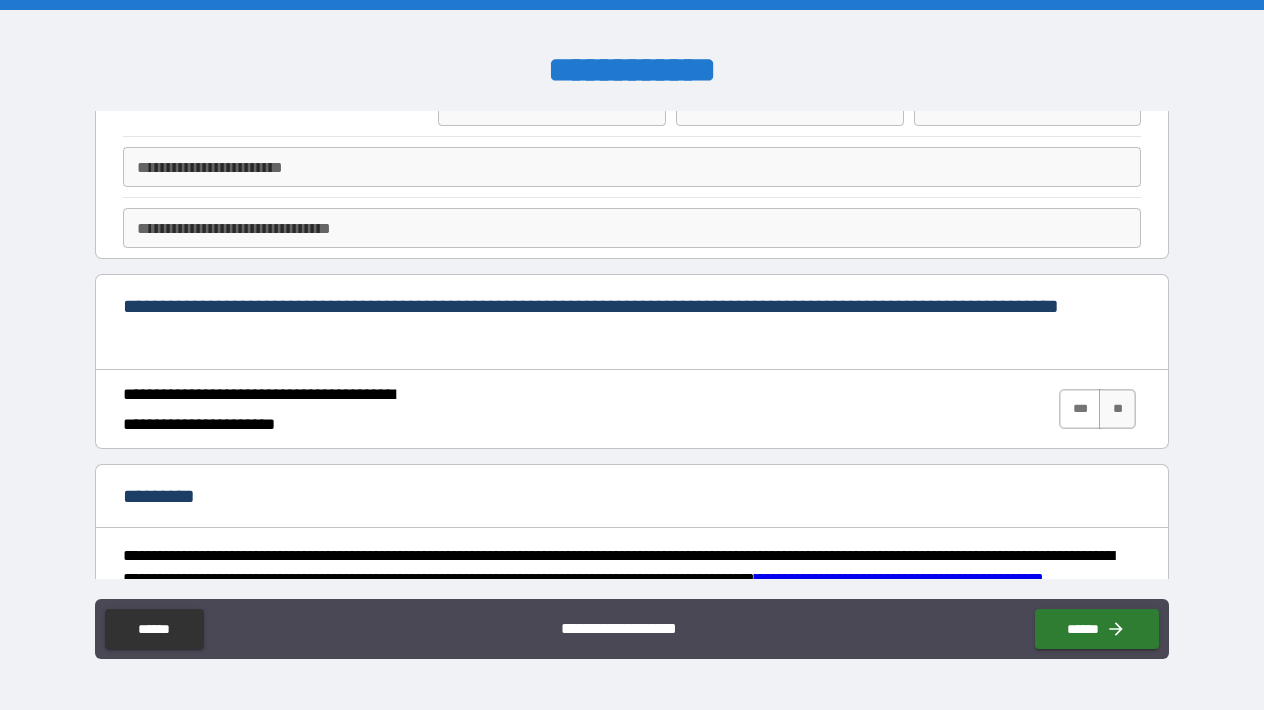 scroll, scrollTop: 1513, scrollLeft: 0, axis: vertical 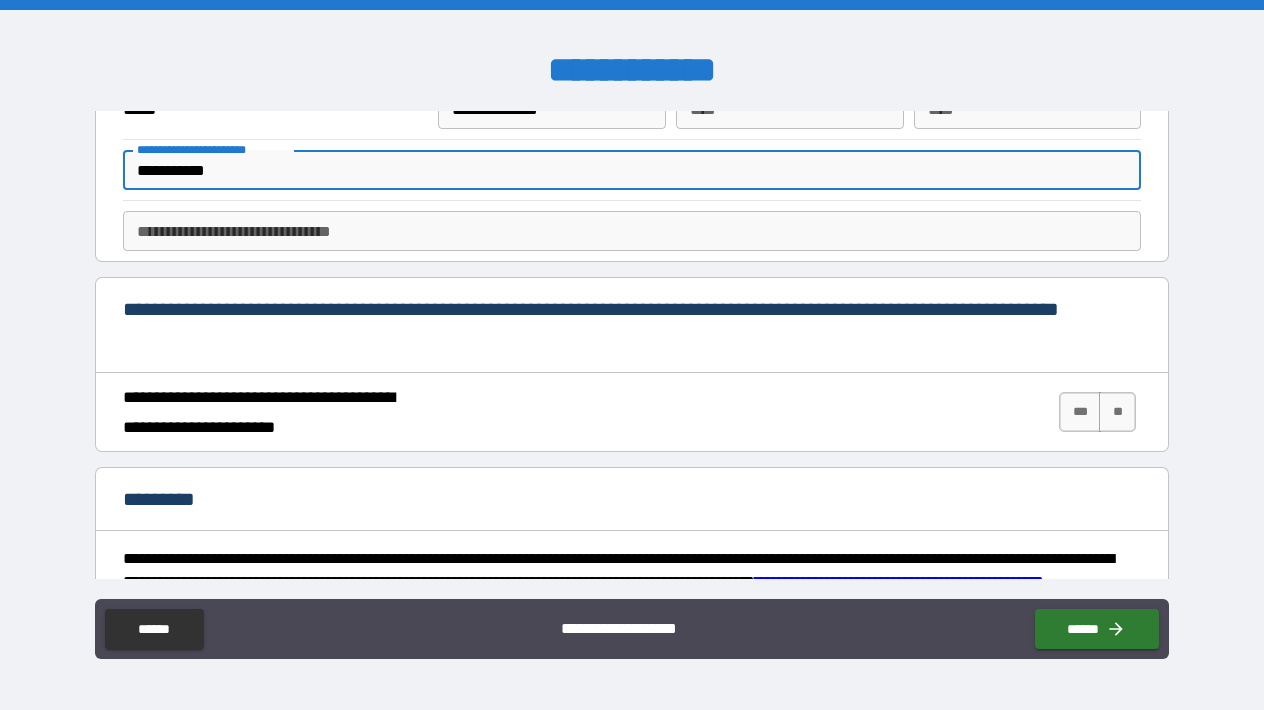 type on "**********" 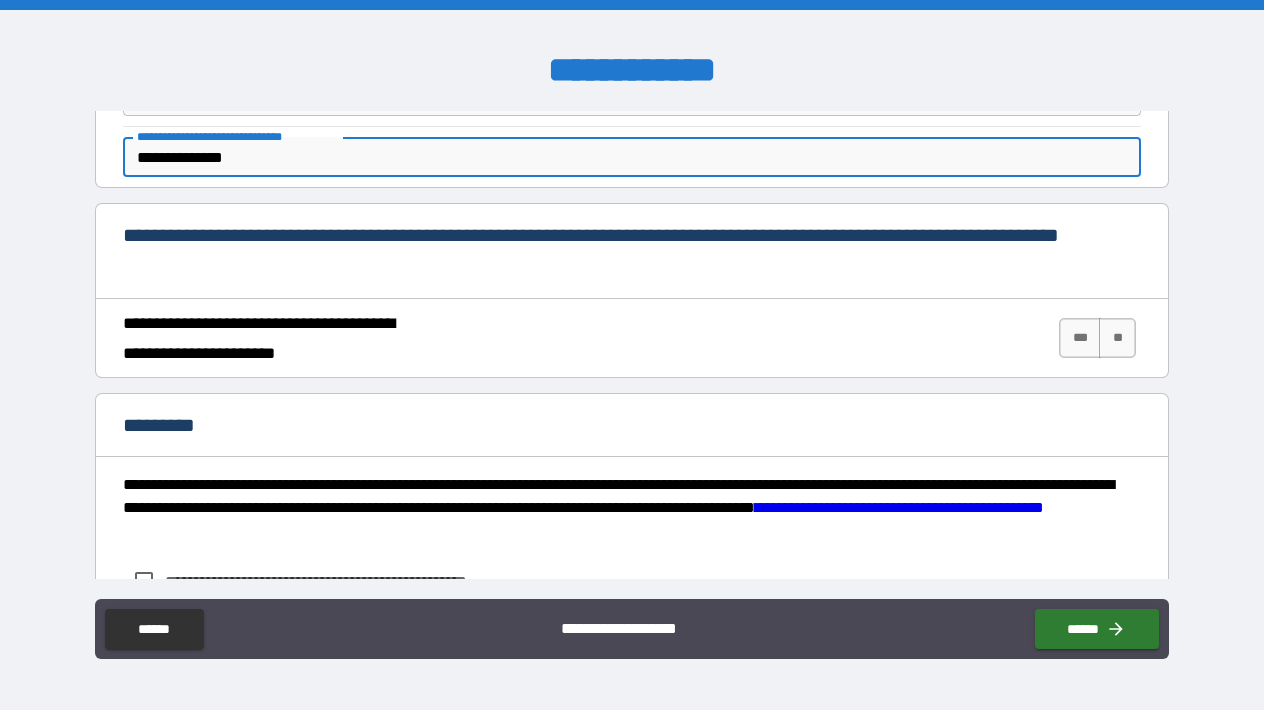 scroll, scrollTop: 1590, scrollLeft: 0, axis: vertical 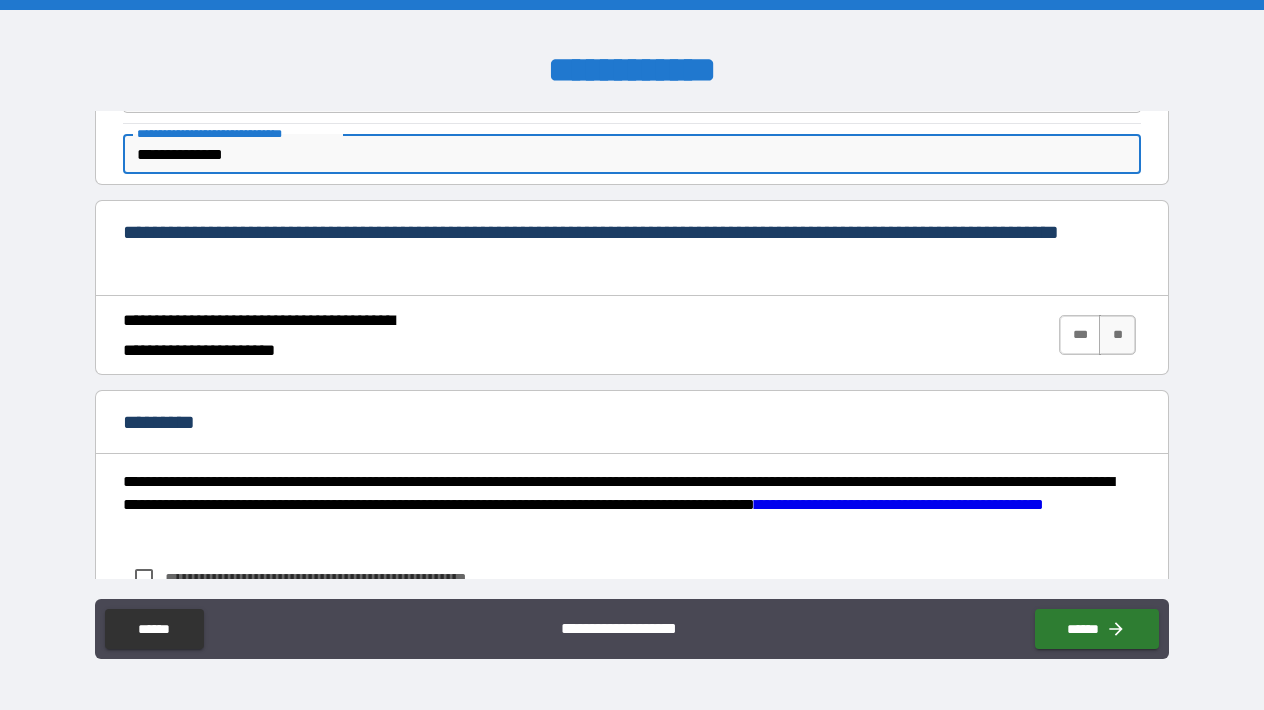 type on "**********" 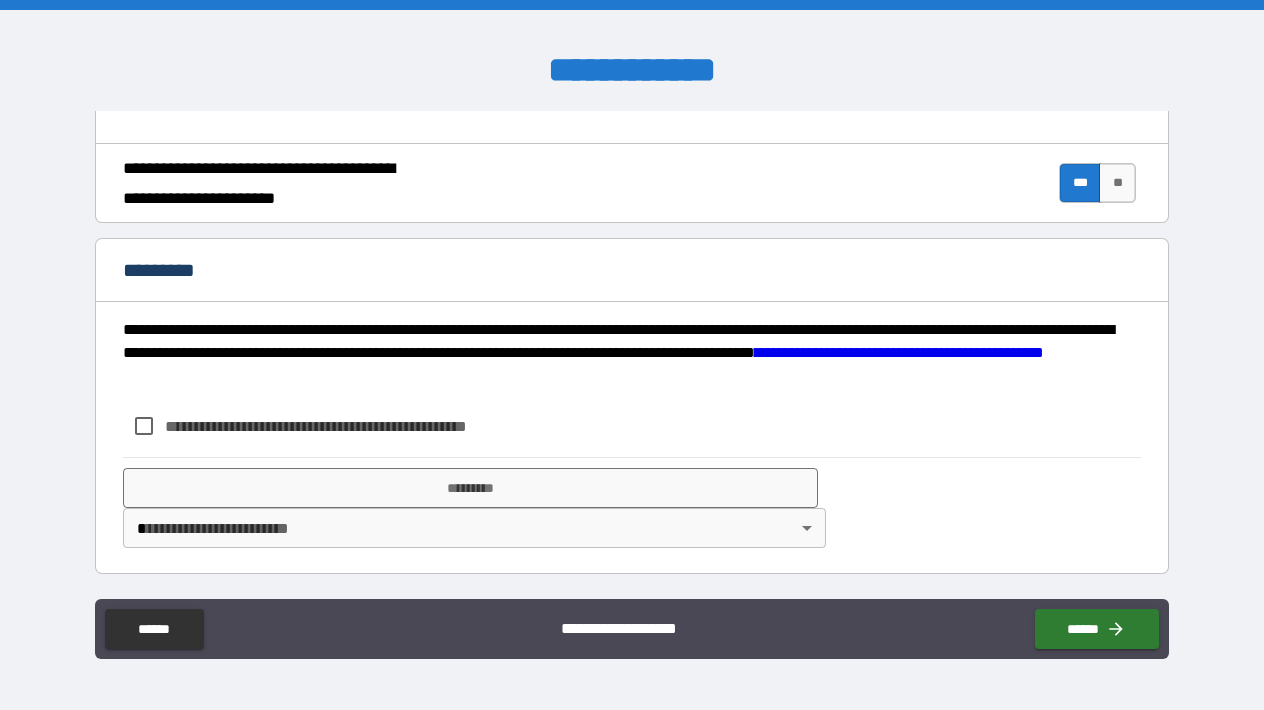scroll, scrollTop: 1742, scrollLeft: 0, axis: vertical 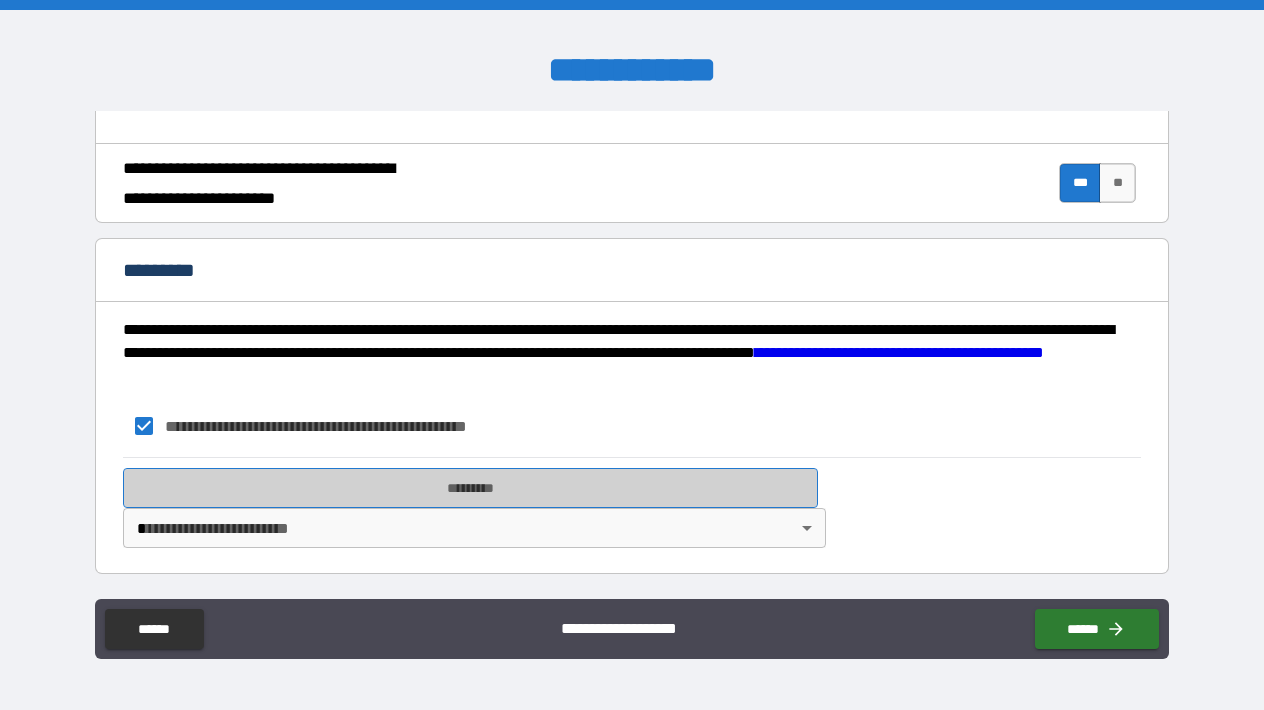 click on "*********" at bounding box center [470, 488] 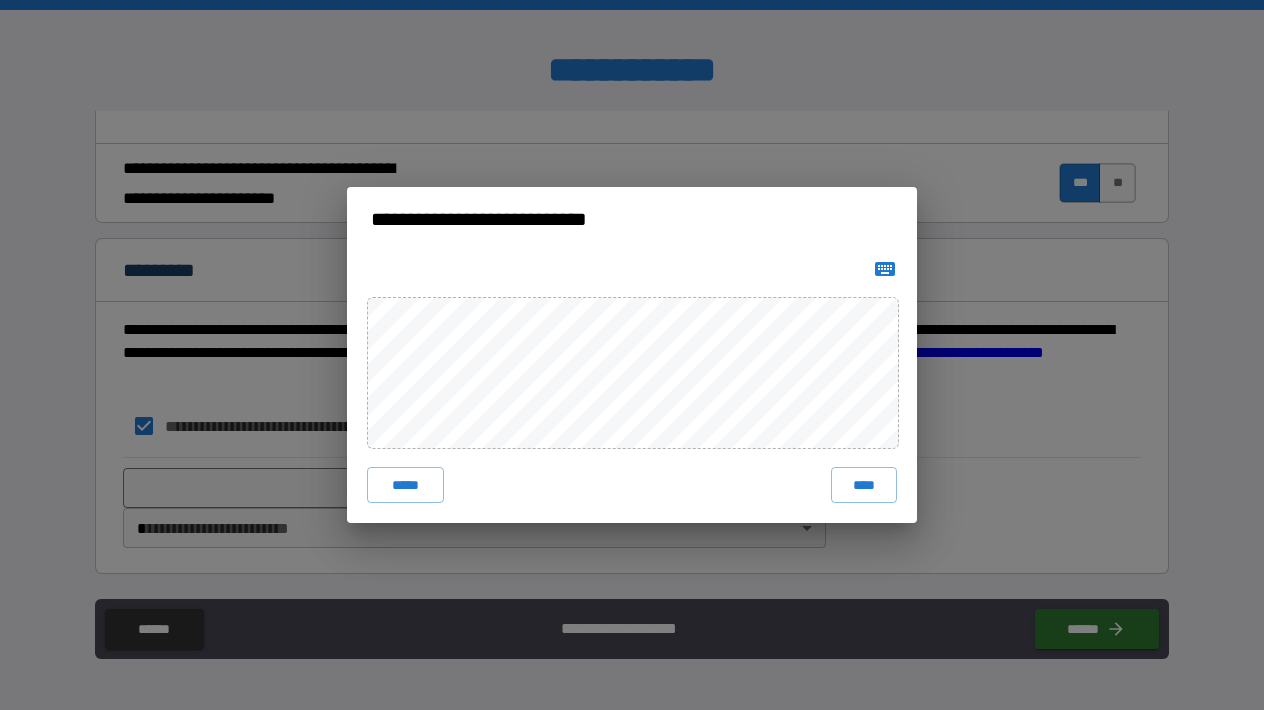 click 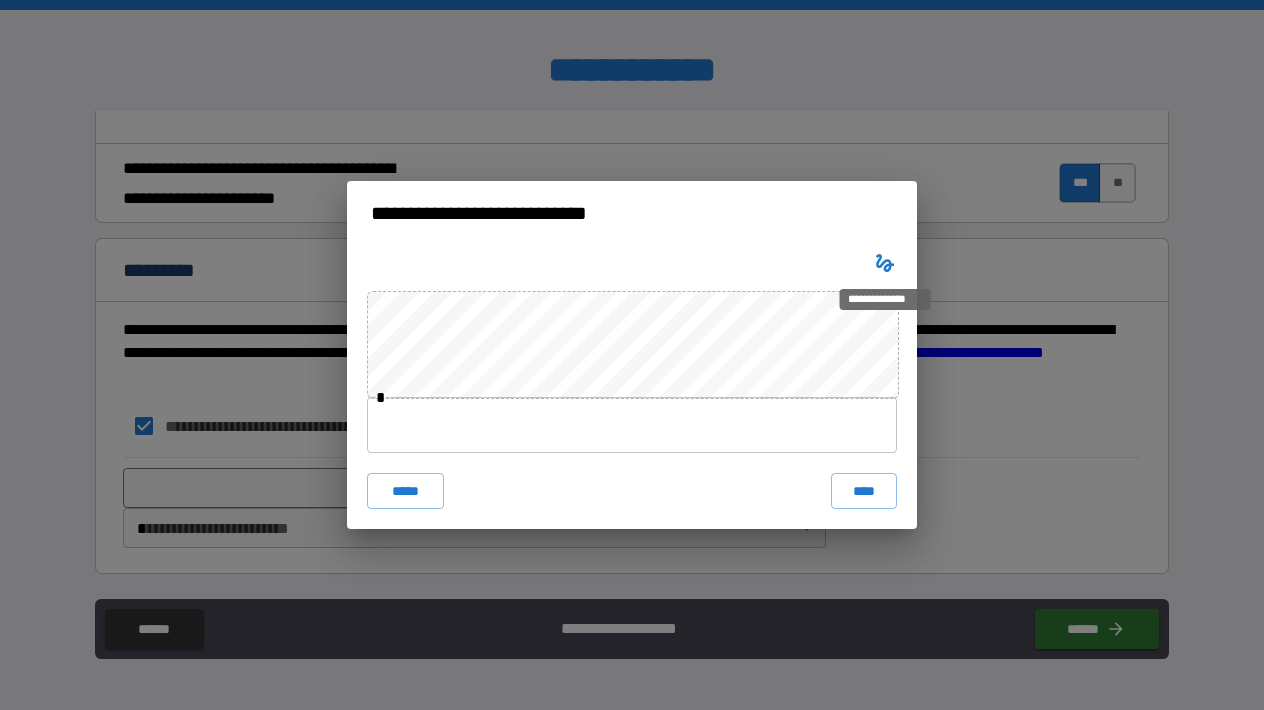 type 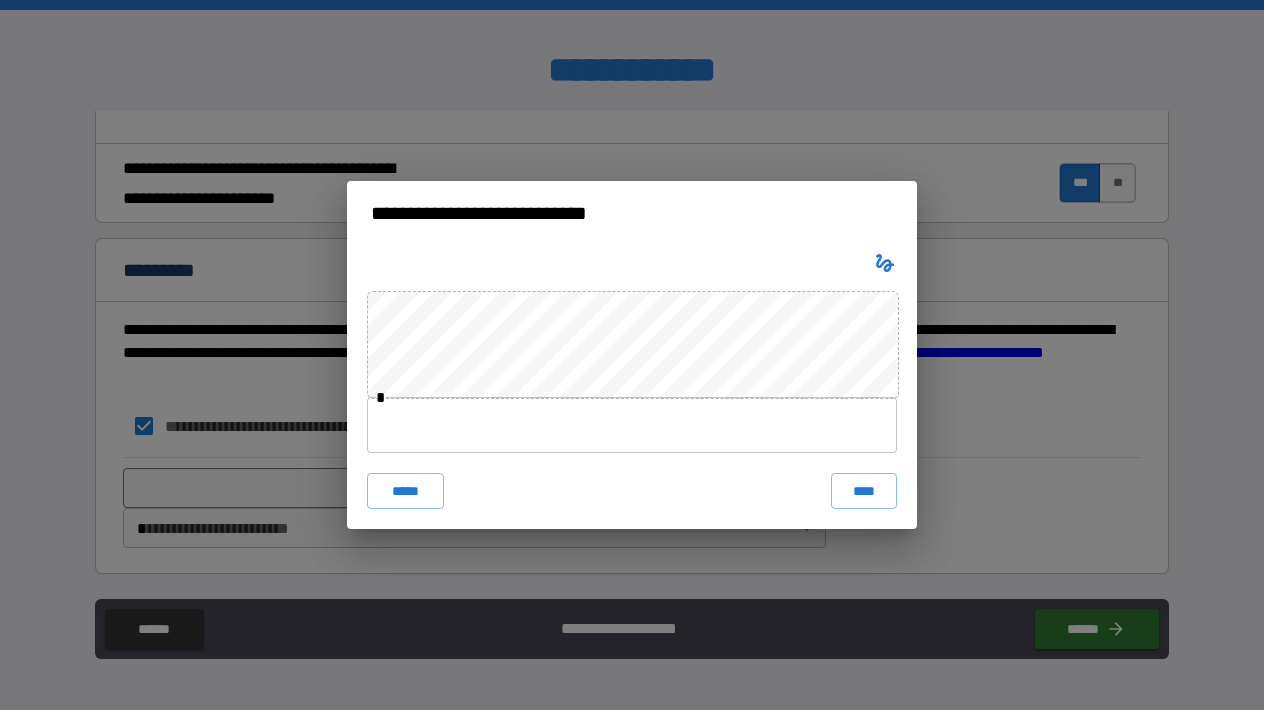 click at bounding box center [632, 425] 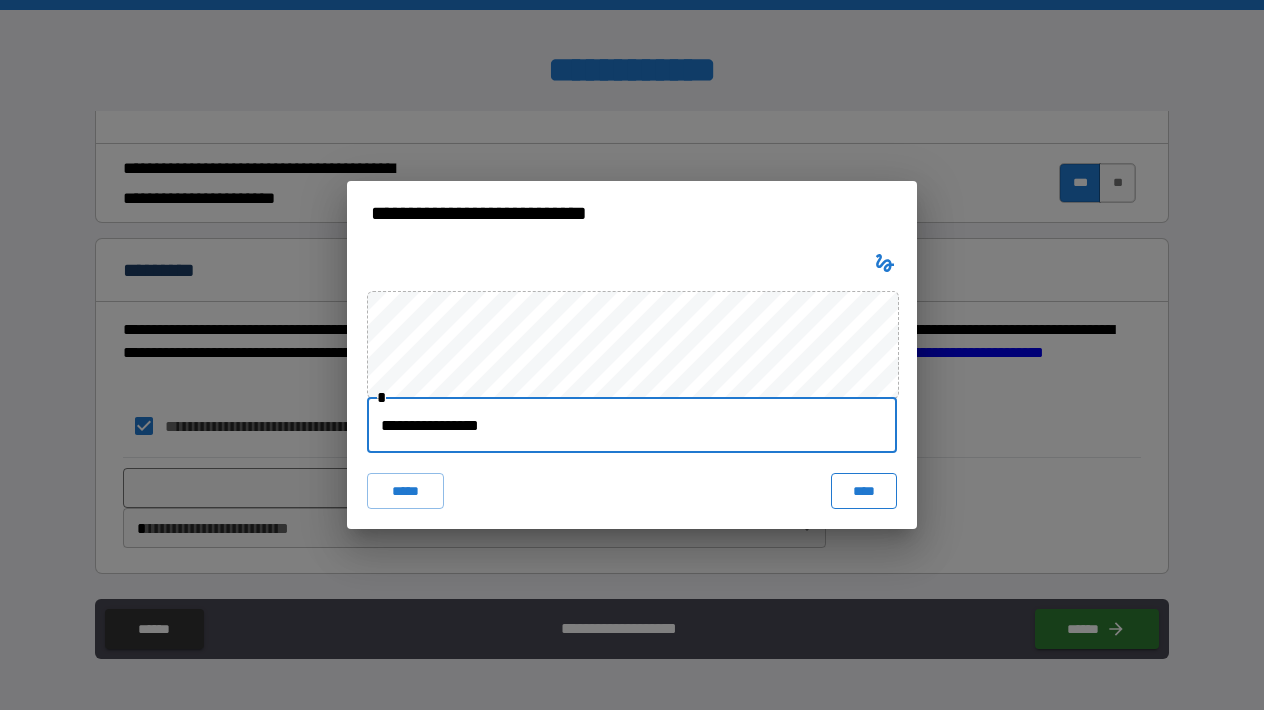 type on "**********" 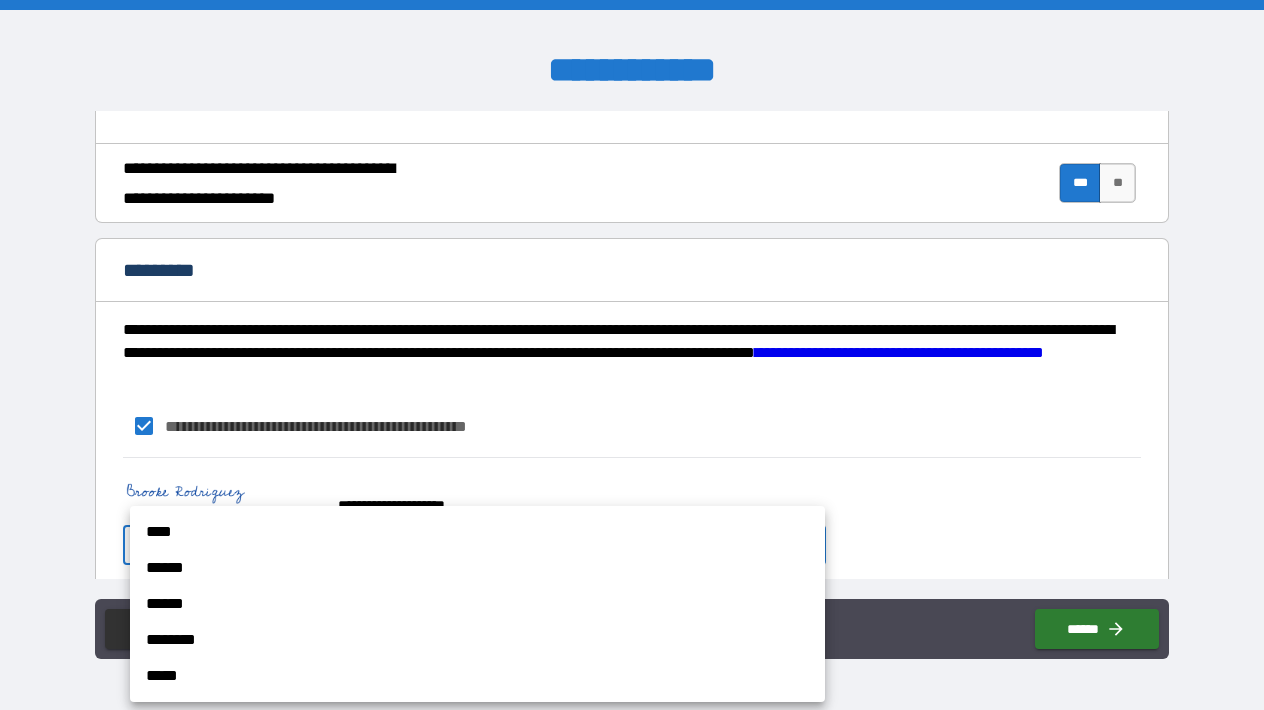click on "**********" at bounding box center [632, 355] 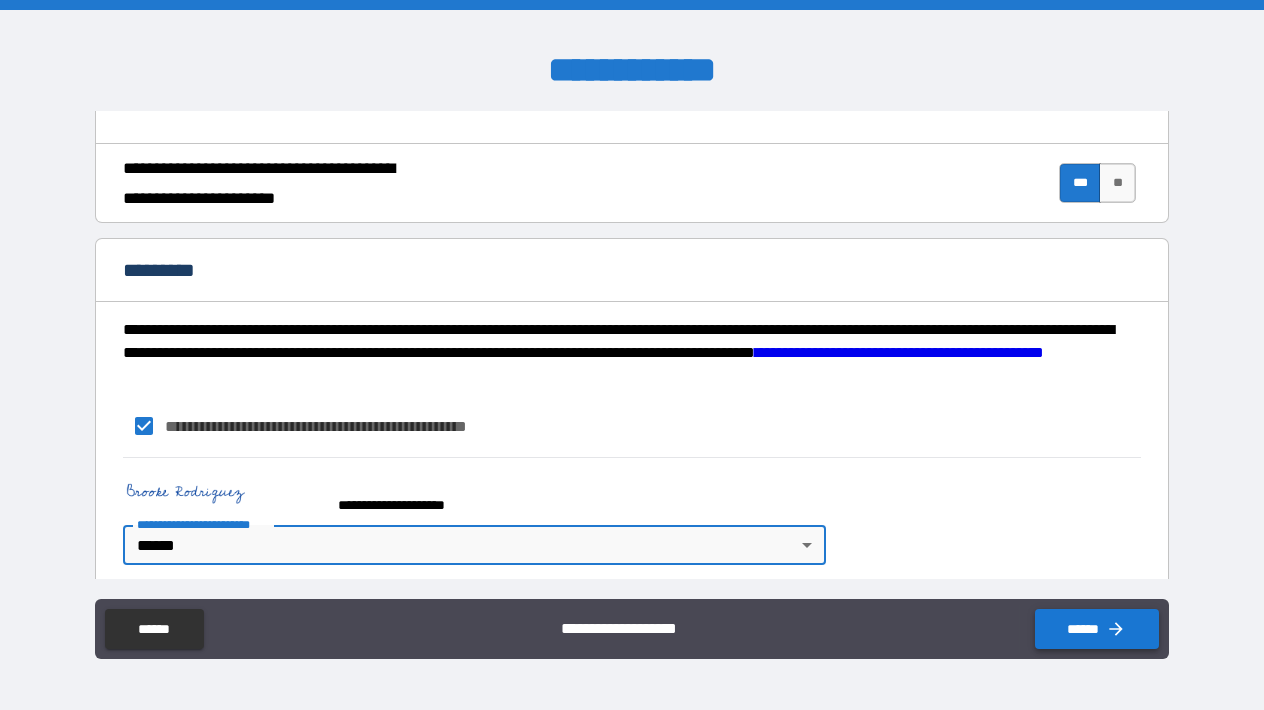 click on "******" at bounding box center (1097, 629) 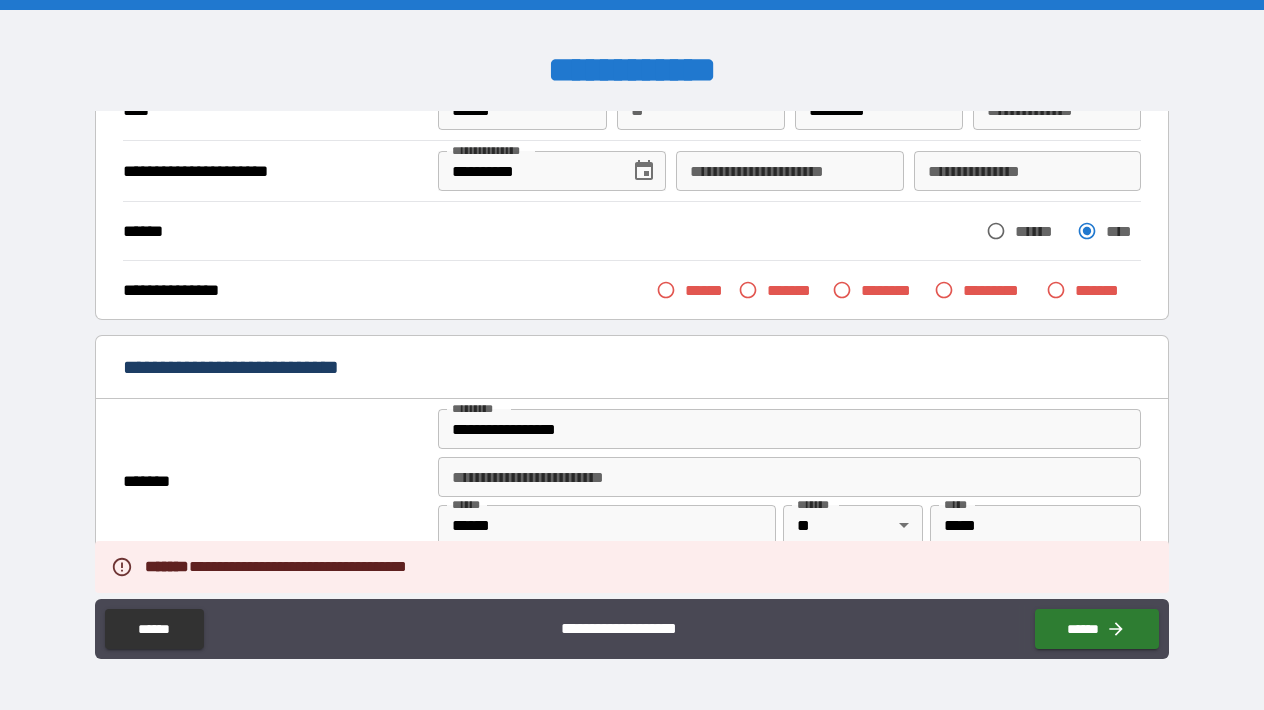 scroll, scrollTop: 172, scrollLeft: 0, axis: vertical 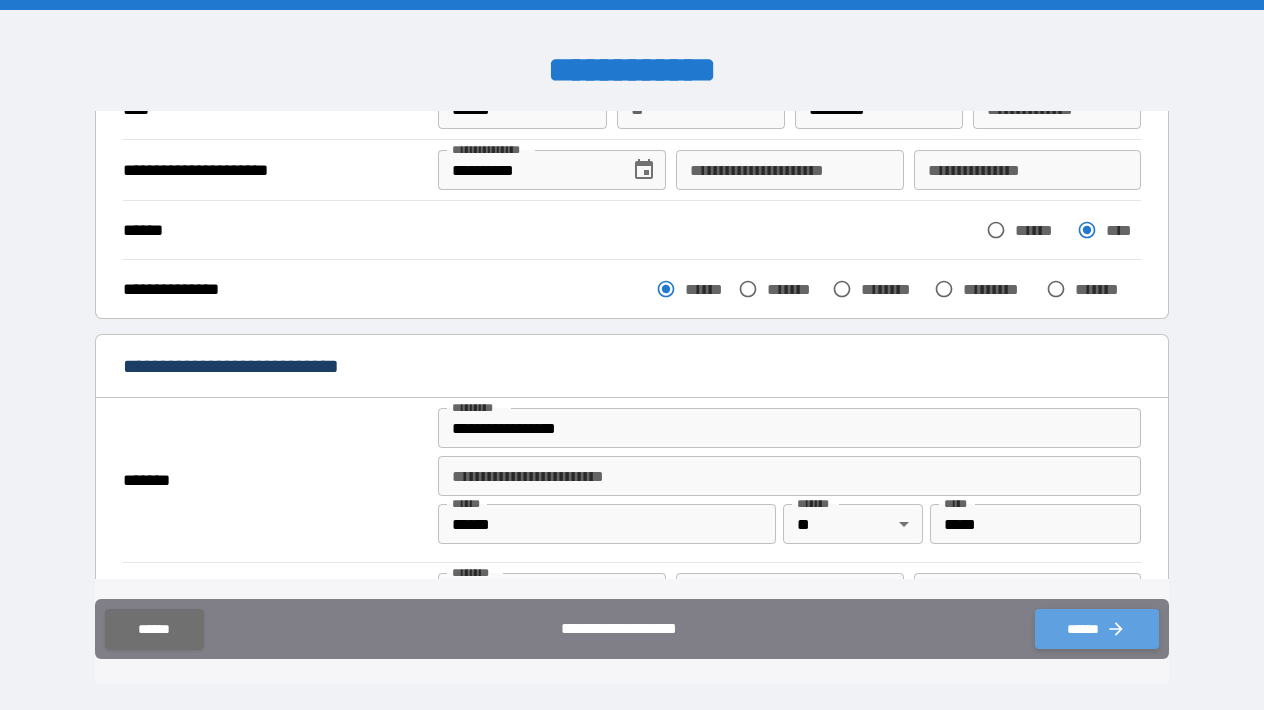 click on "******" at bounding box center (1097, 629) 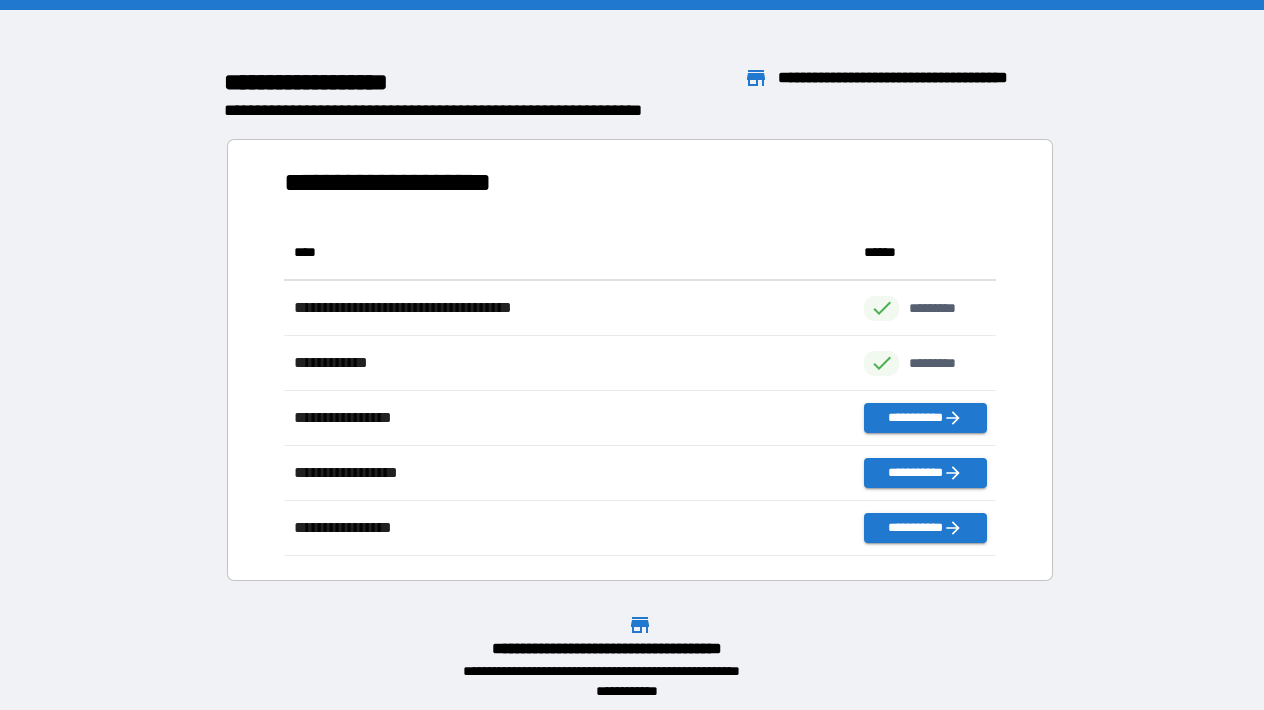 scroll, scrollTop: 1, scrollLeft: 1, axis: both 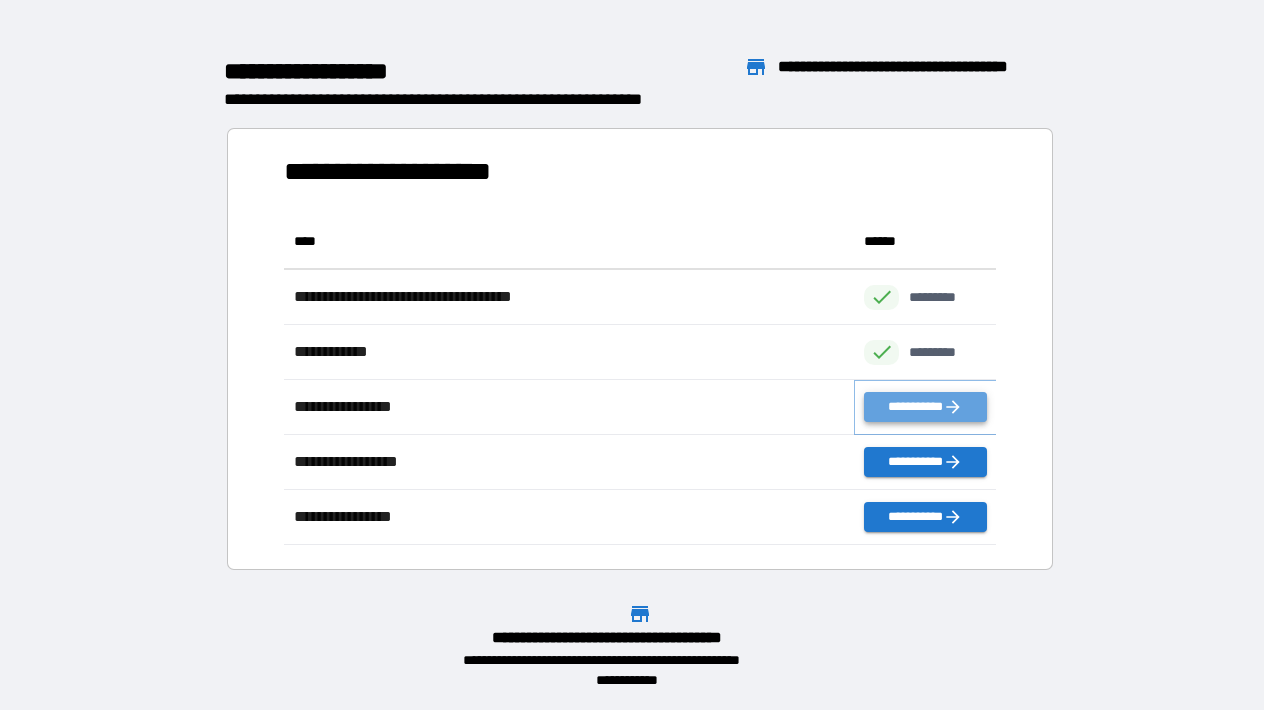click on "**********" at bounding box center [925, 407] 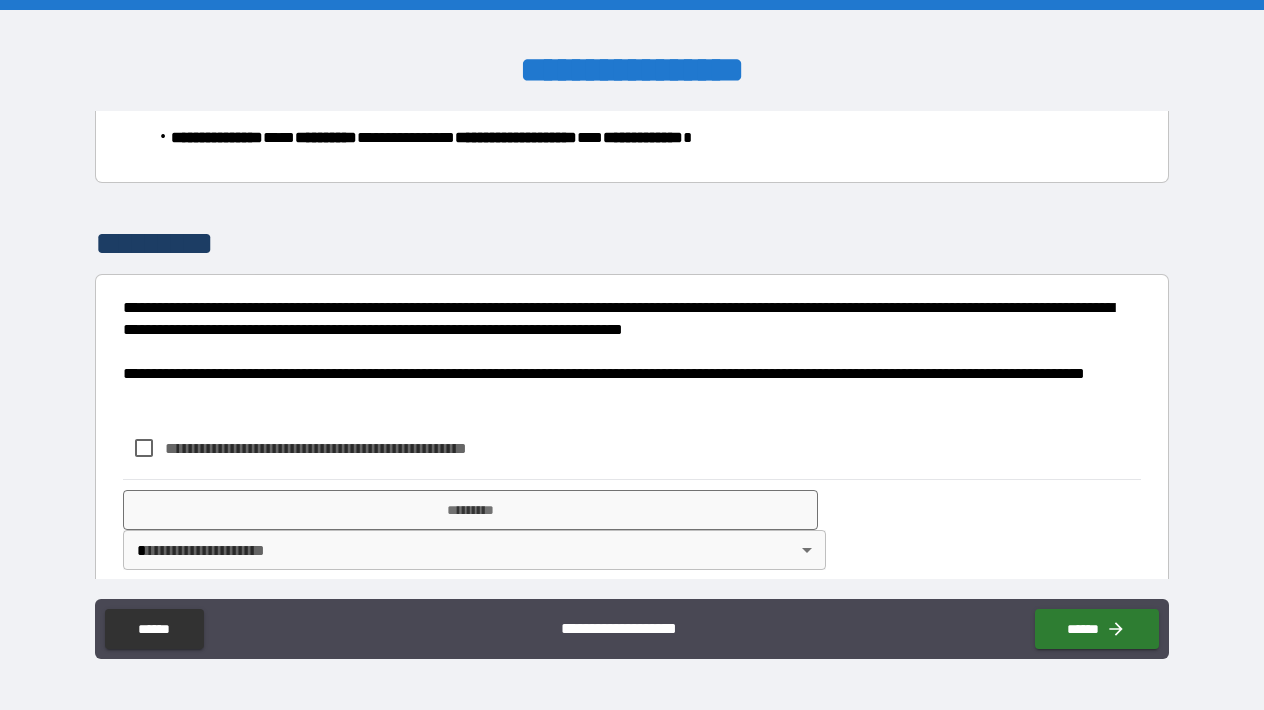 scroll, scrollTop: 1651, scrollLeft: 0, axis: vertical 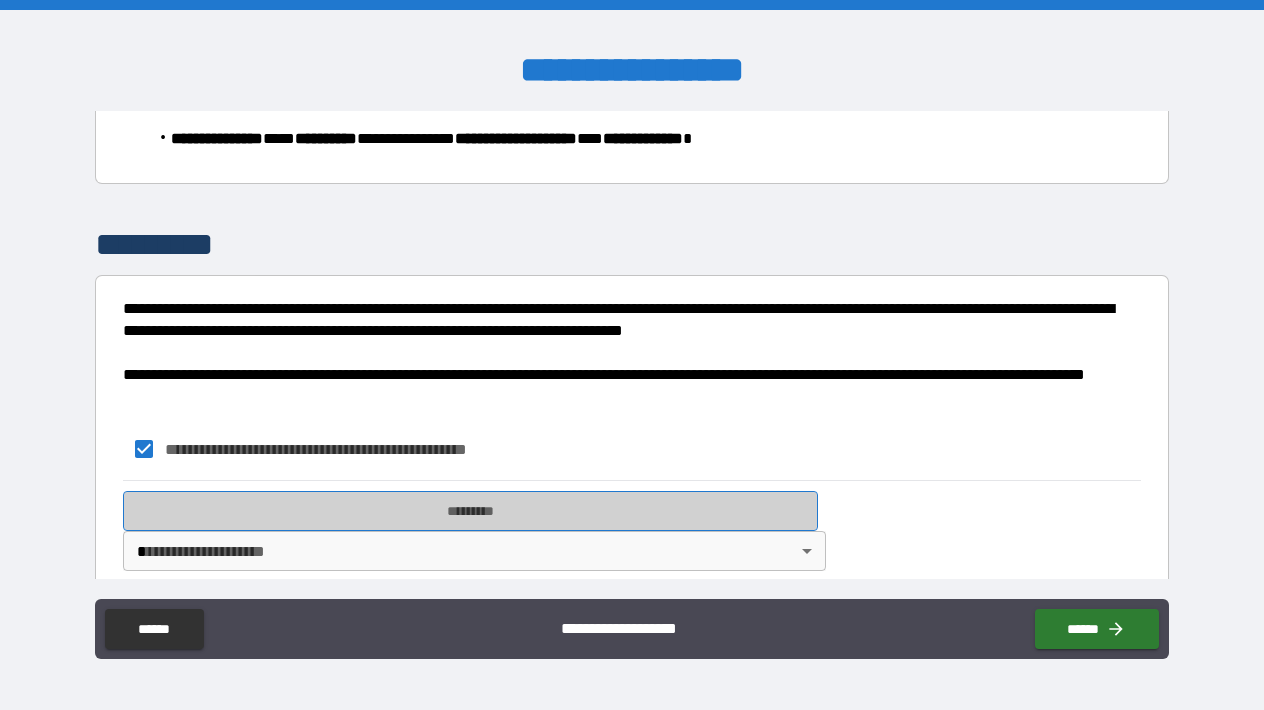 click on "*********" at bounding box center (470, 511) 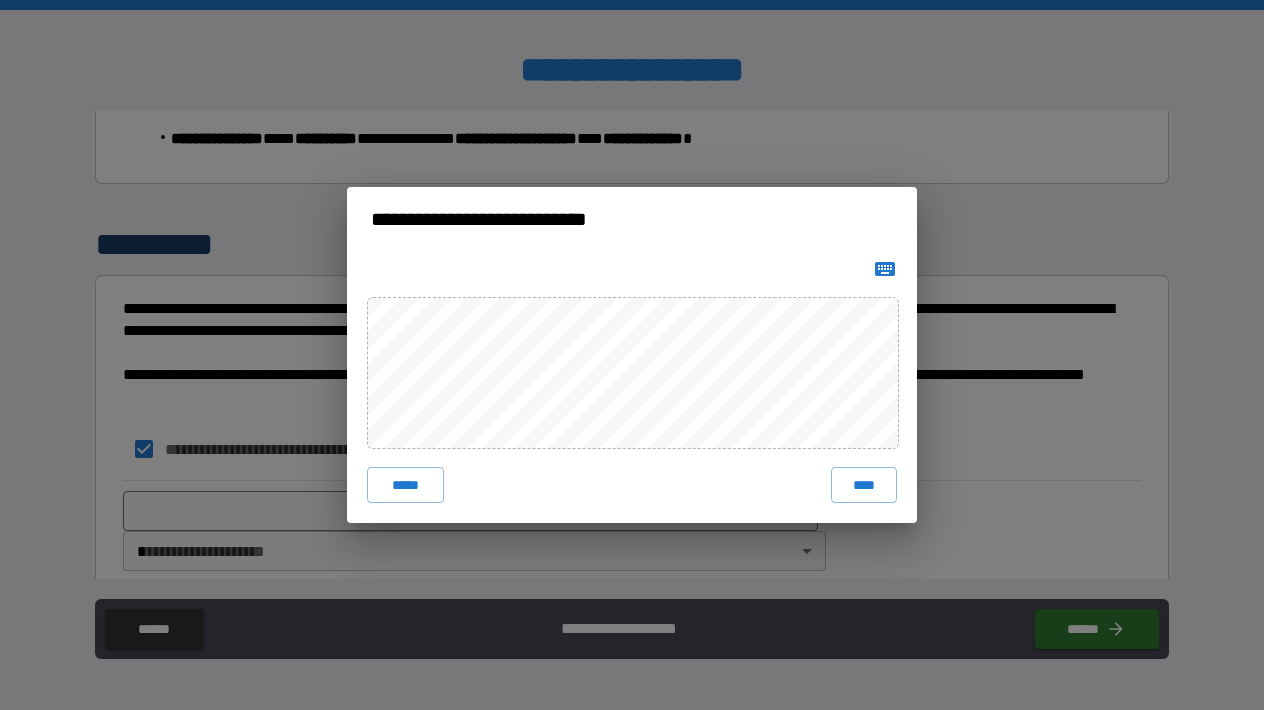 click 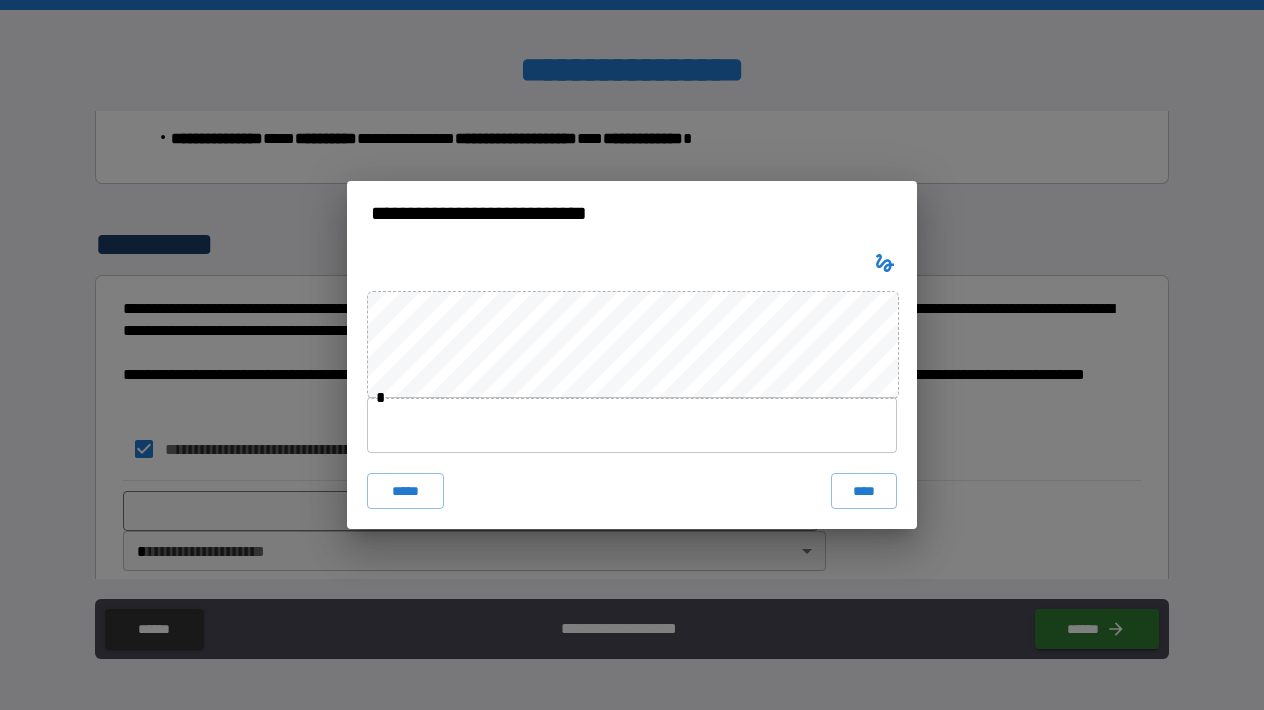 click at bounding box center (632, 425) 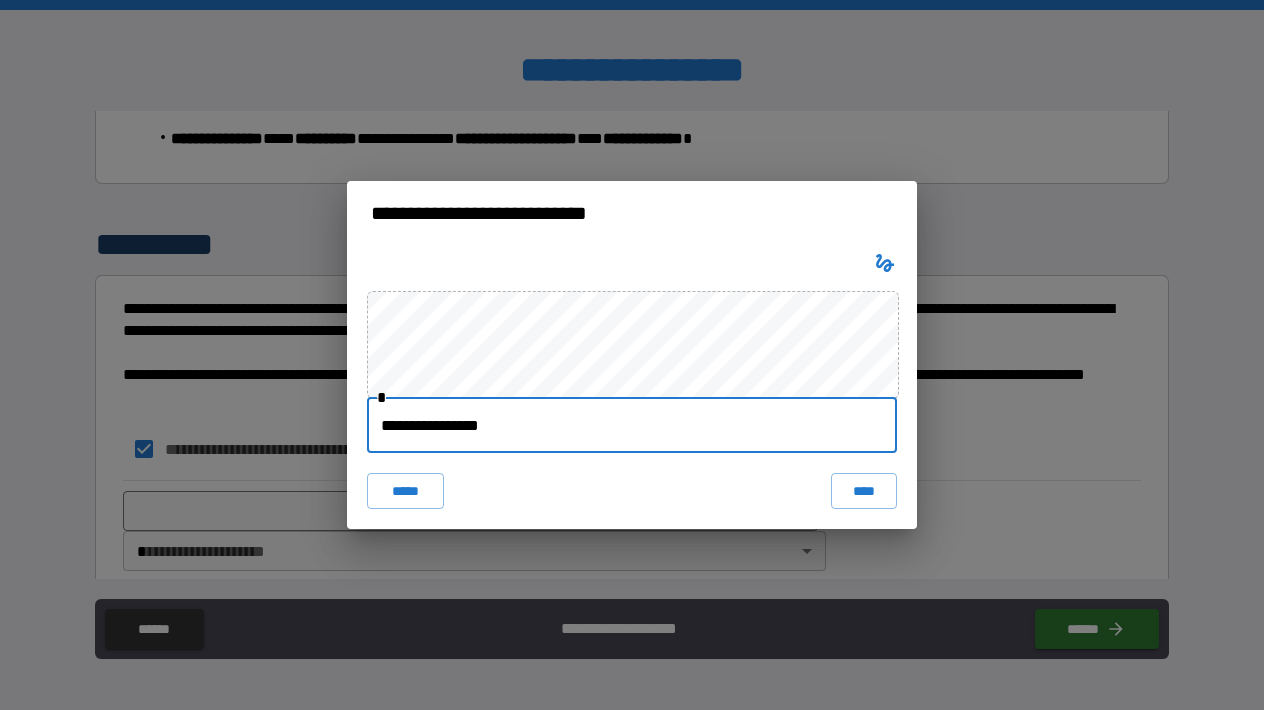 type on "**********" 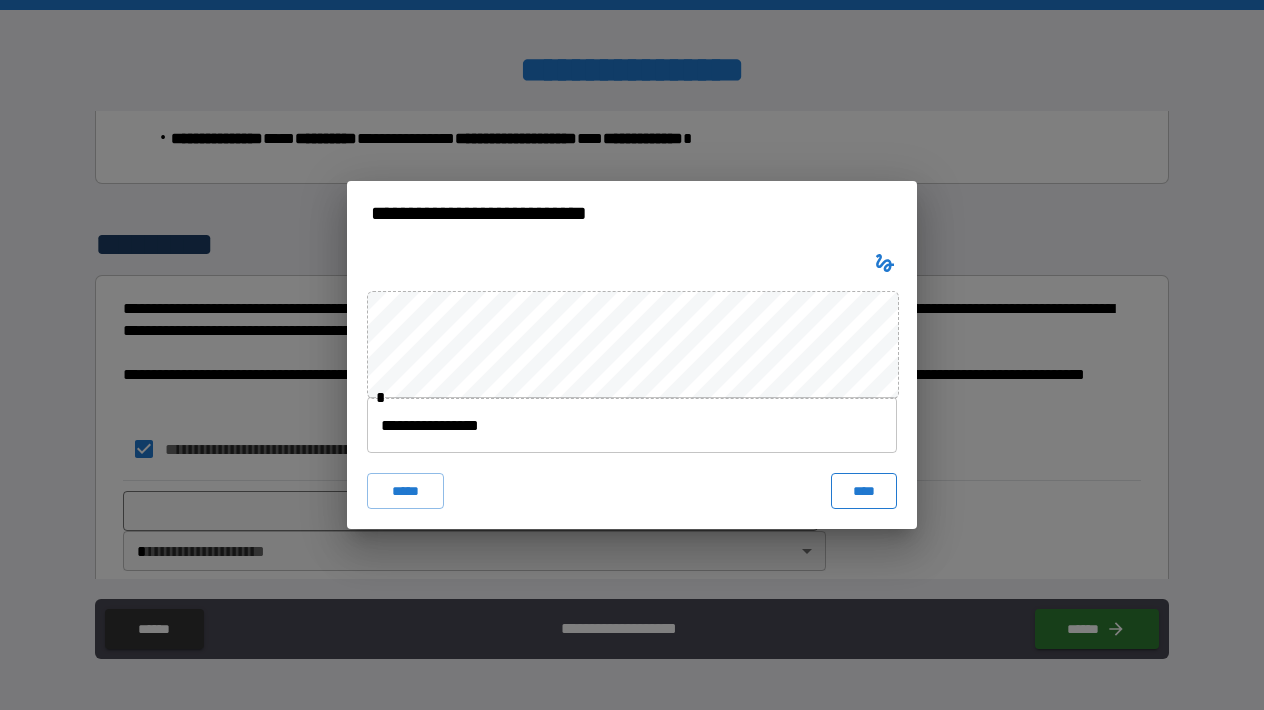 click on "****" at bounding box center (864, 491) 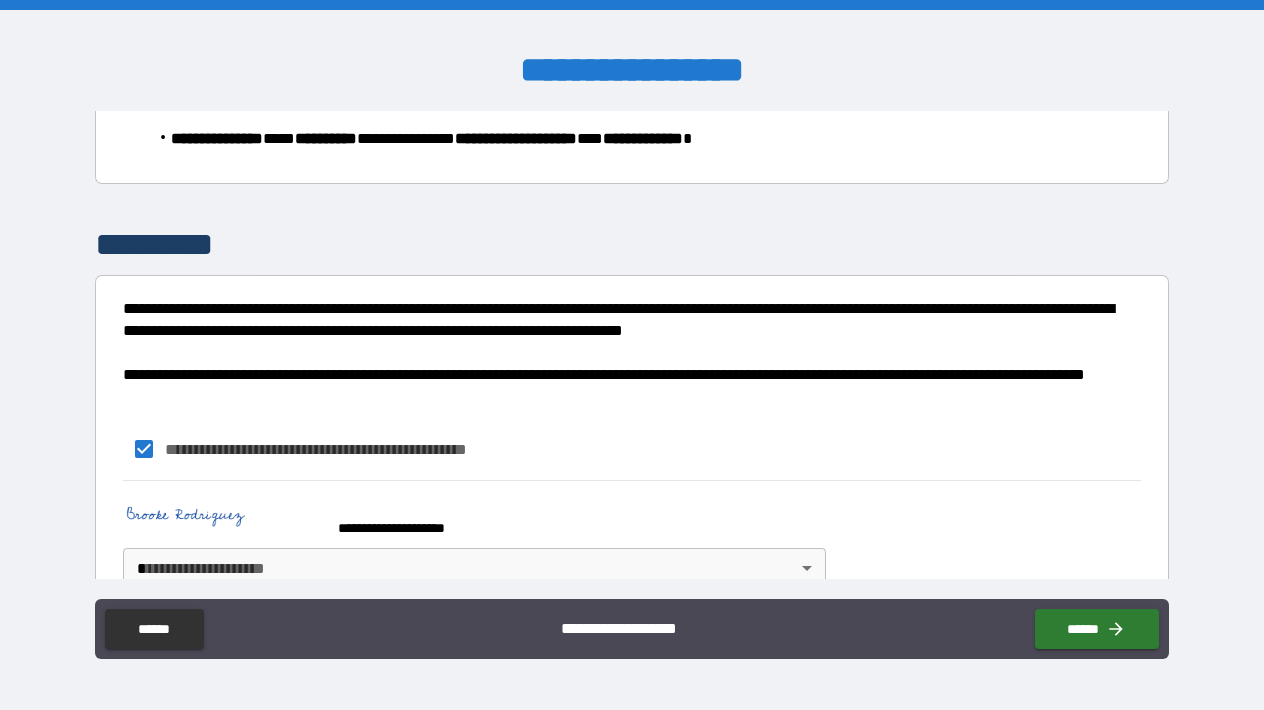click on "**********" at bounding box center (632, 355) 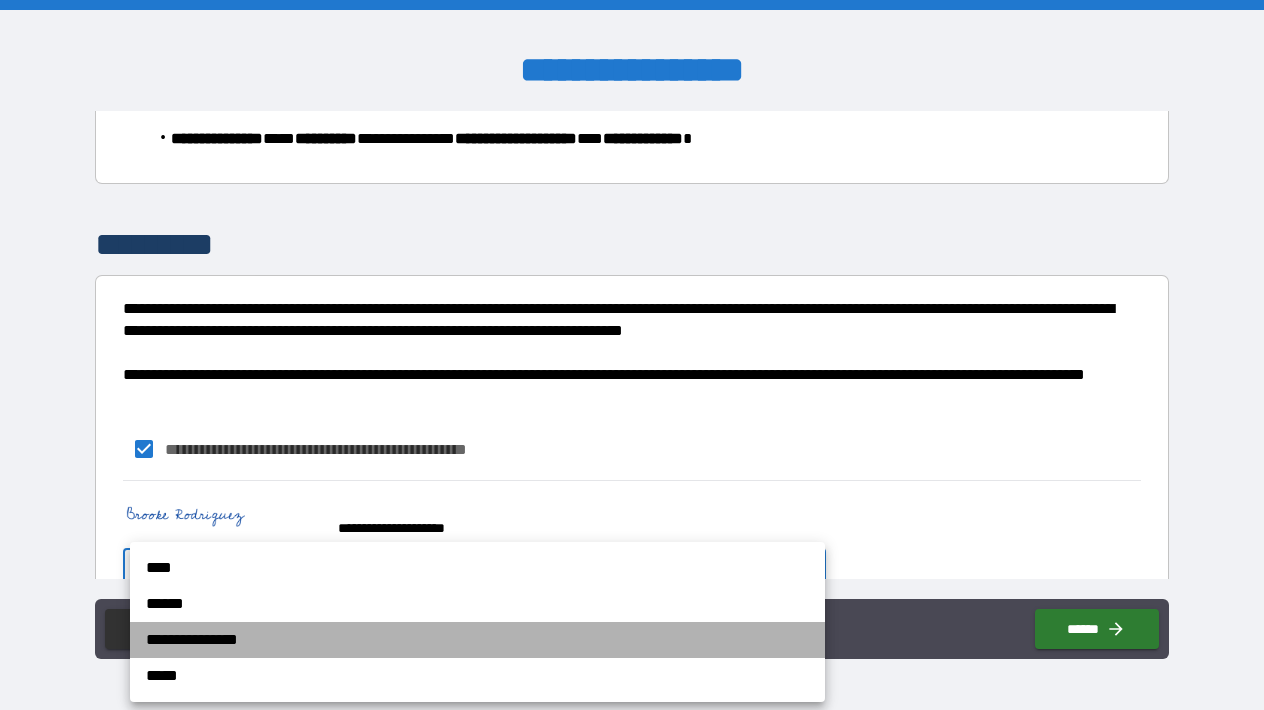 click on "**********" at bounding box center (477, 640) 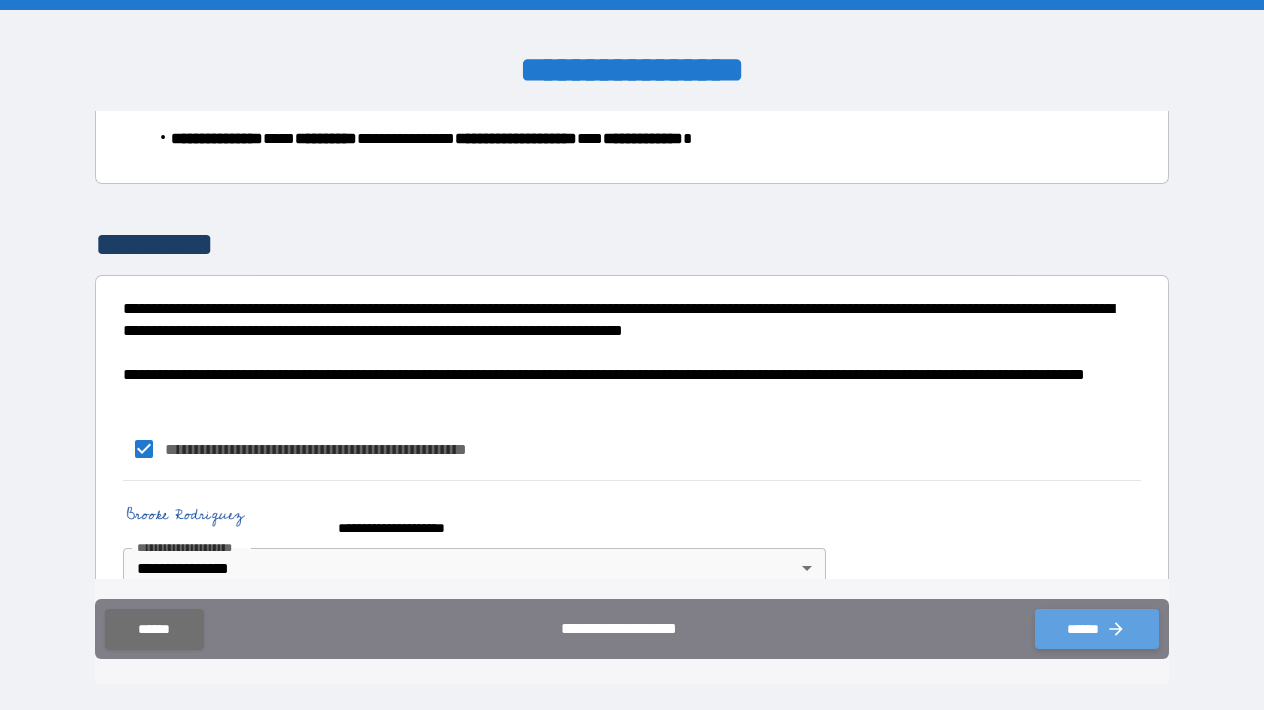 click on "******" at bounding box center [1097, 629] 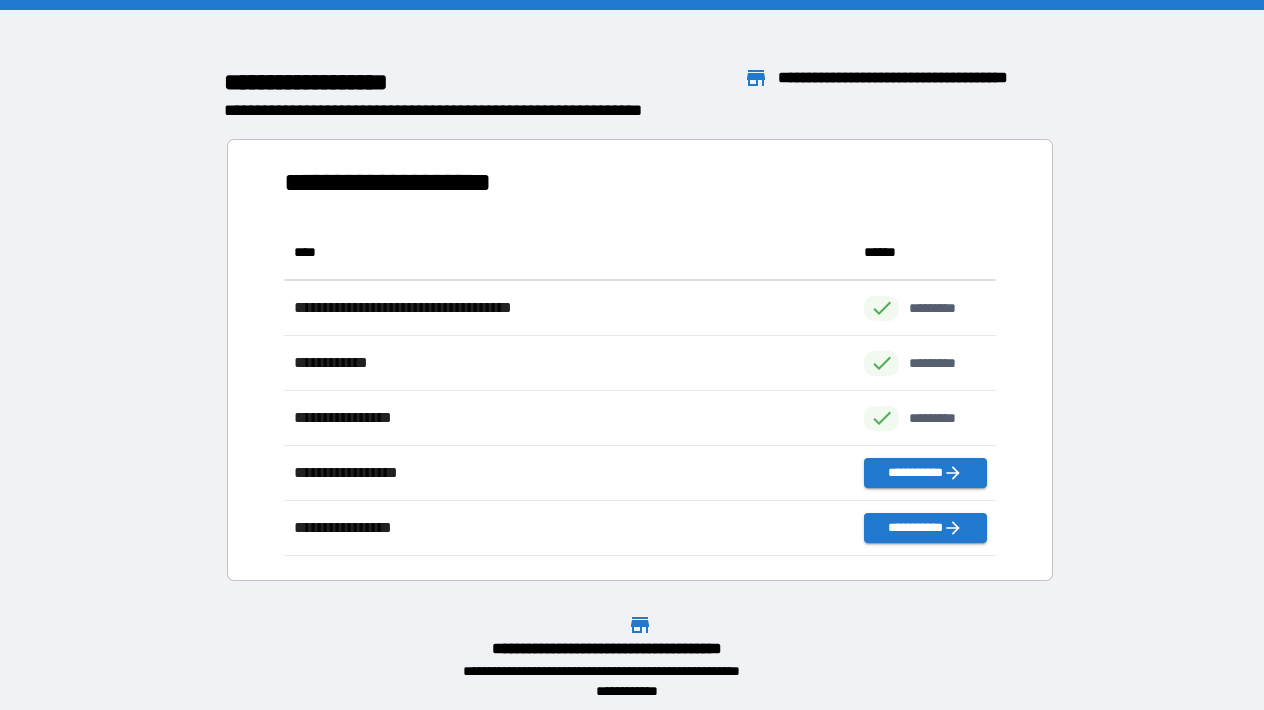 scroll, scrollTop: 1, scrollLeft: 1, axis: both 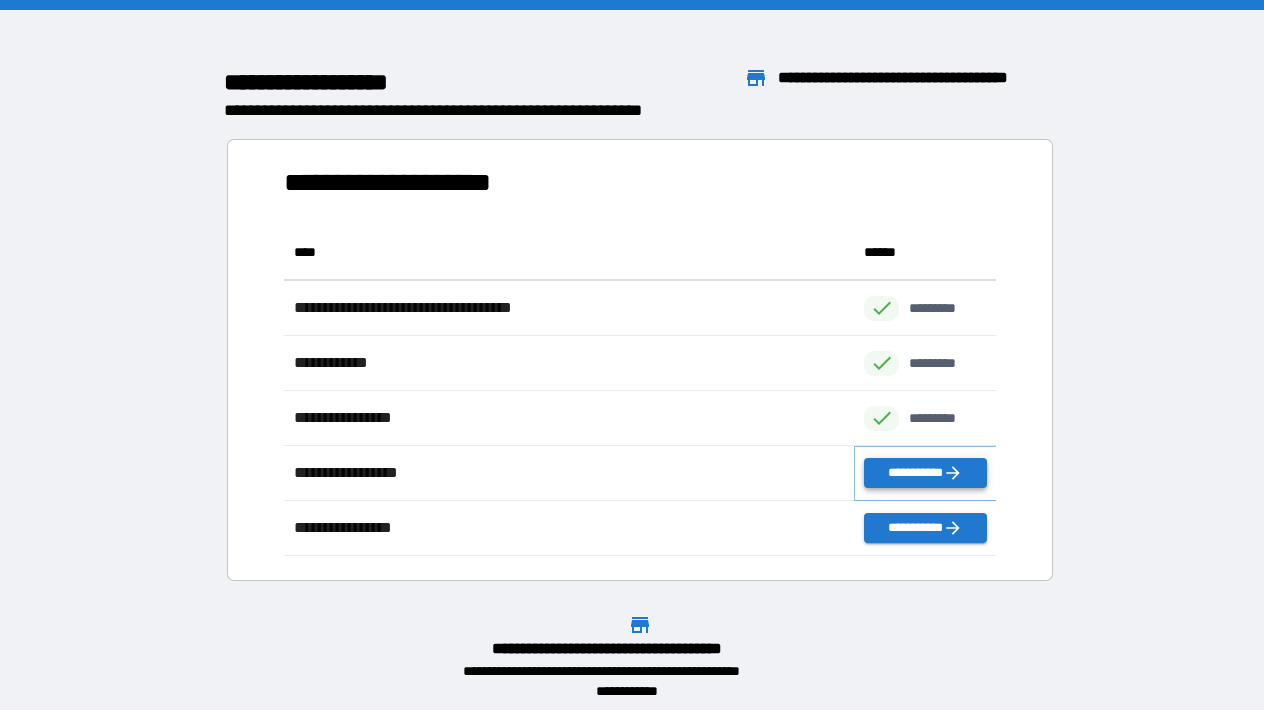 click on "**********" at bounding box center (925, 473) 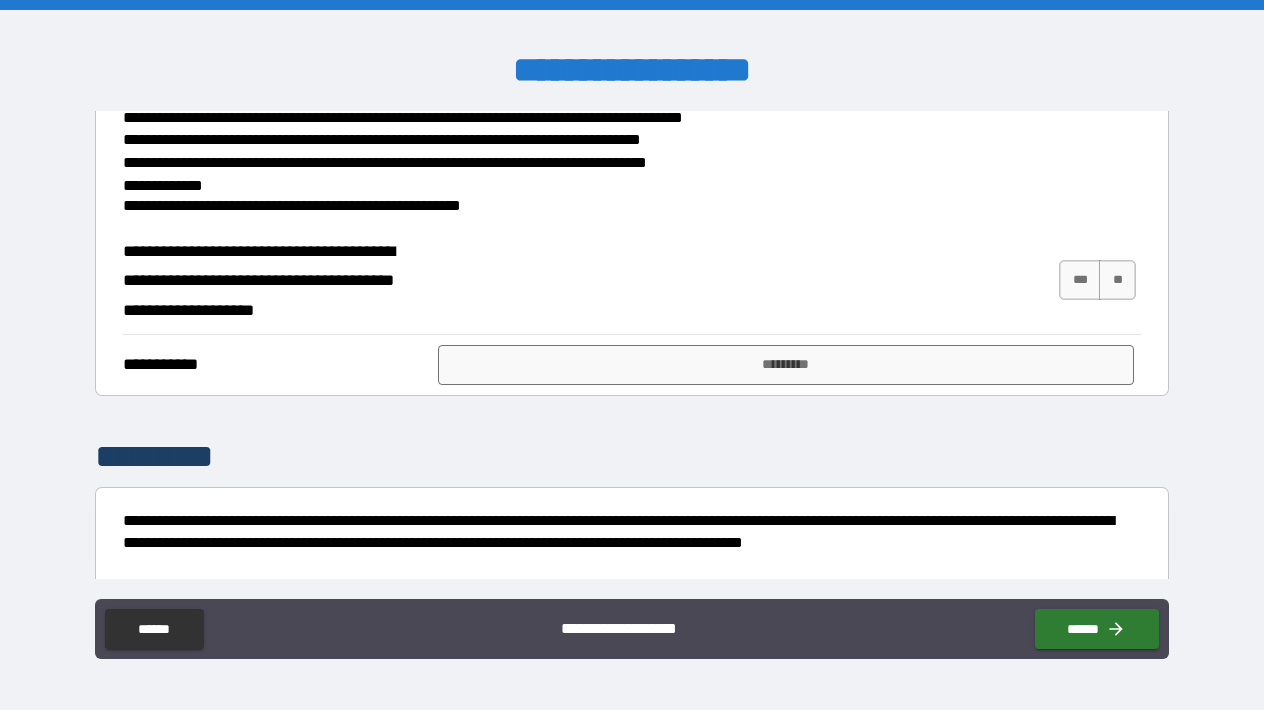 scroll, scrollTop: 853, scrollLeft: 0, axis: vertical 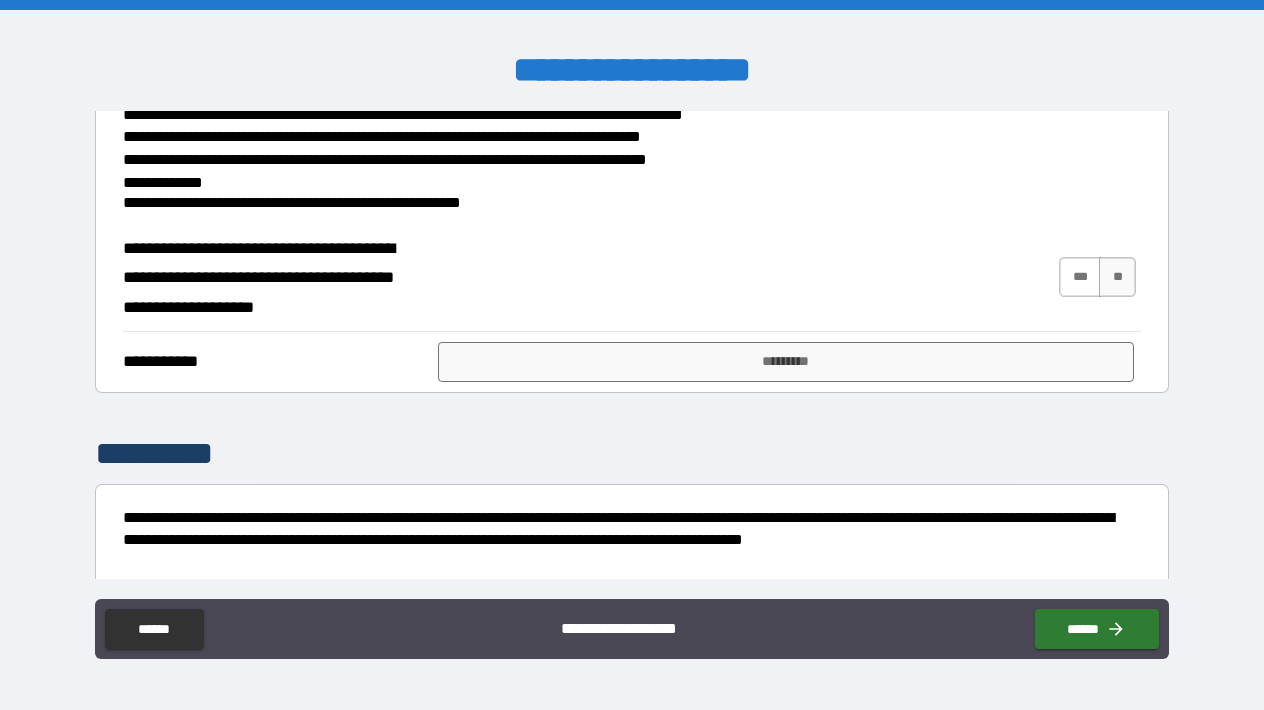 click on "***" at bounding box center (1080, 277) 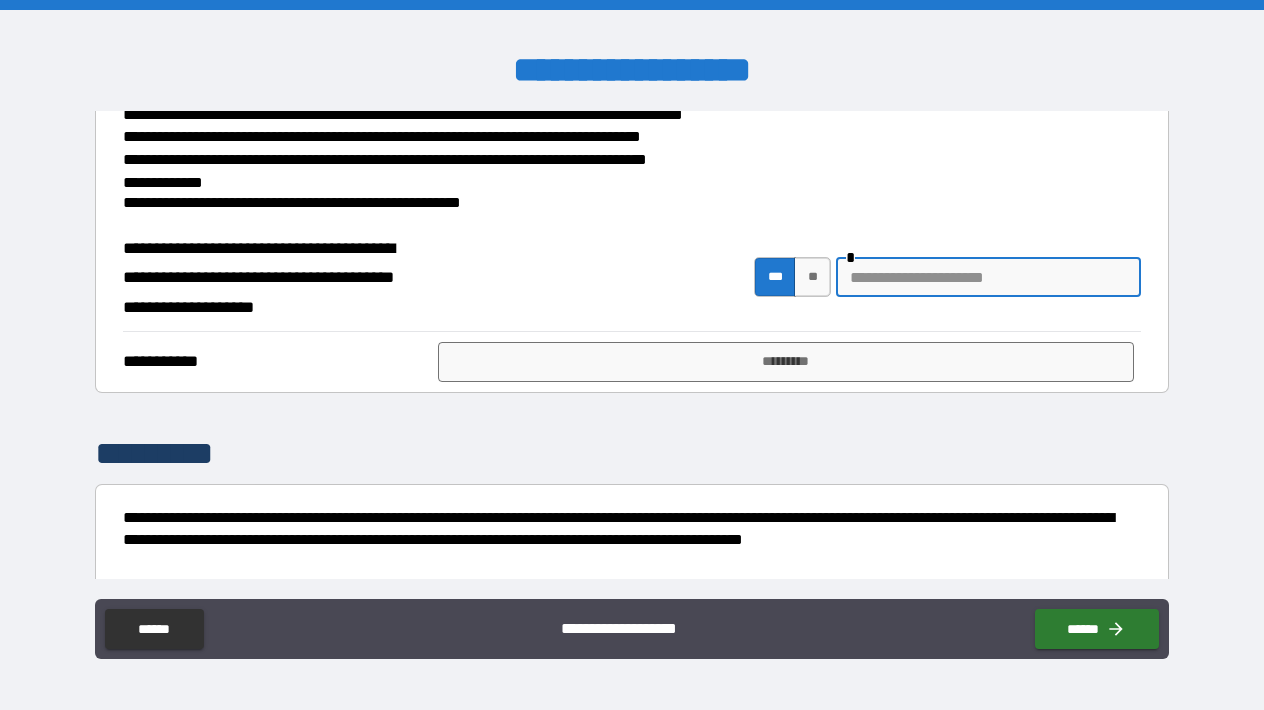 click at bounding box center [988, 277] 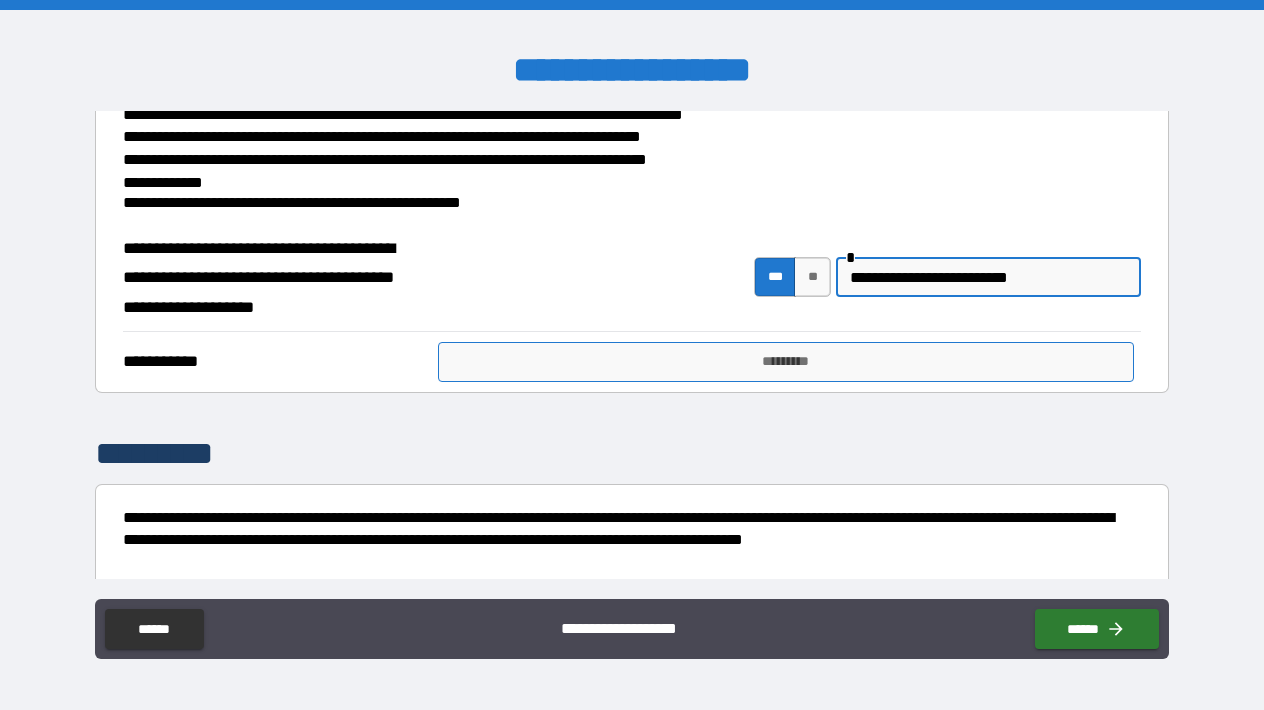 type on "**********" 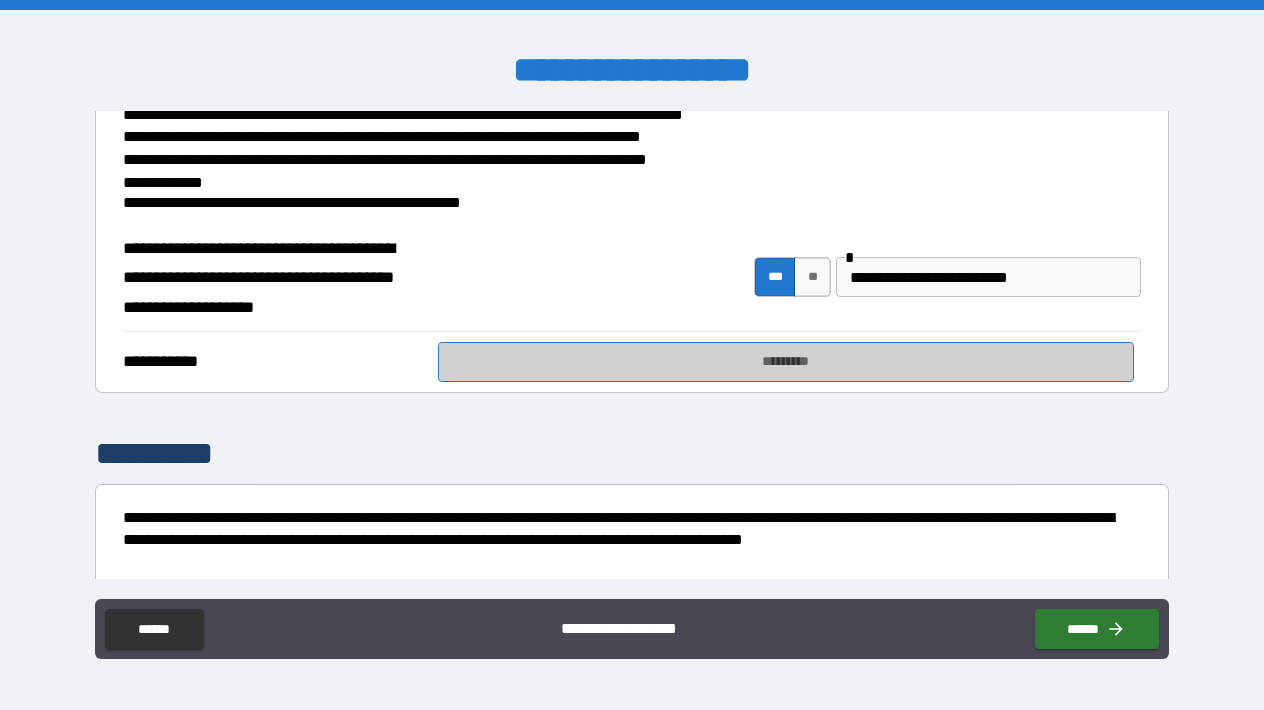 click on "*********" at bounding box center [785, 362] 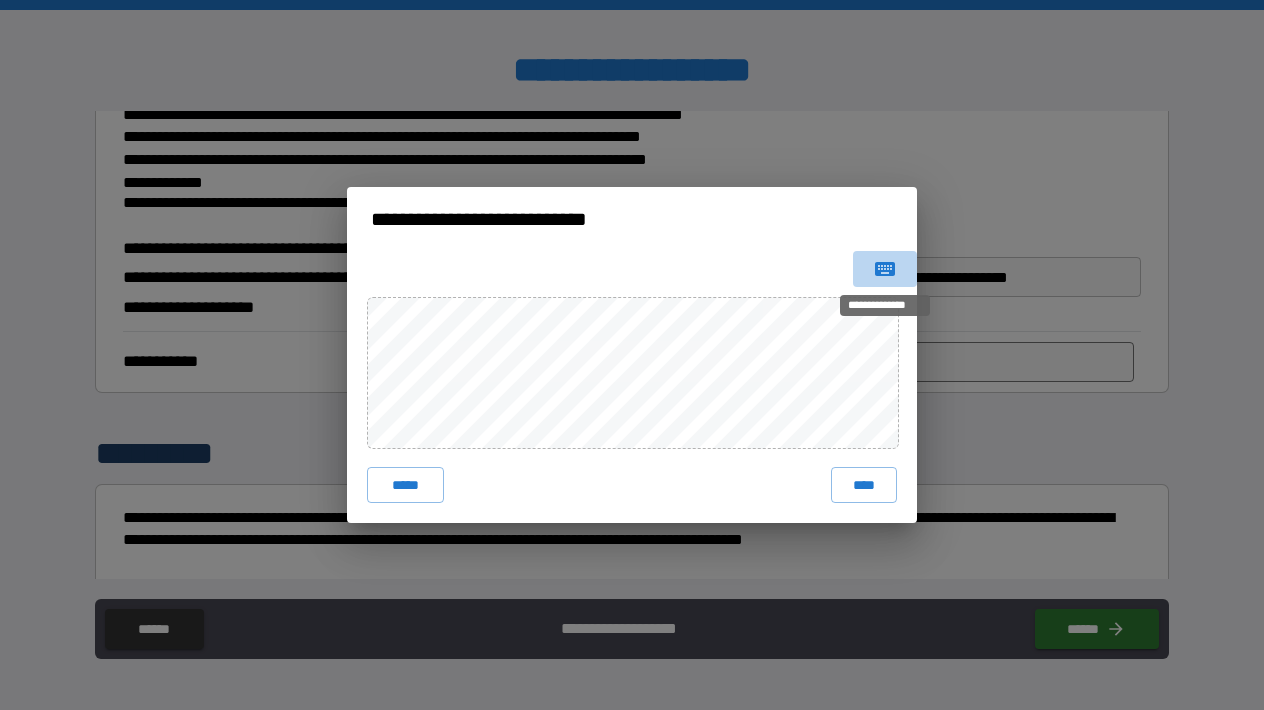 click 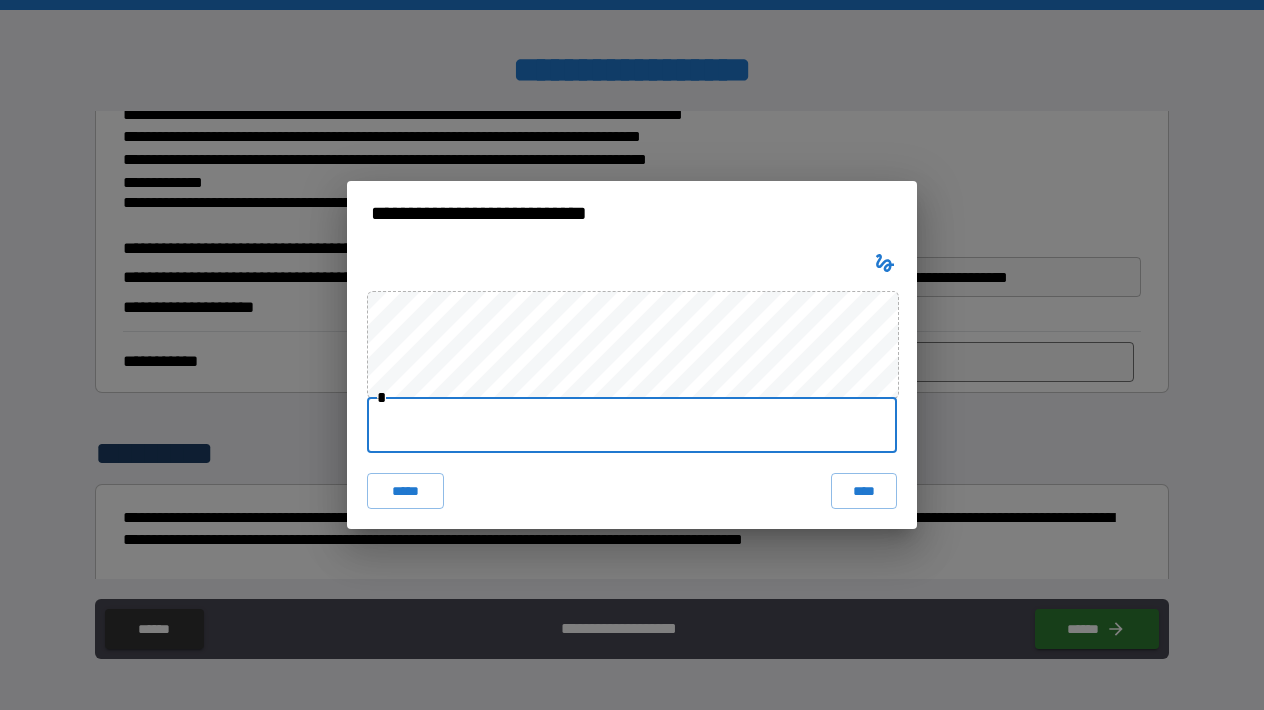 click at bounding box center [632, 425] 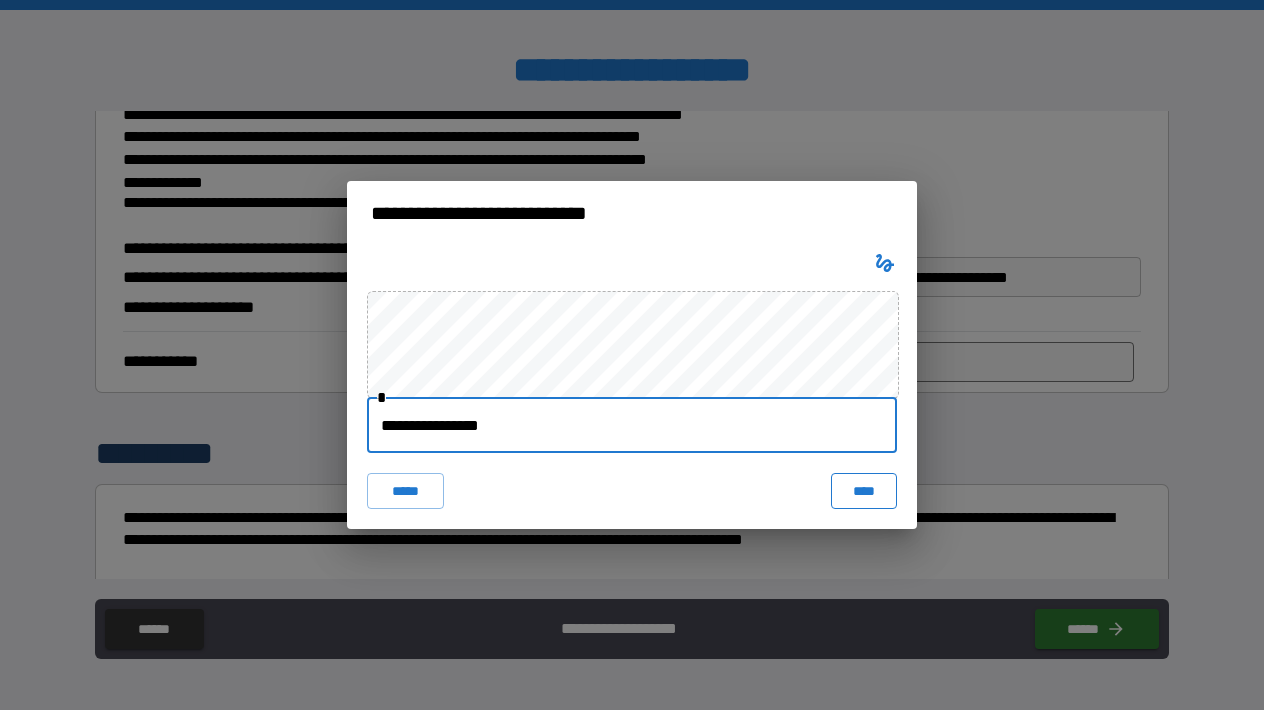 type on "**********" 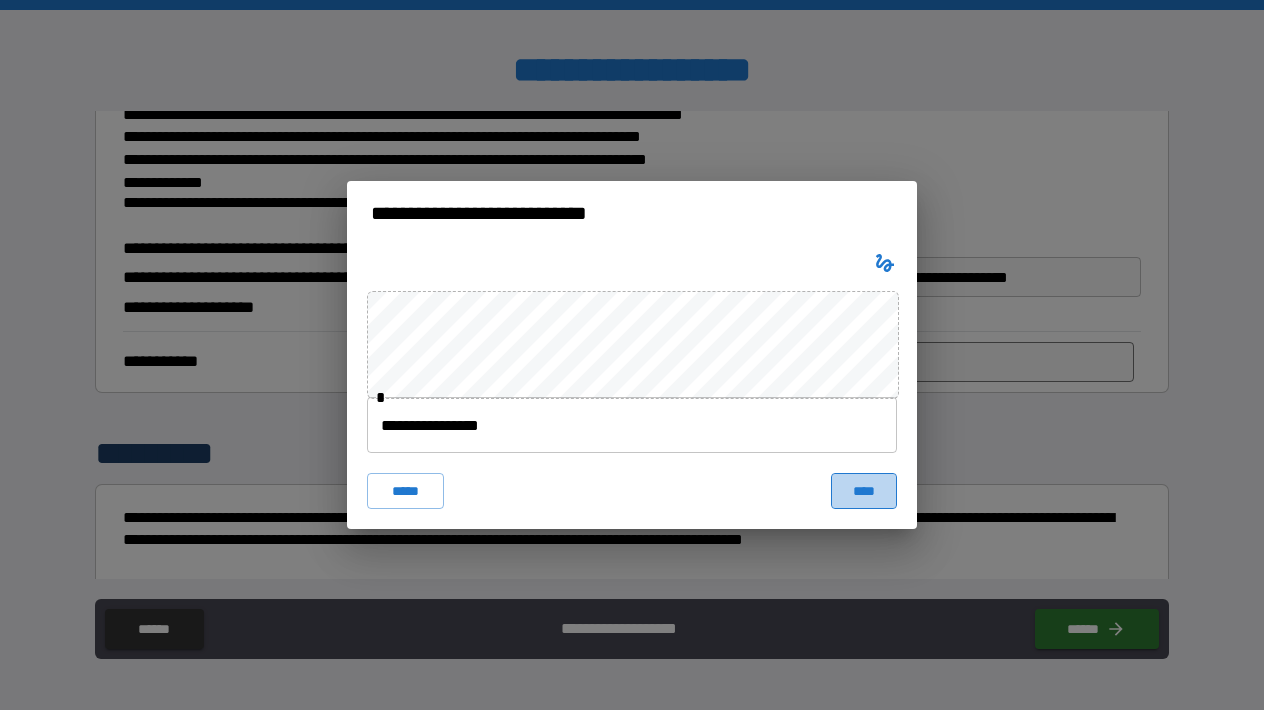 click on "****" at bounding box center [864, 491] 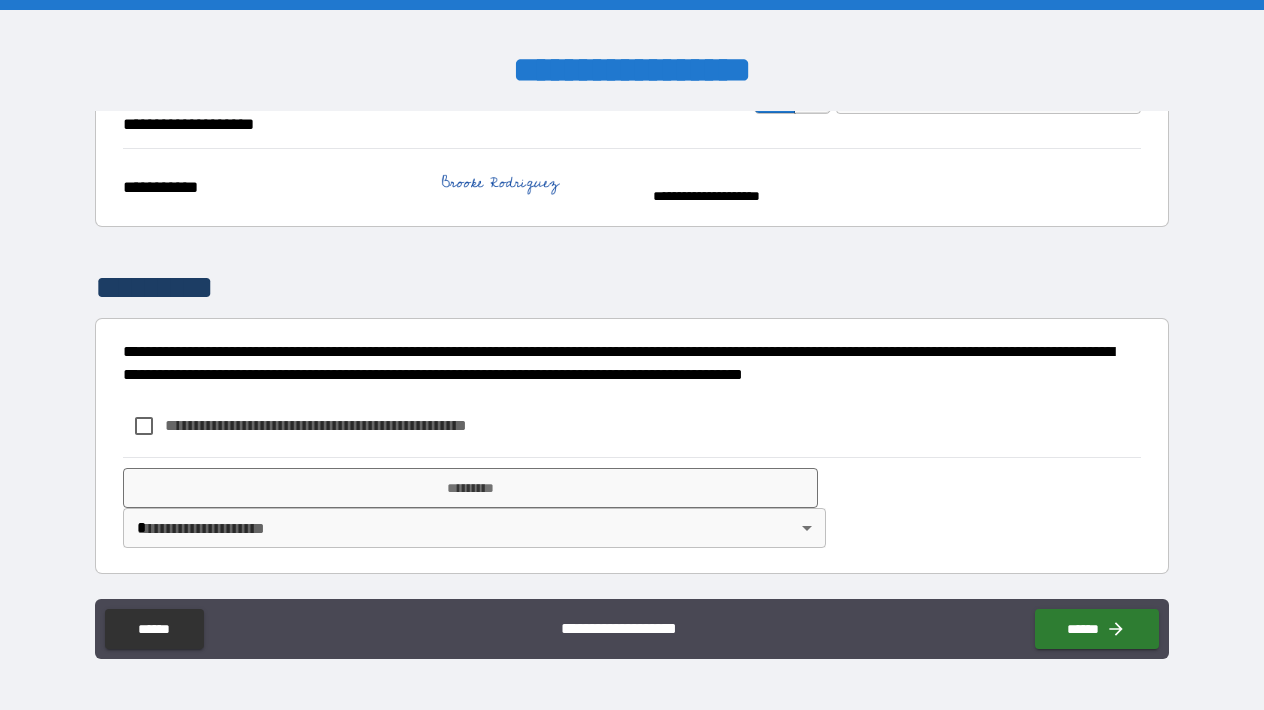 scroll, scrollTop: 1035, scrollLeft: 0, axis: vertical 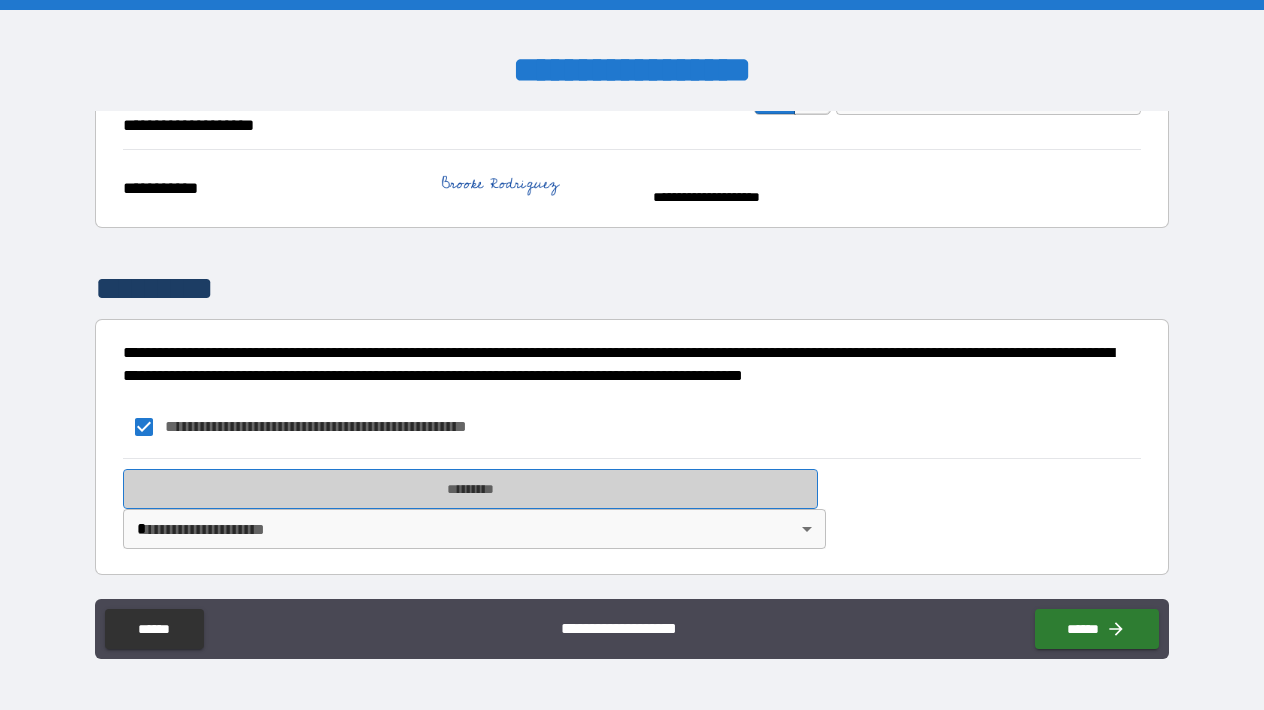click on "*********" at bounding box center [470, 489] 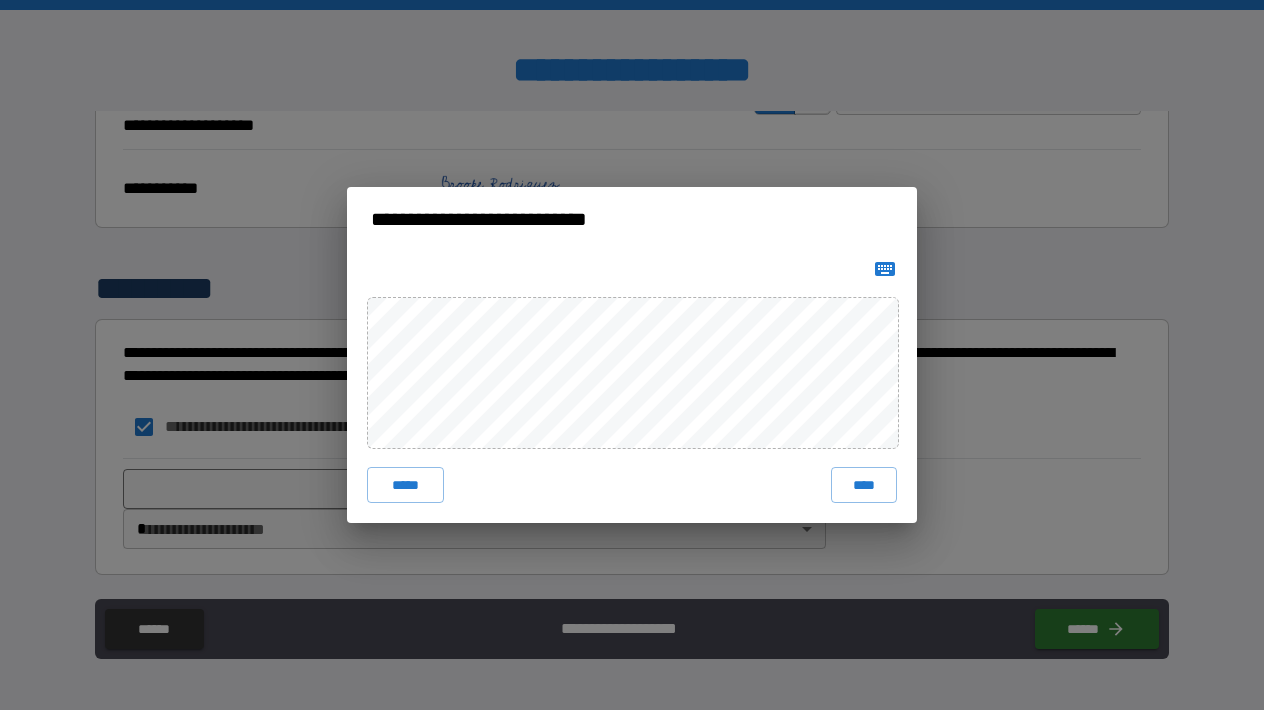 click at bounding box center [885, 269] 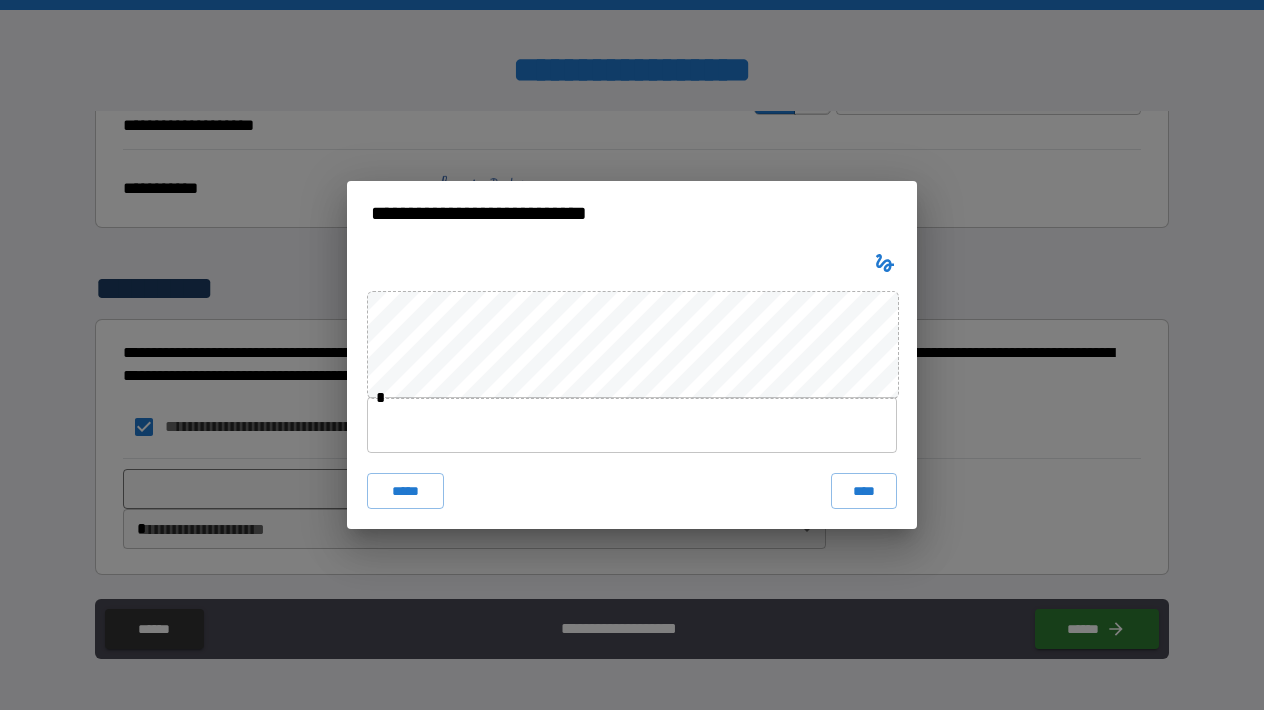 click at bounding box center (632, 425) 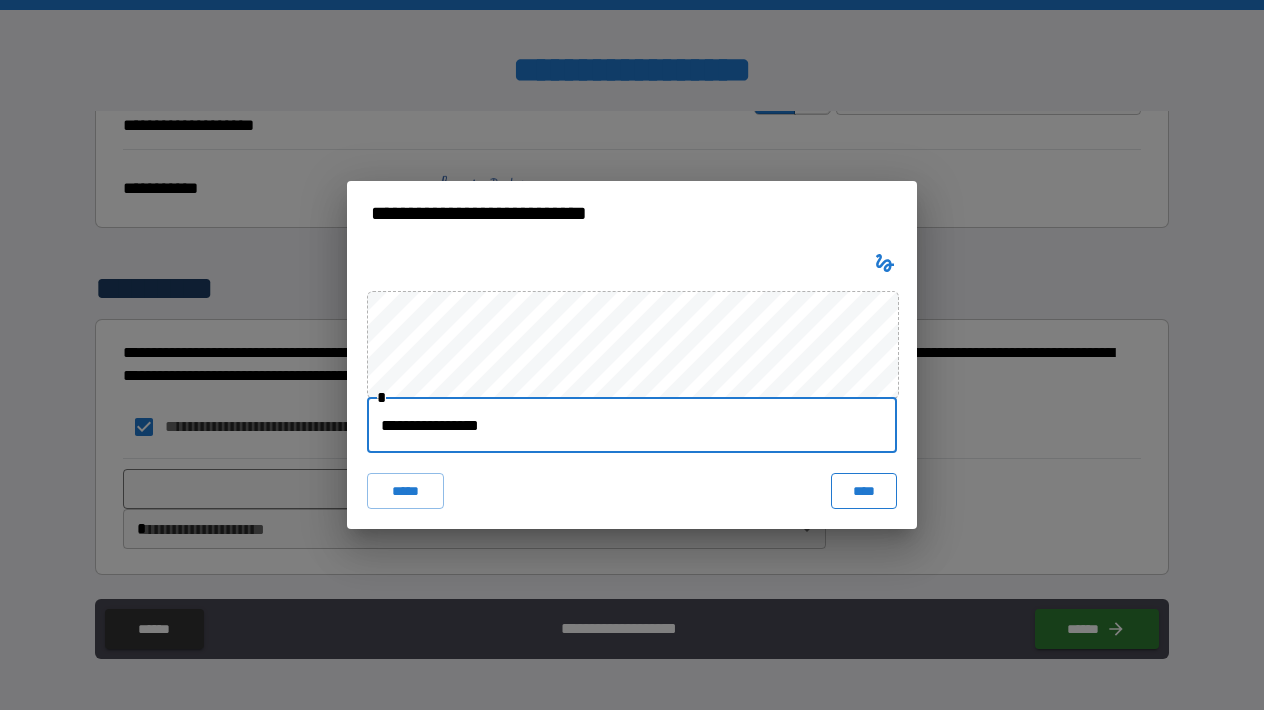 type on "**********" 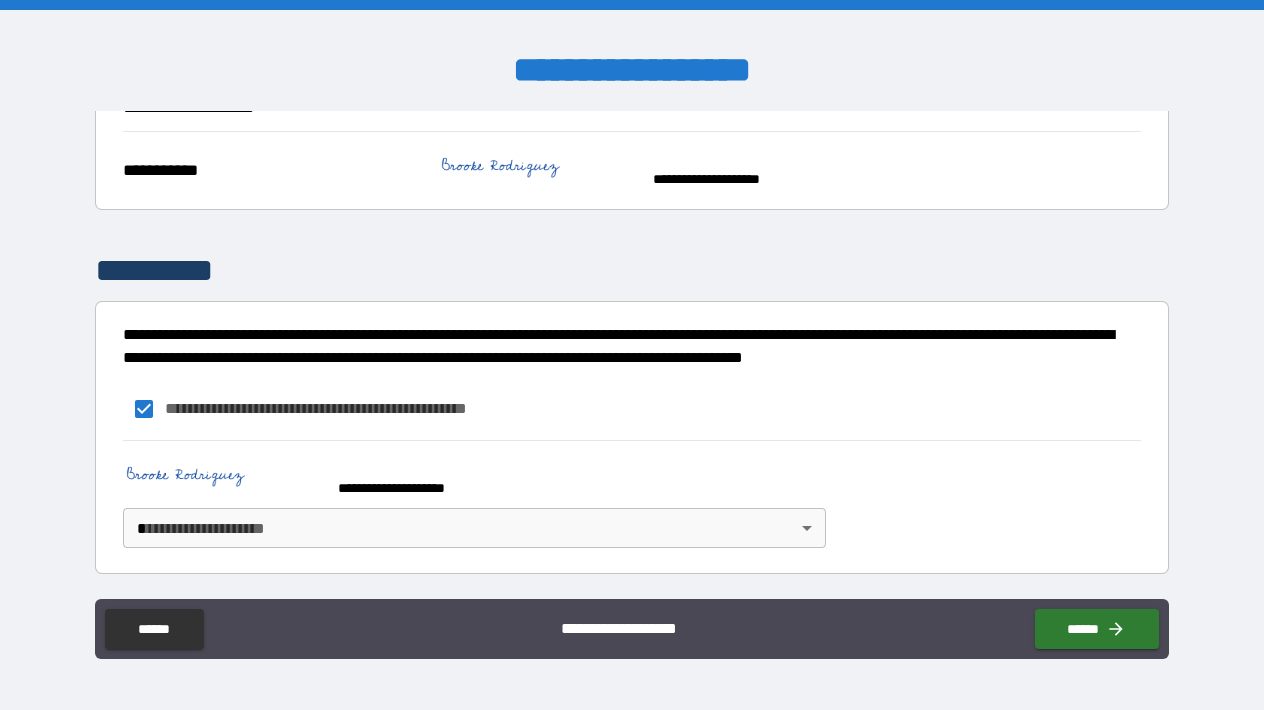 scroll, scrollTop: 1052, scrollLeft: 0, axis: vertical 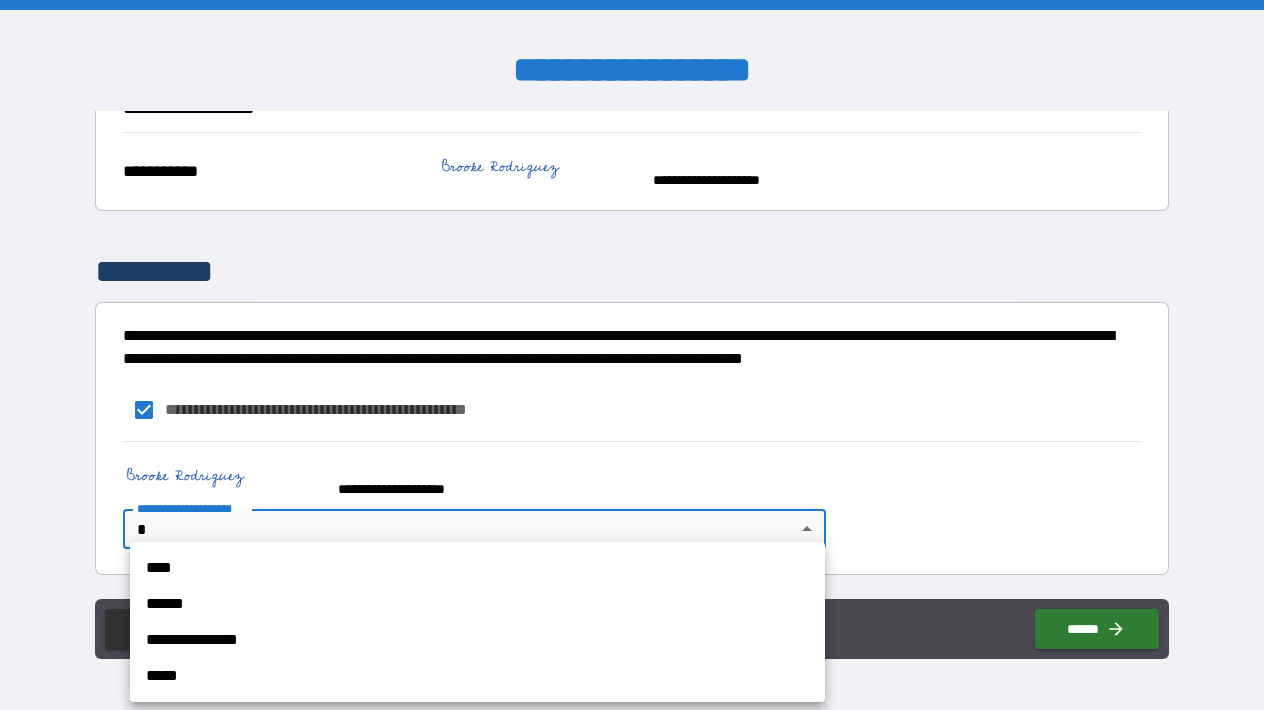 click on "**********" at bounding box center [632, 355] 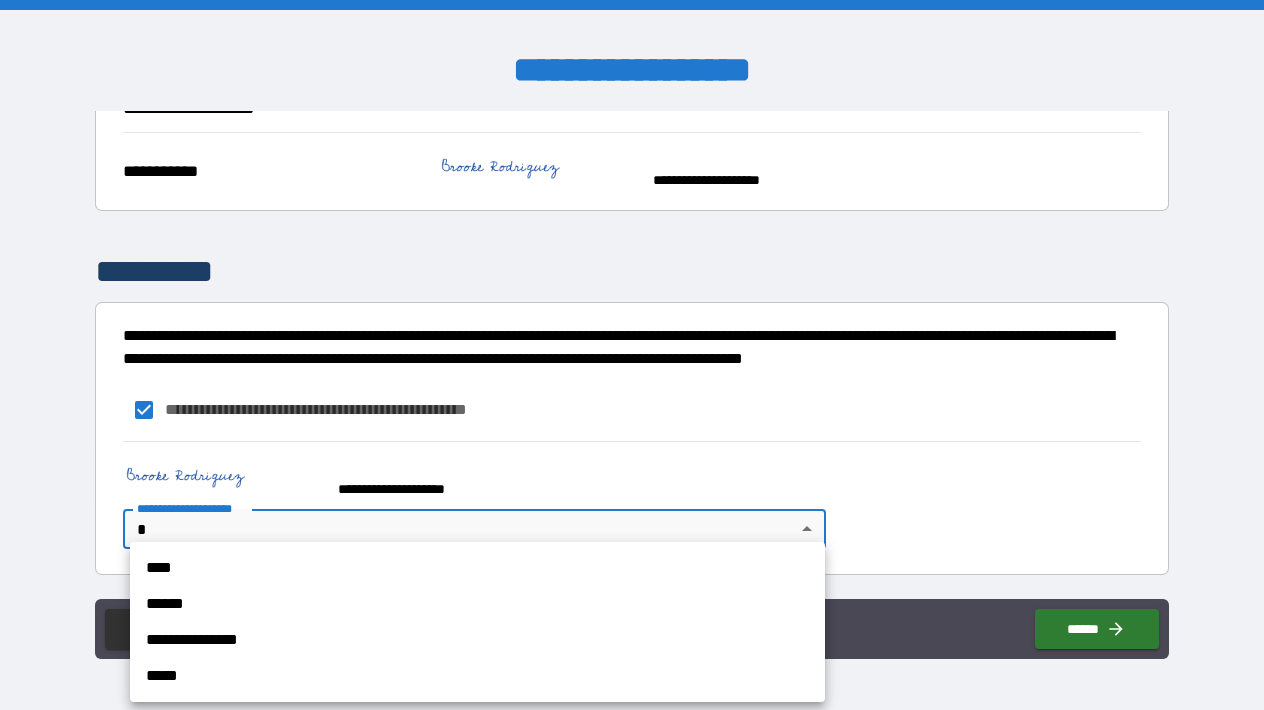 click on "**********" at bounding box center [477, 640] 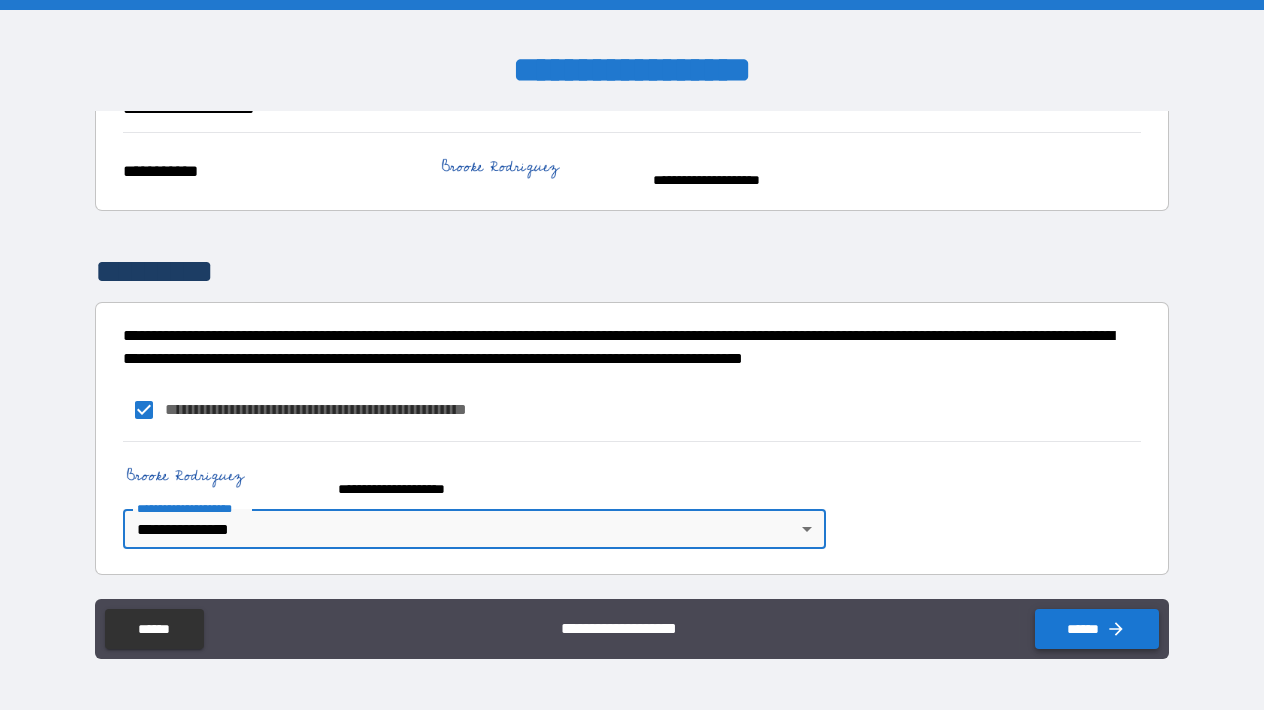 click on "******" at bounding box center (1097, 629) 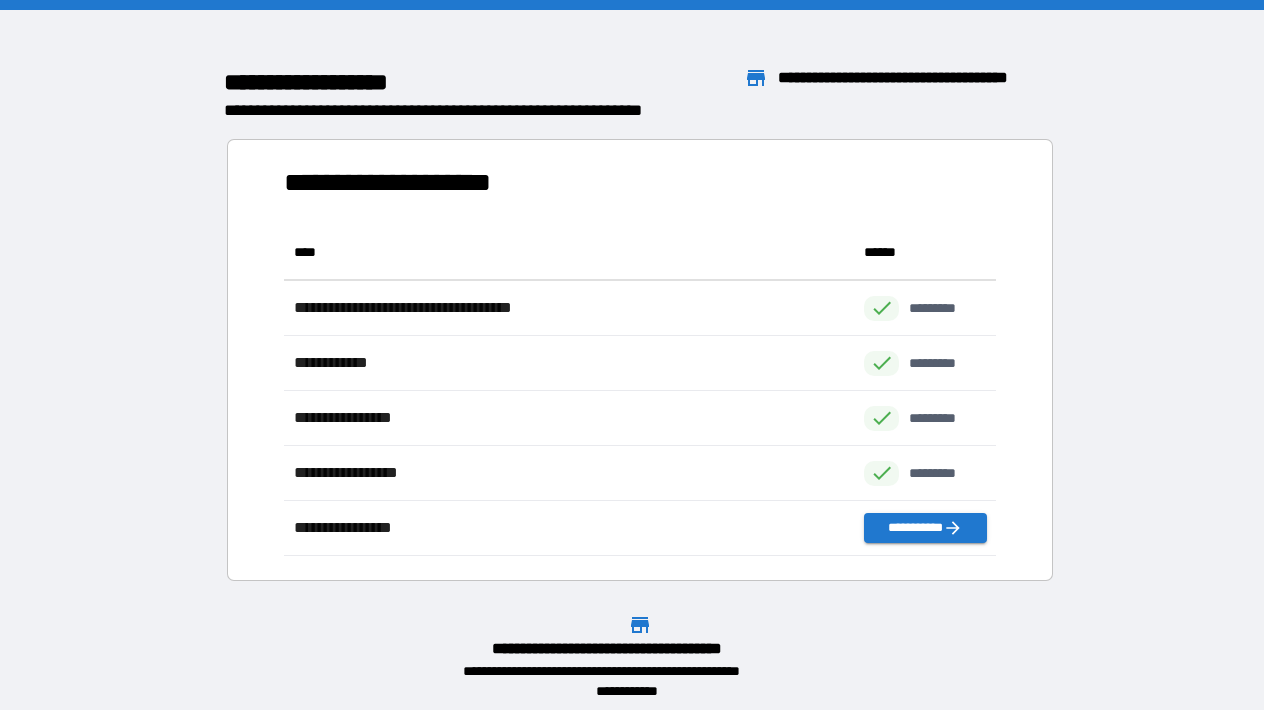 scroll, scrollTop: 1, scrollLeft: 1, axis: both 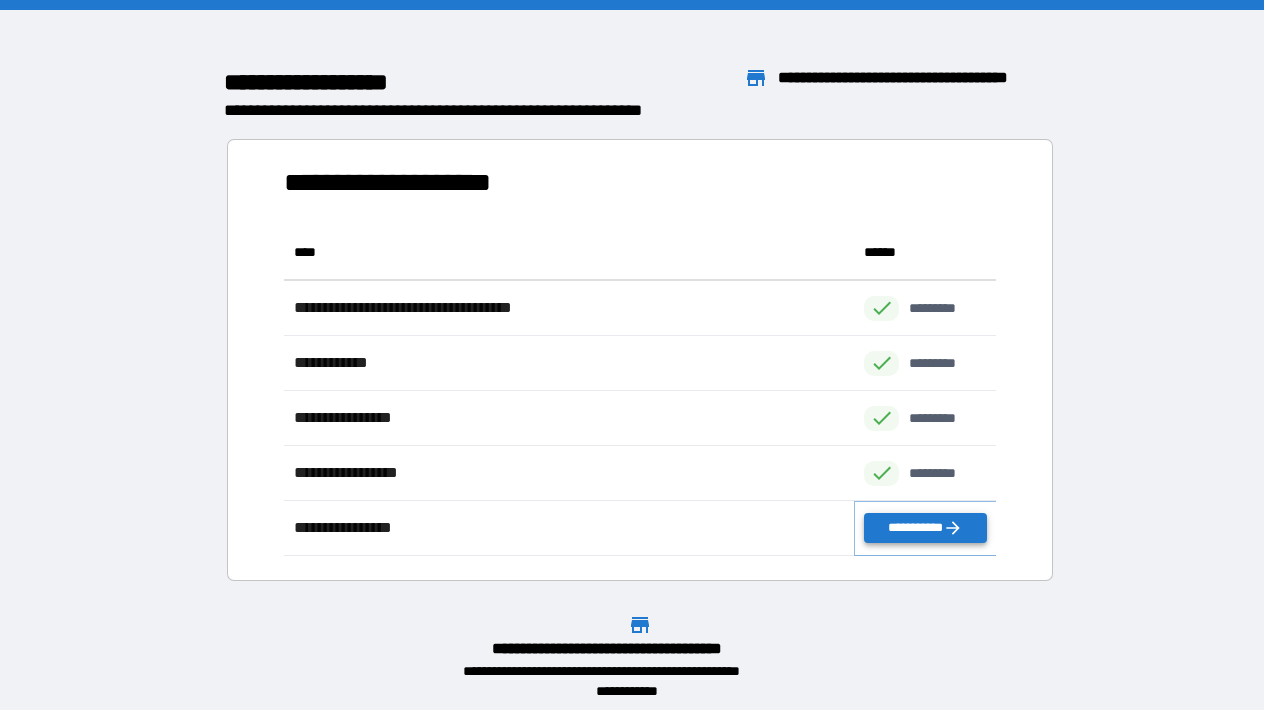click on "**********" at bounding box center (925, 528) 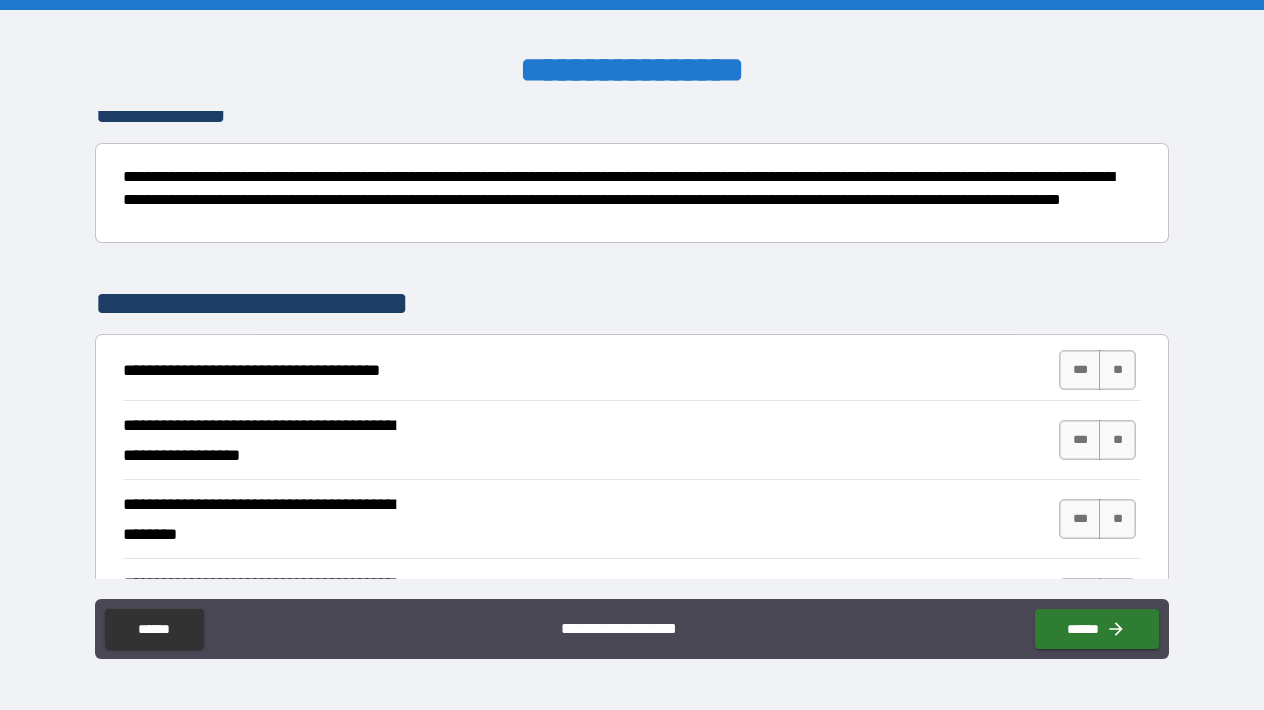 scroll, scrollTop: 188, scrollLeft: 0, axis: vertical 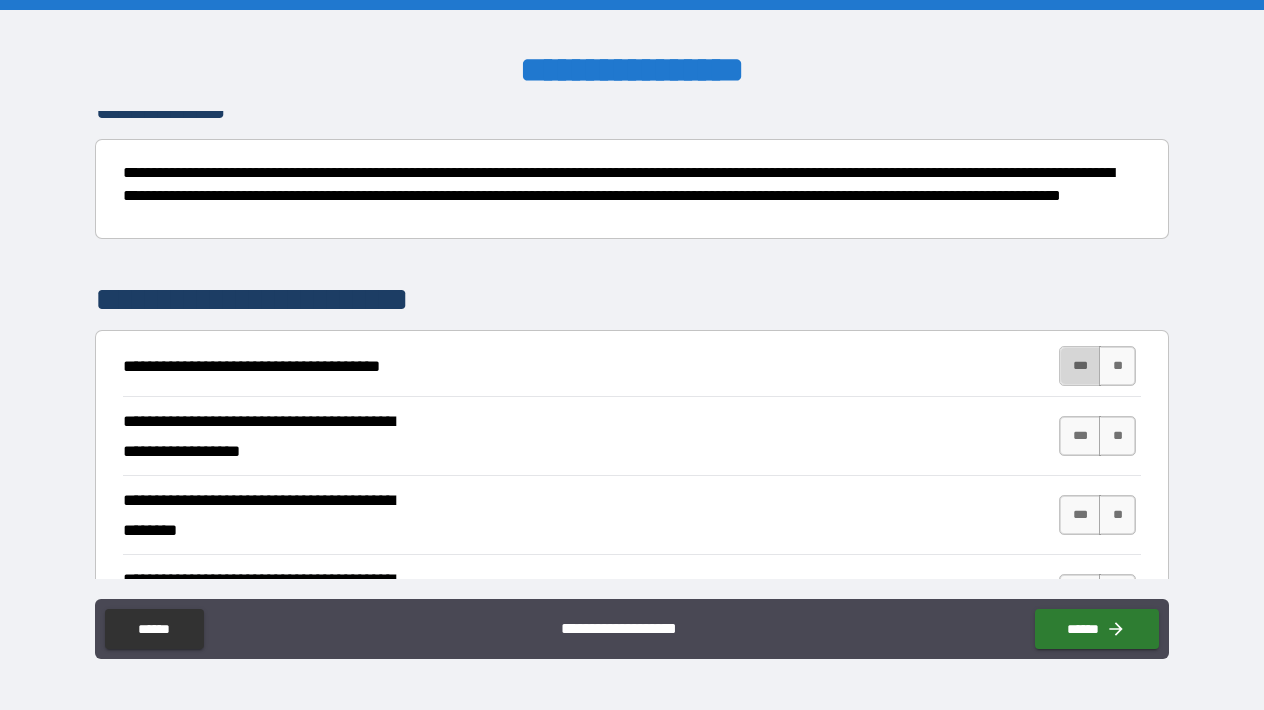 click on "***" at bounding box center [1080, 366] 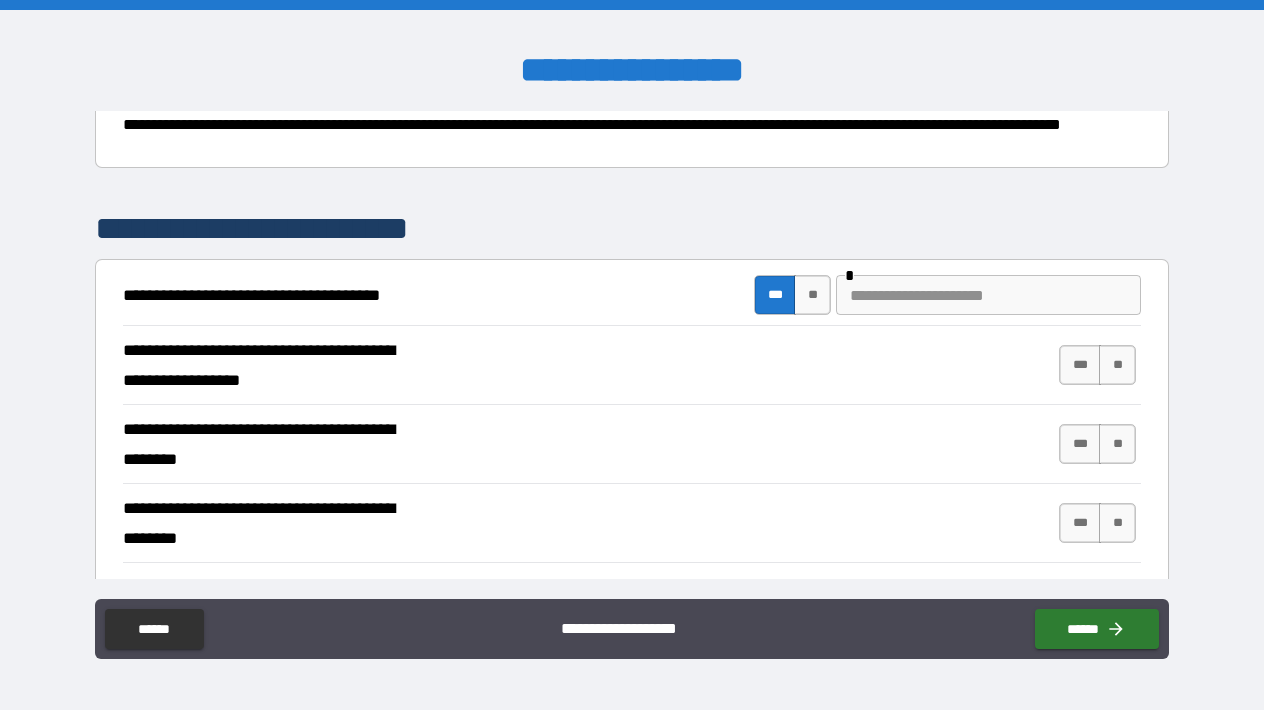 scroll, scrollTop: 260, scrollLeft: 0, axis: vertical 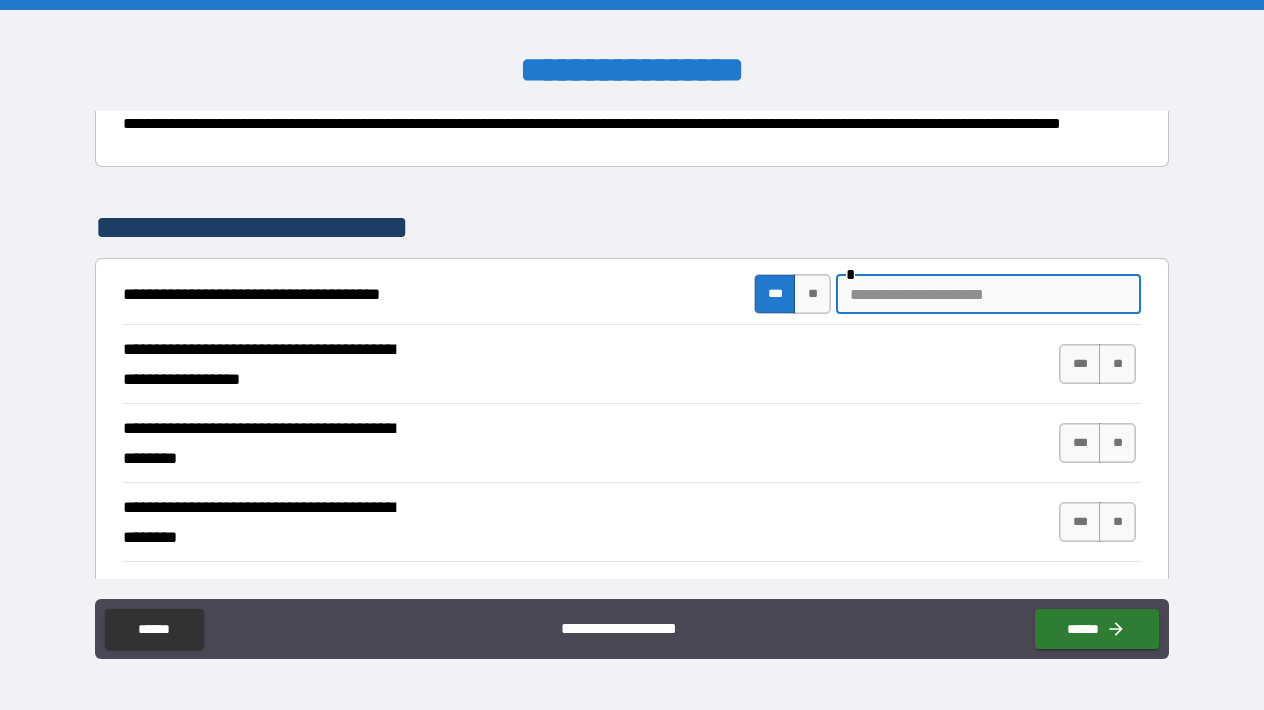click at bounding box center (988, 294) 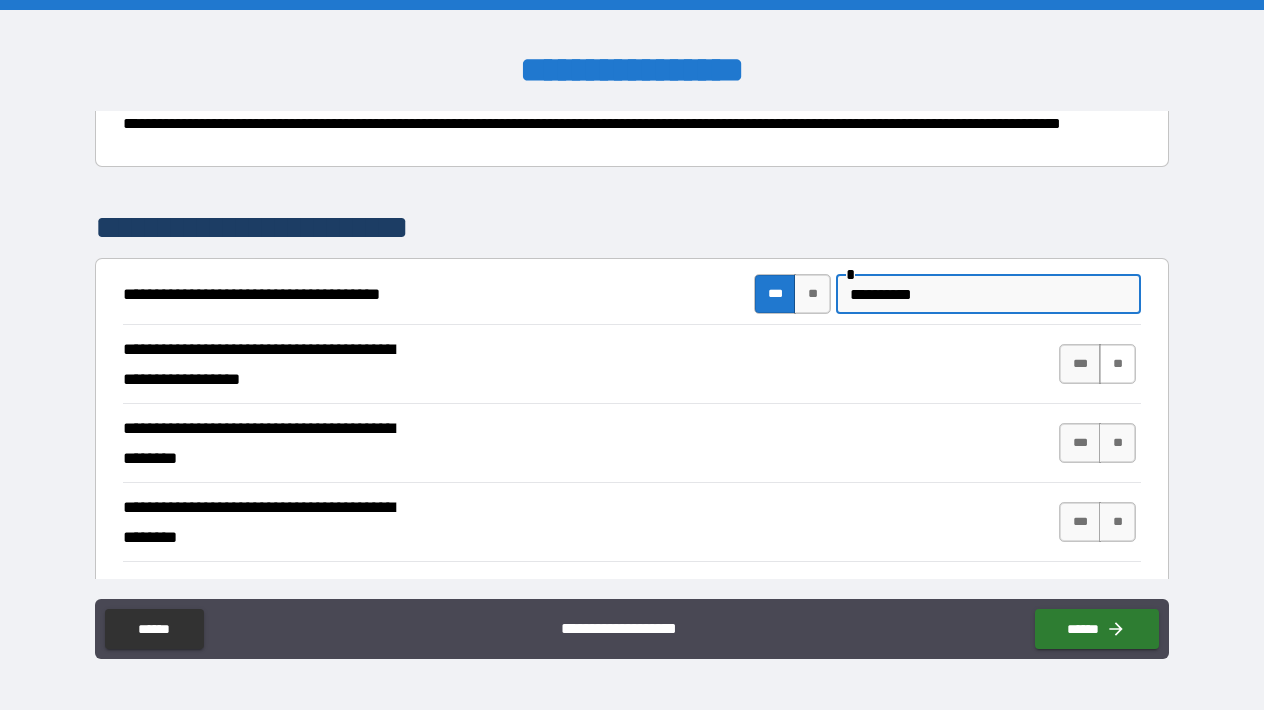 type on "**********" 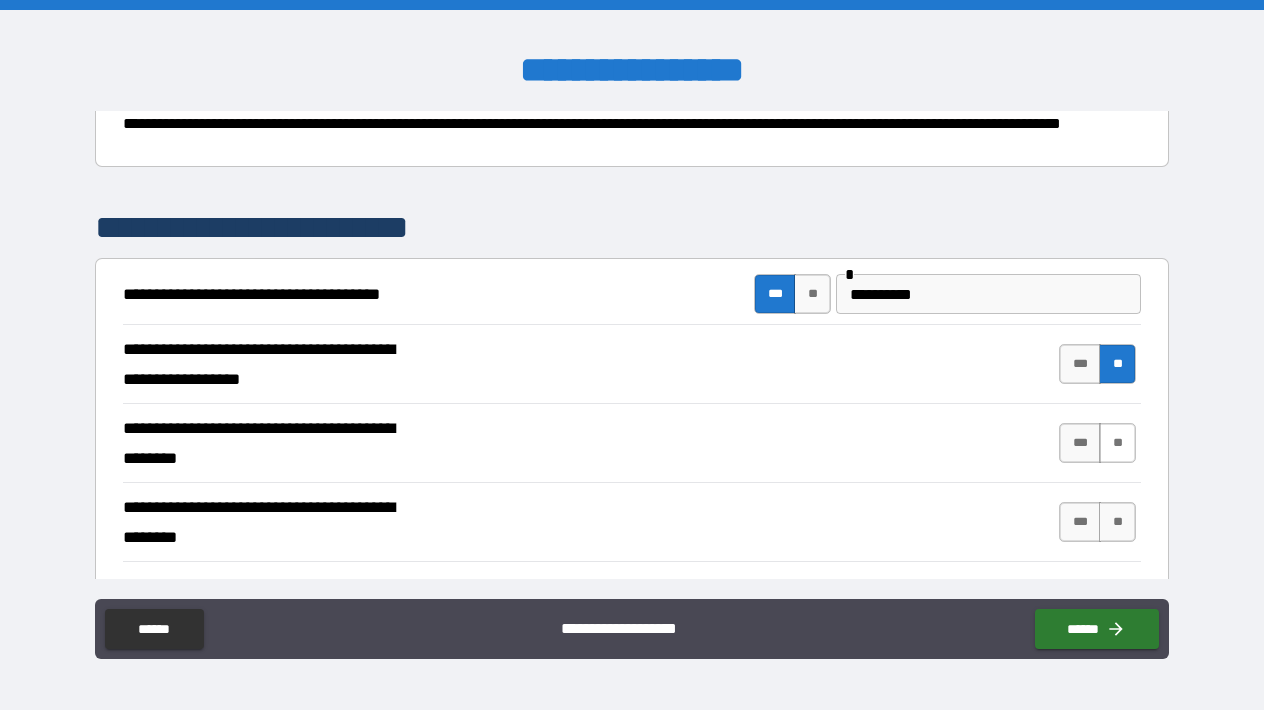 click on "**" at bounding box center [1117, 443] 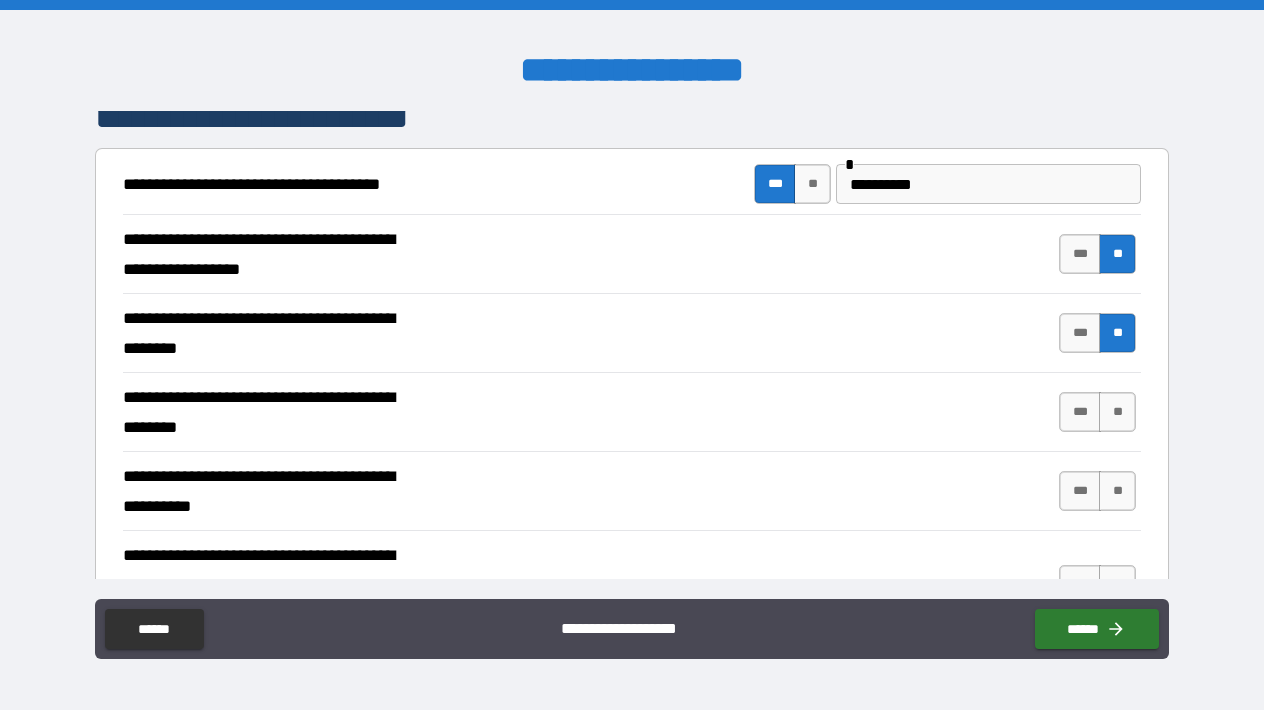 scroll, scrollTop: 374, scrollLeft: 0, axis: vertical 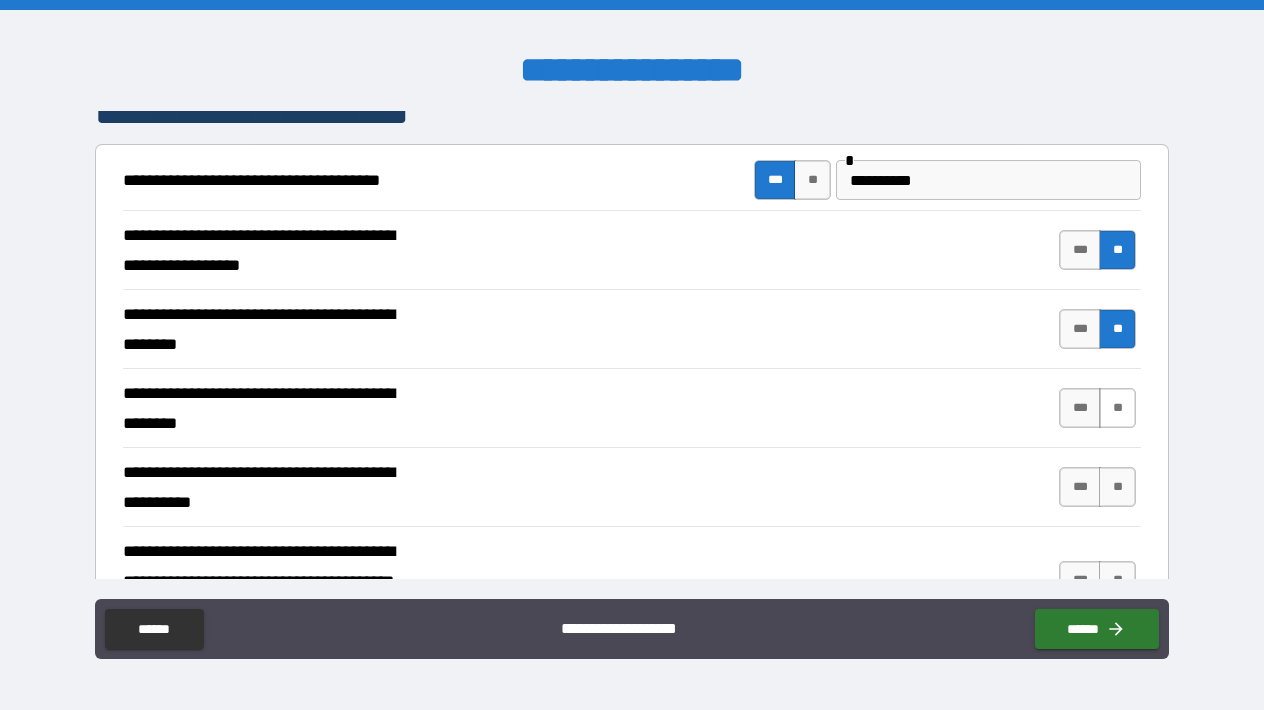 click on "**" at bounding box center (1117, 408) 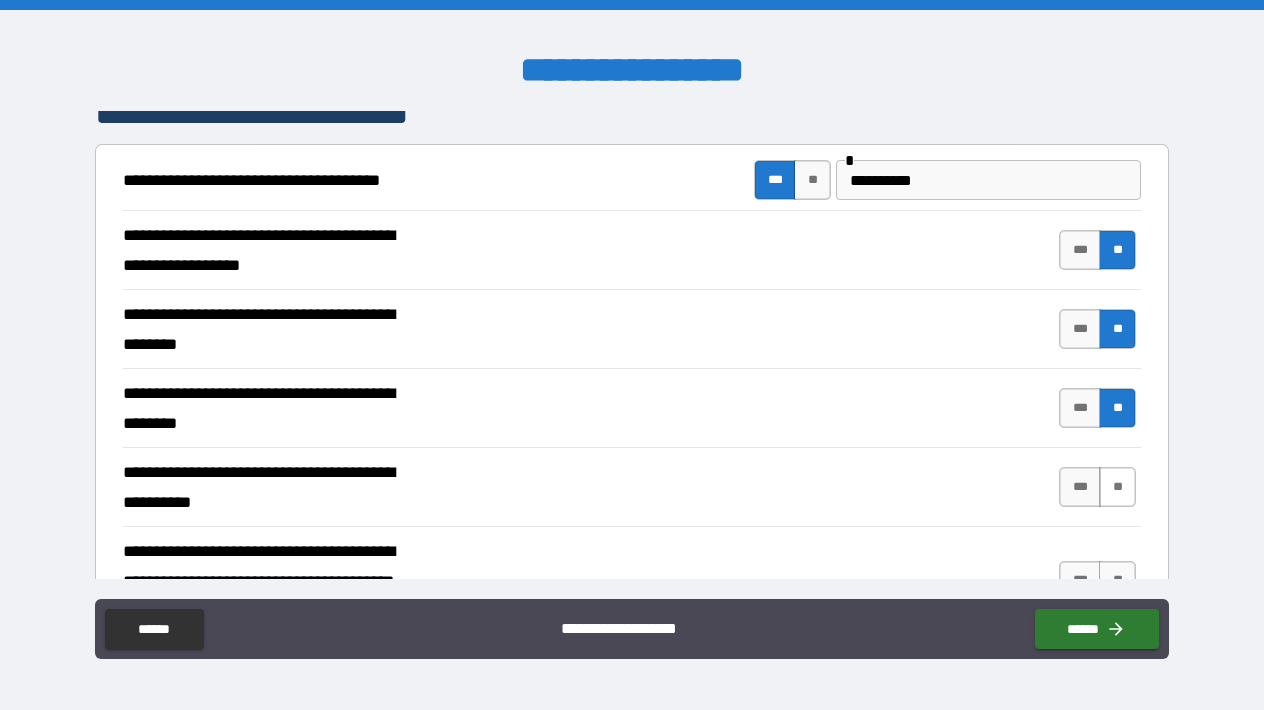 click on "**" at bounding box center [1117, 487] 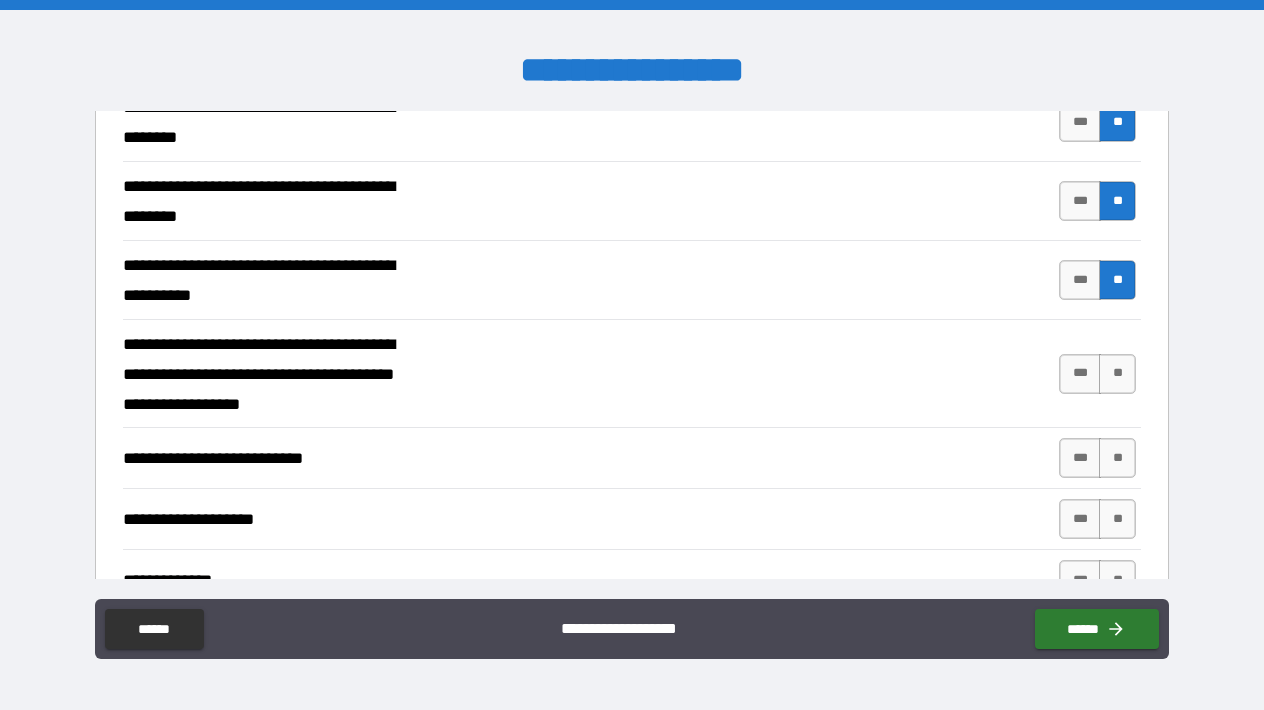 scroll, scrollTop: 596, scrollLeft: 0, axis: vertical 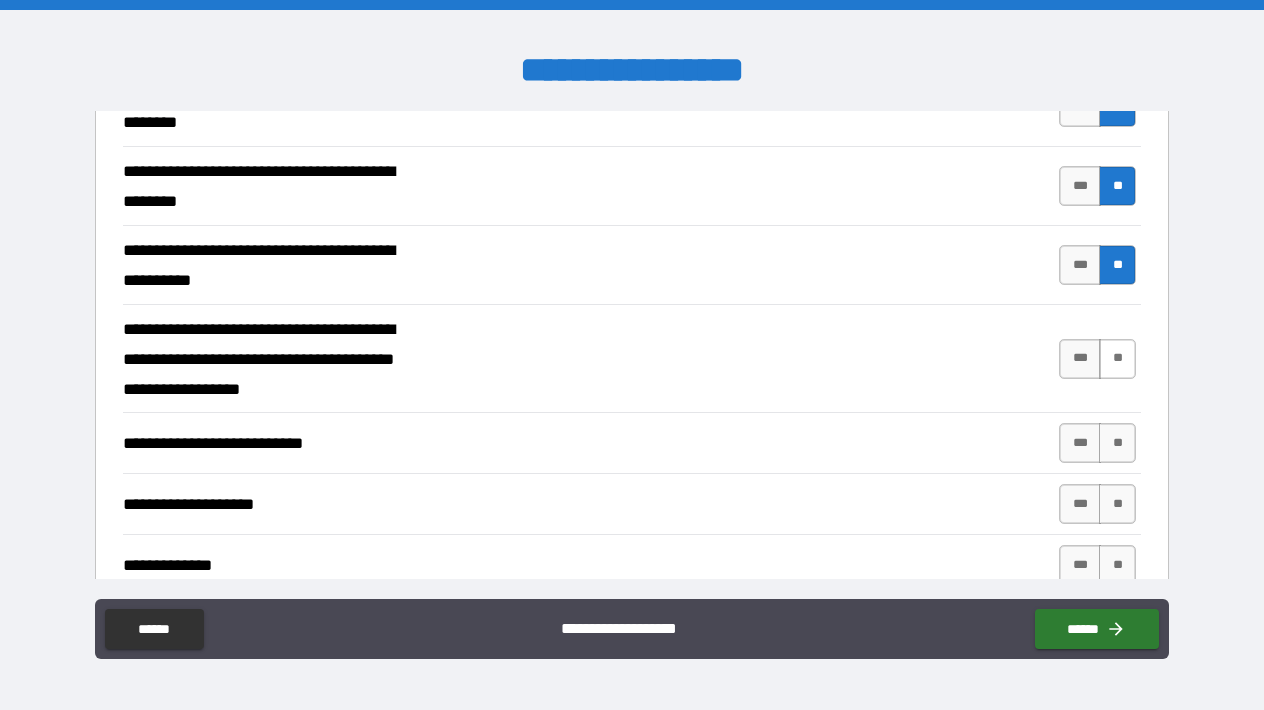 click on "**" at bounding box center [1117, 359] 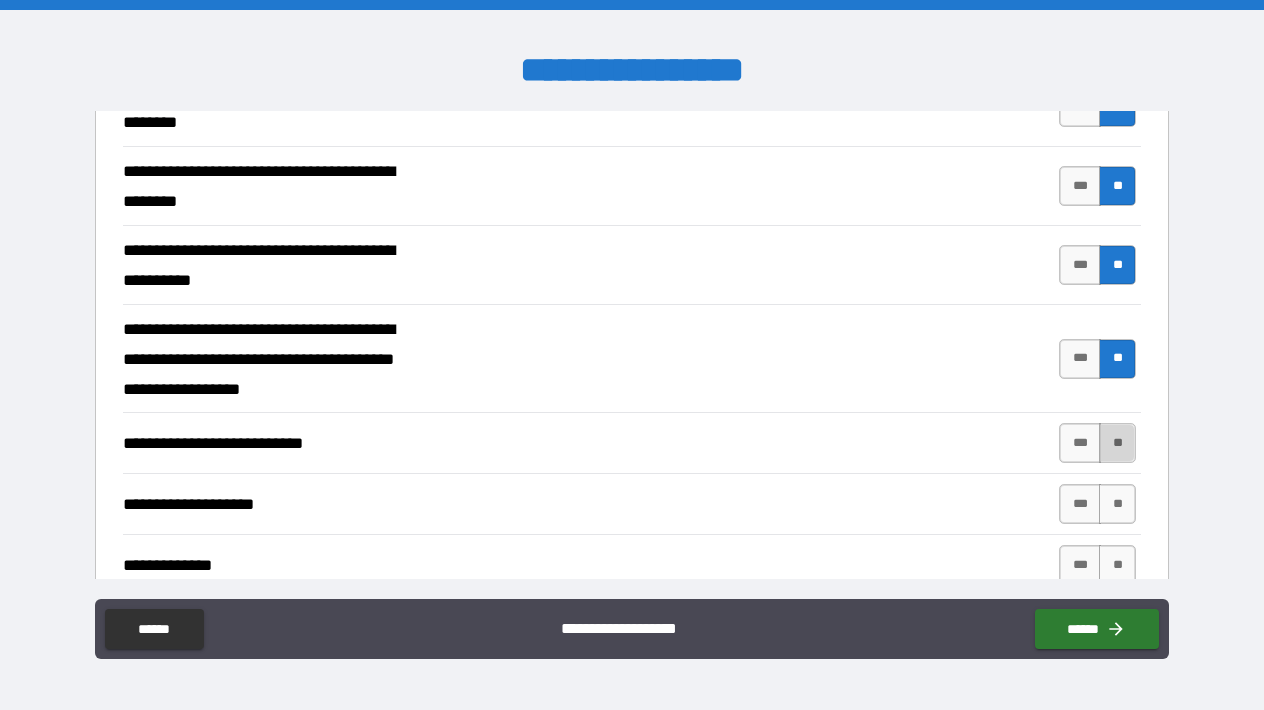 click on "**" at bounding box center [1117, 443] 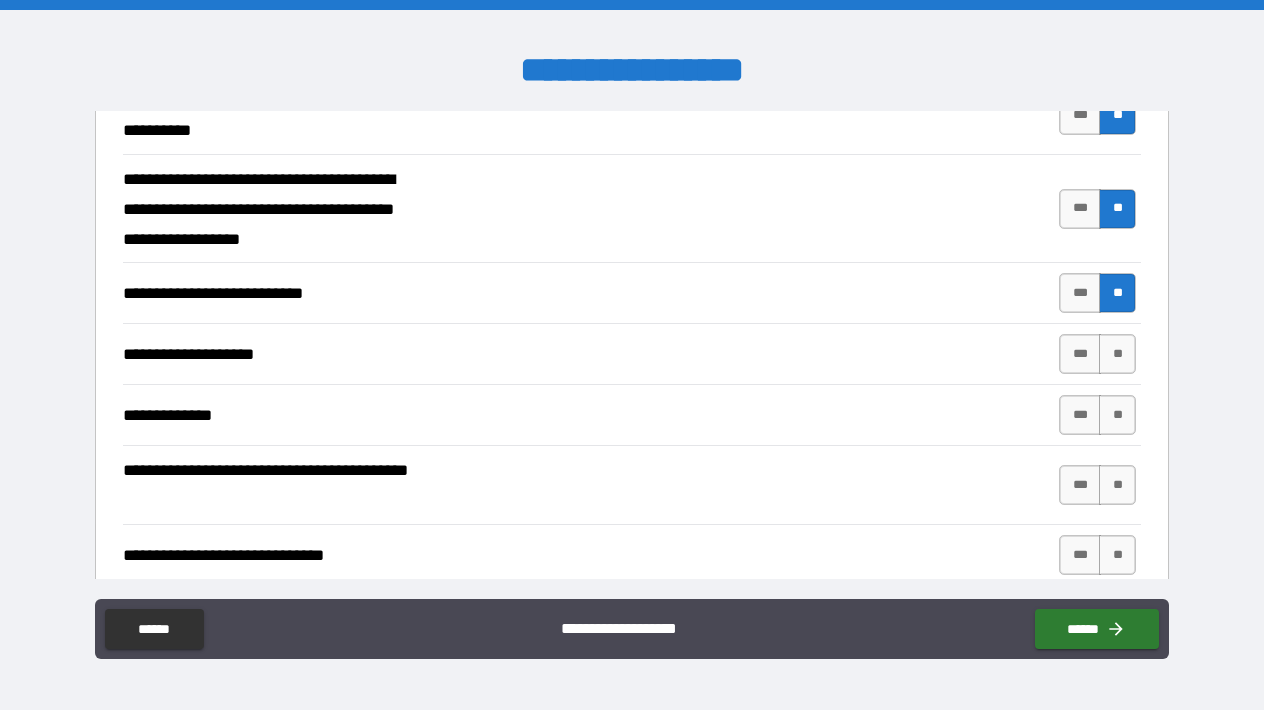 scroll, scrollTop: 752, scrollLeft: 0, axis: vertical 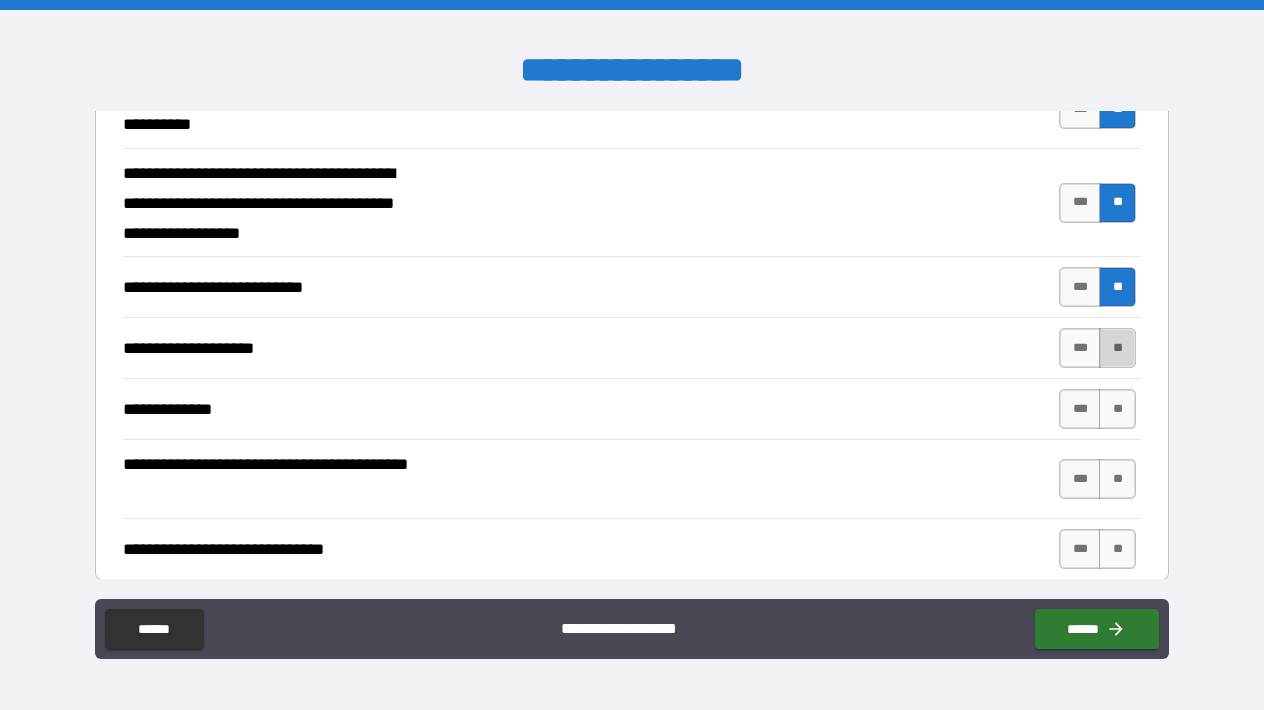 click on "**" at bounding box center (1117, 348) 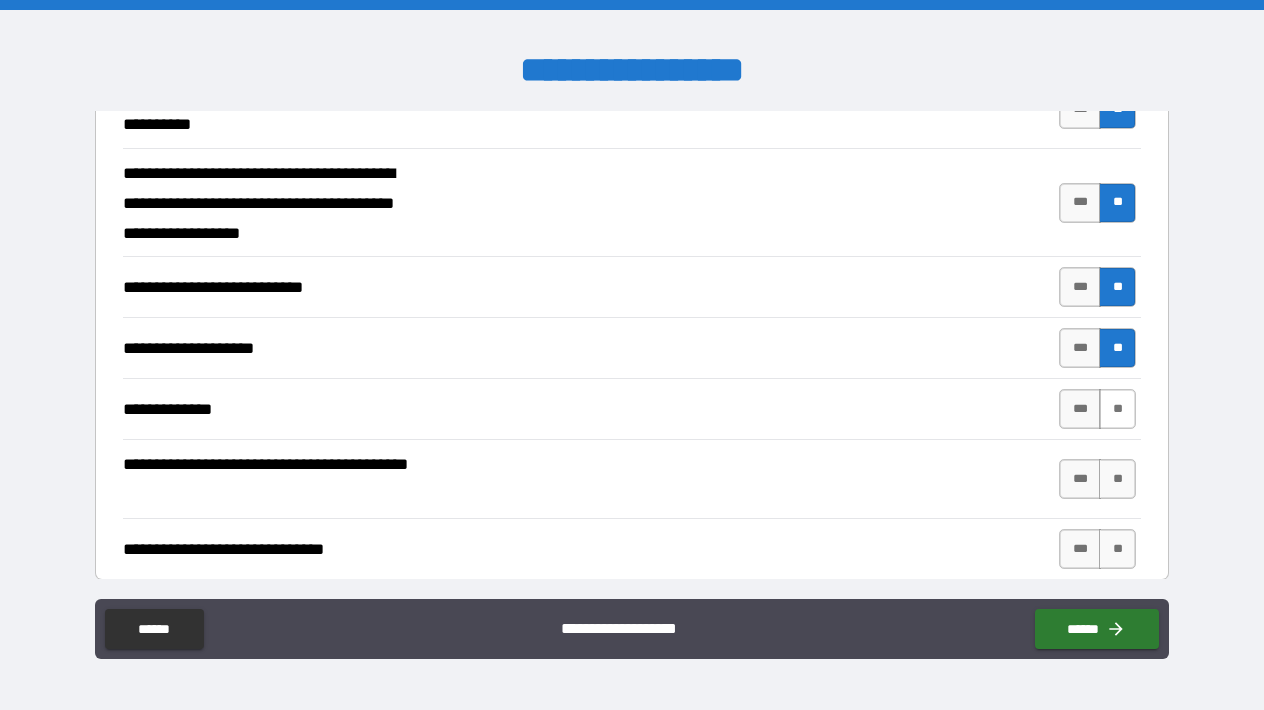 click on "**" at bounding box center [1117, 409] 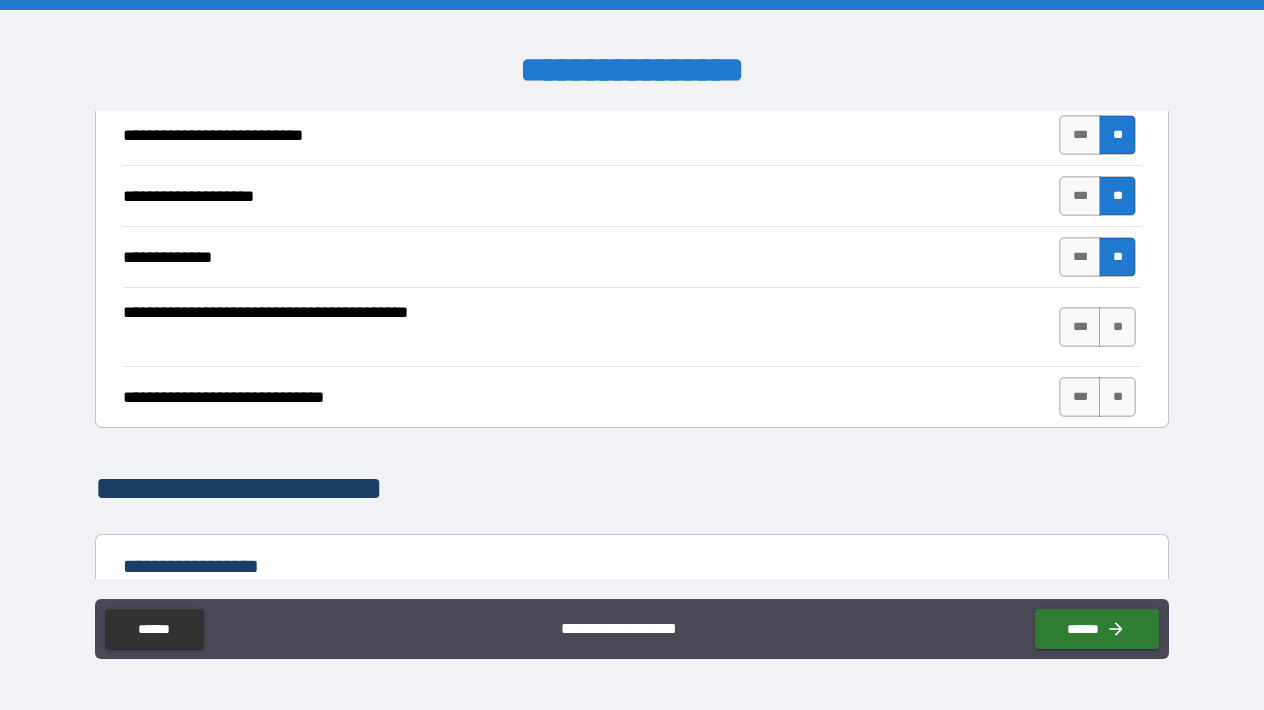scroll, scrollTop: 932, scrollLeft: 0, axis: vertical 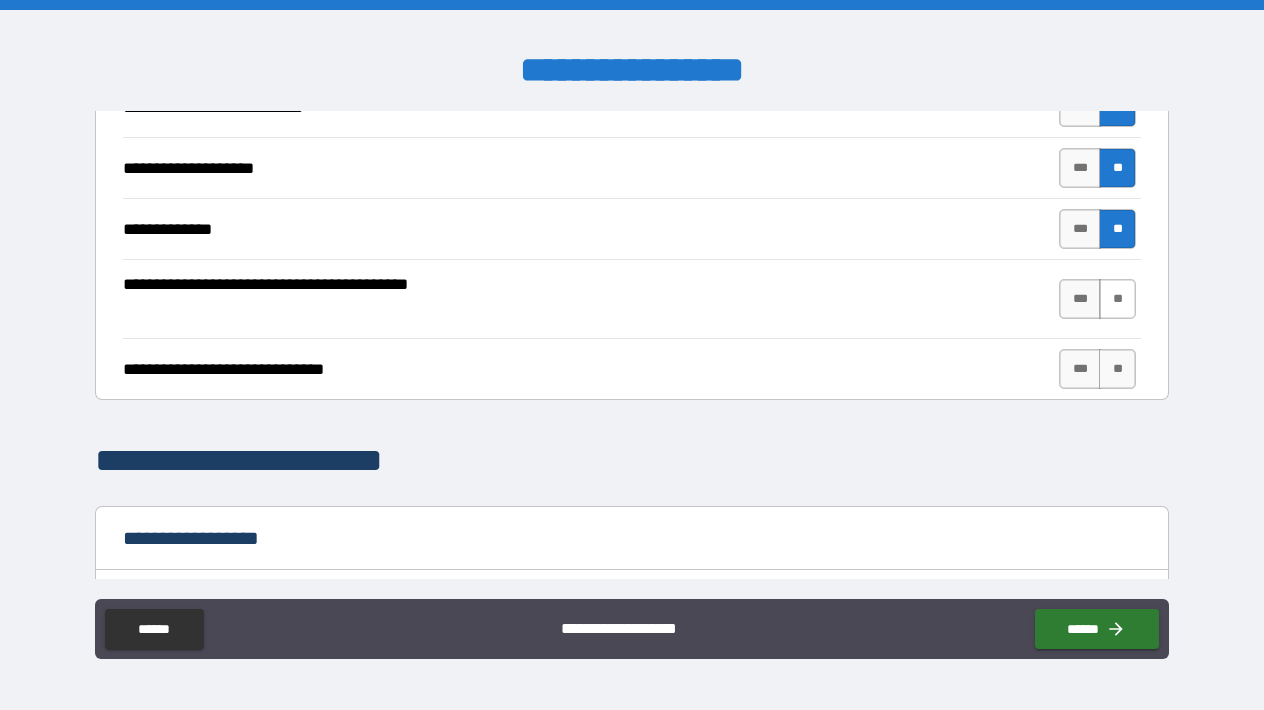 click on "**" at bounding box center (1117, 299) 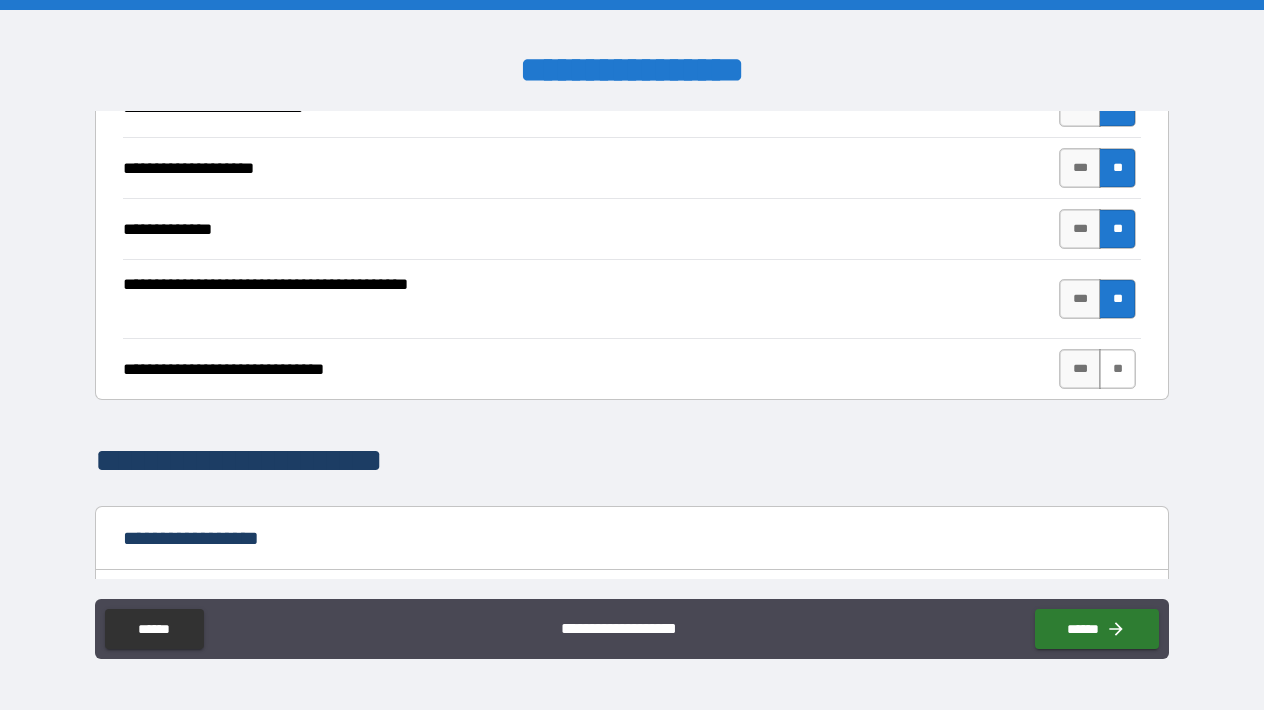 click on "**" at bounding box center [1117, 369] 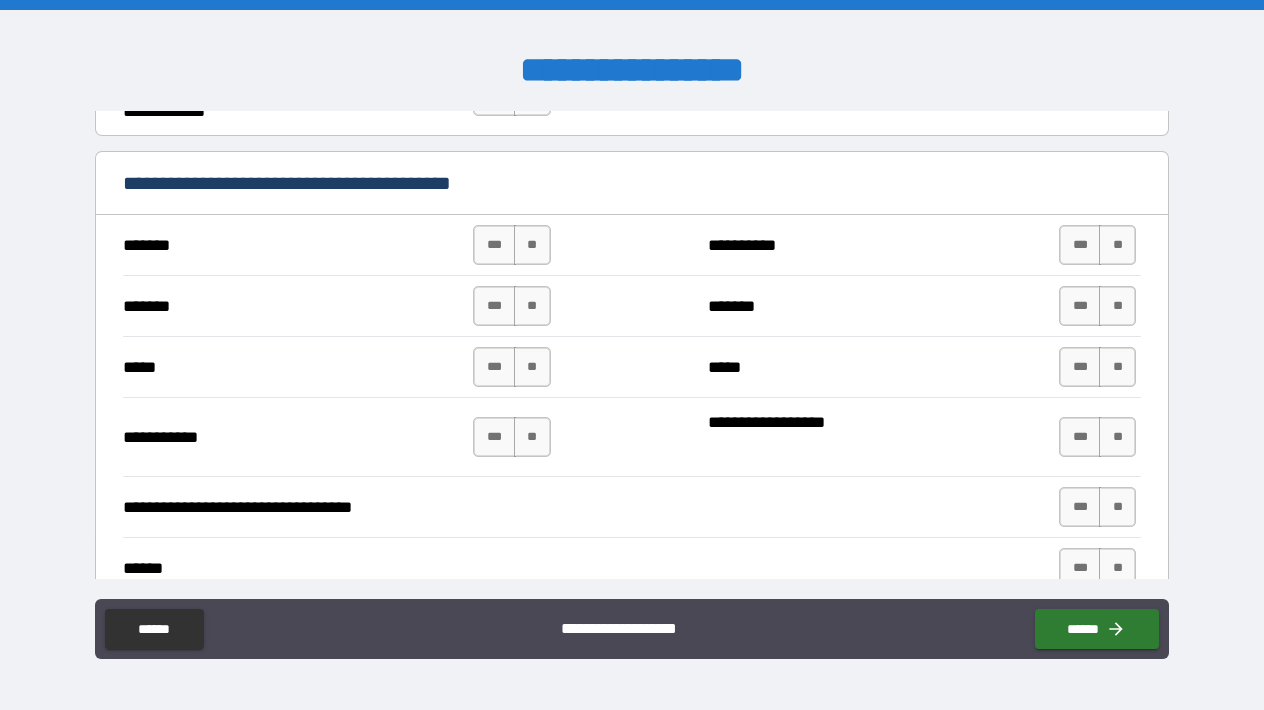 scroll, scrollTop: 1527, scrollLeft: 0, axis: vertical 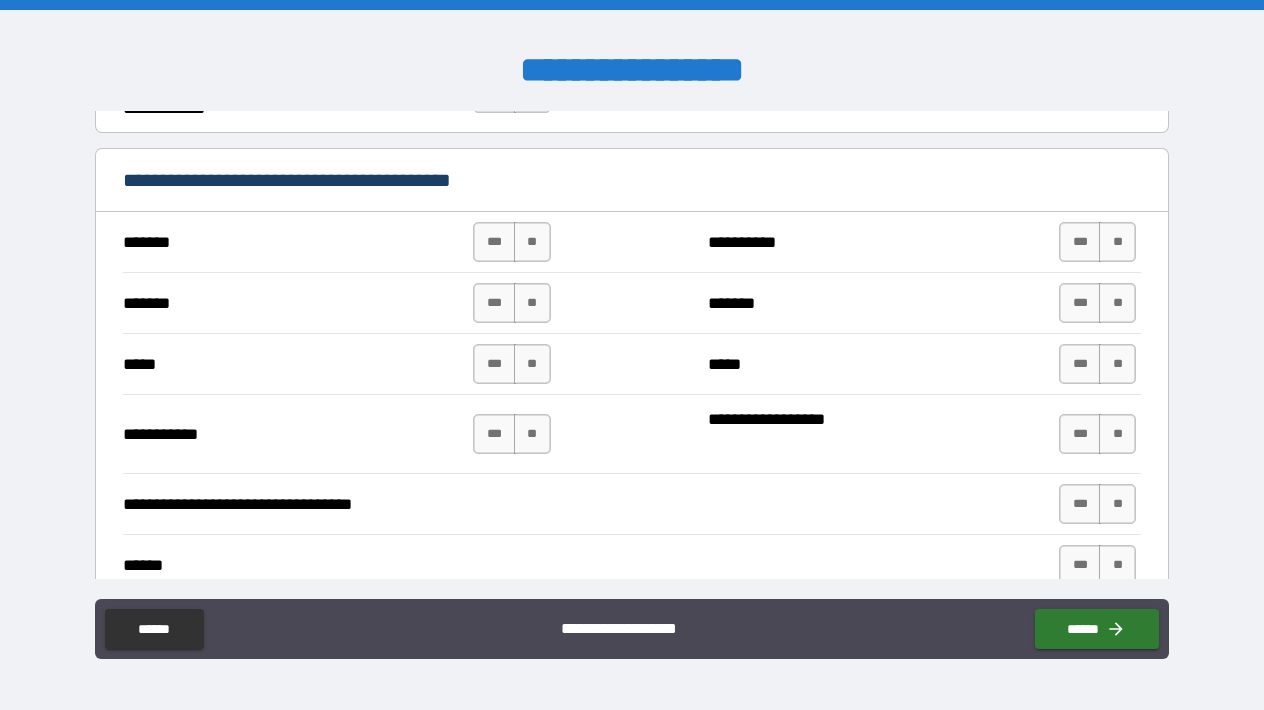 click on "*** **" at bounding box center [511, 242] 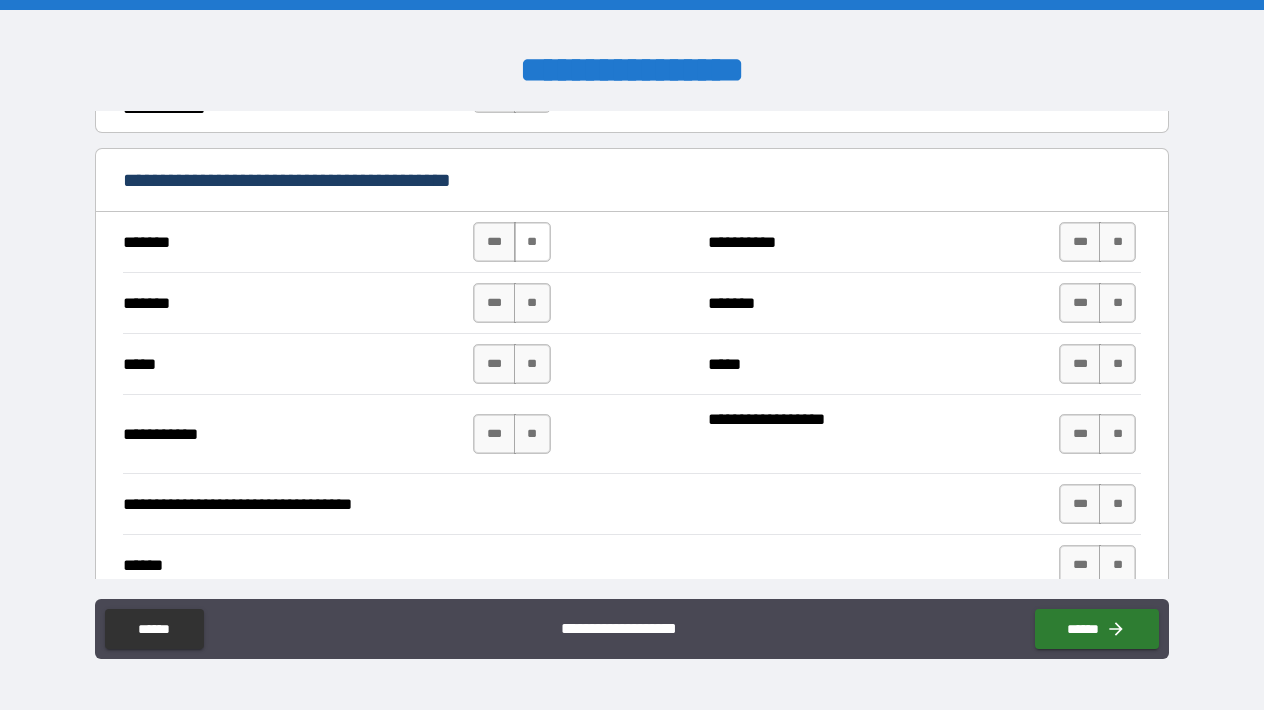 click on "**" at bounding box center (532, 242) 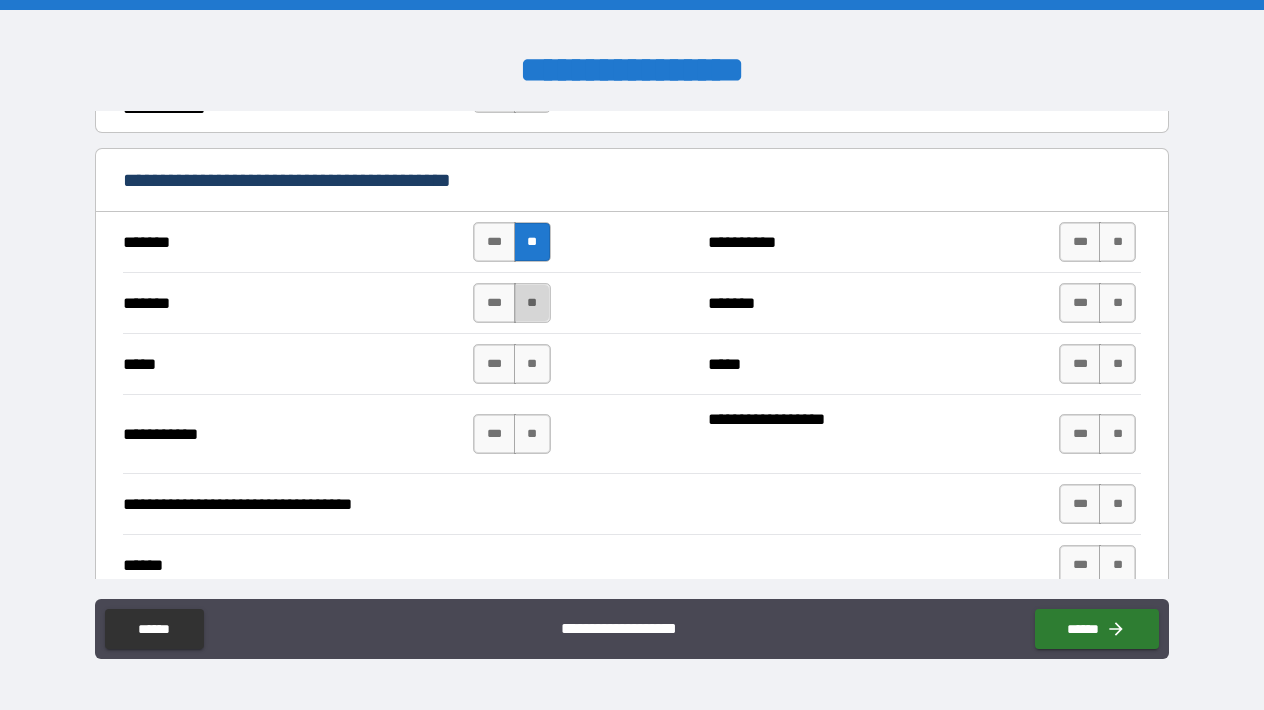 click on "**" at bounding box center (532, 303) 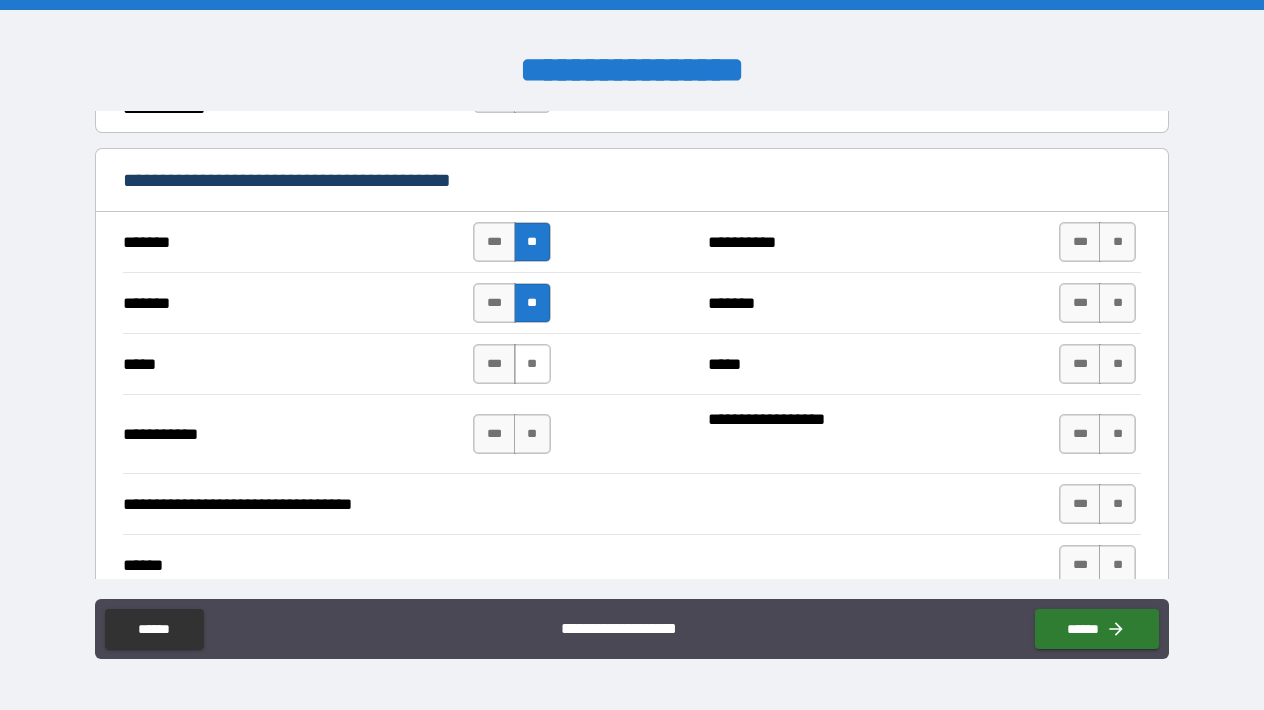 click on "**" at bounding box center (532, 364) 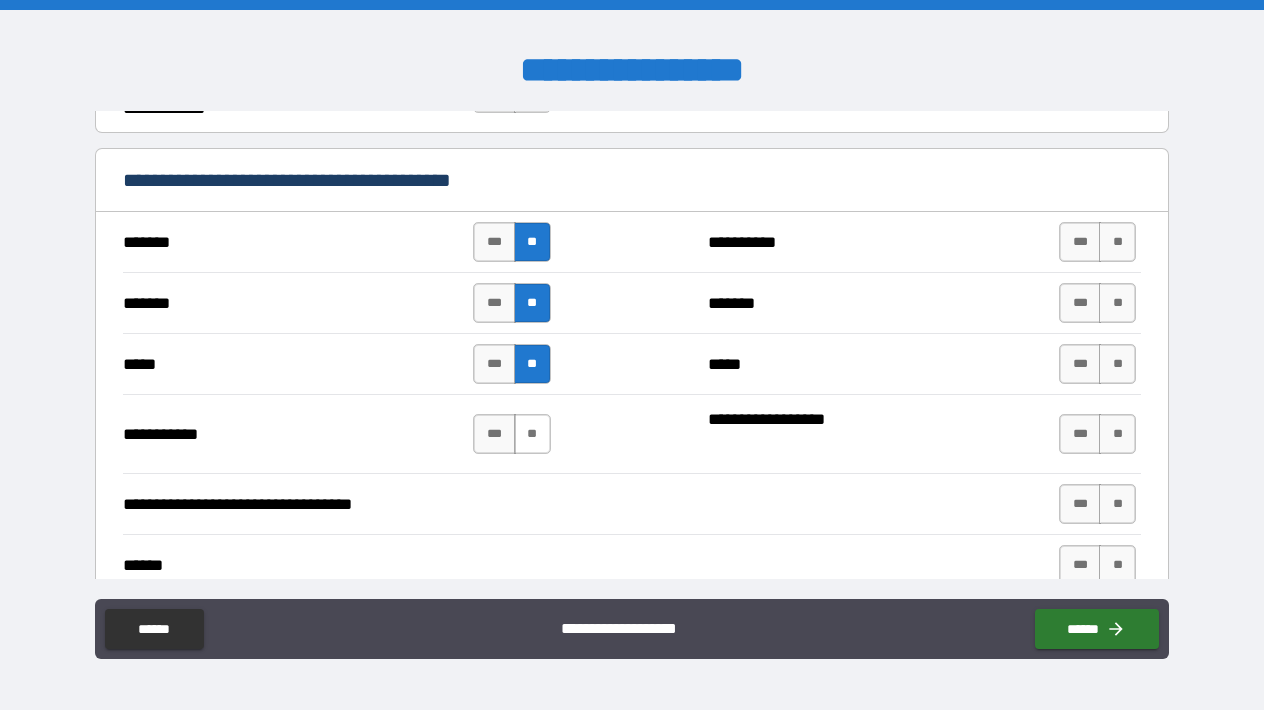 click on "**" at bounding box center (532, 434) 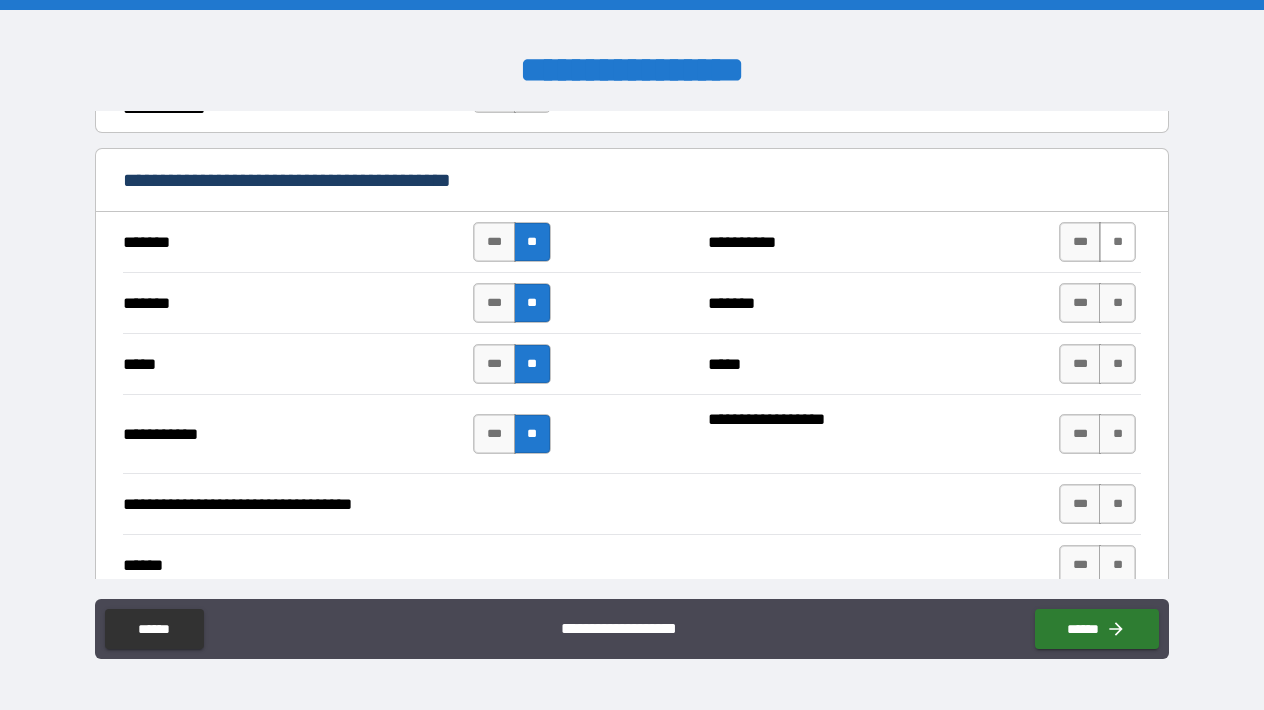click on "**" at bounding box center [1117, 242] 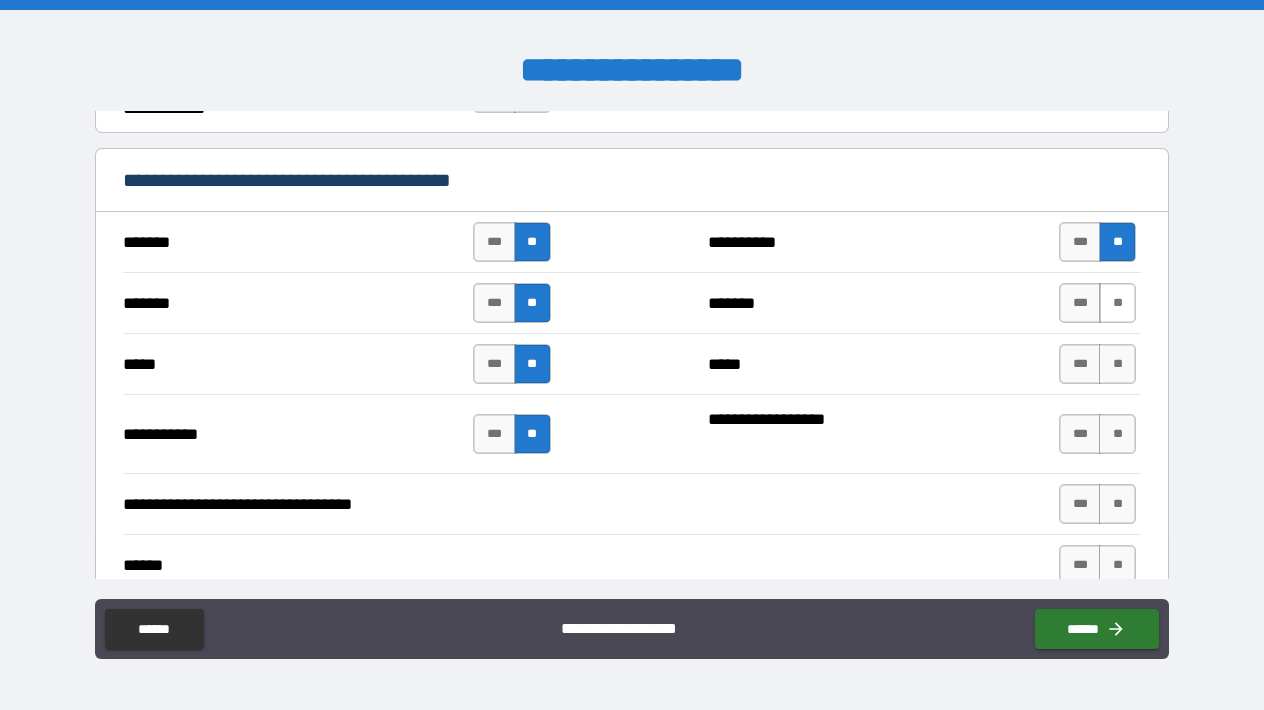 click on "**" at bounding box center [1117, 303] 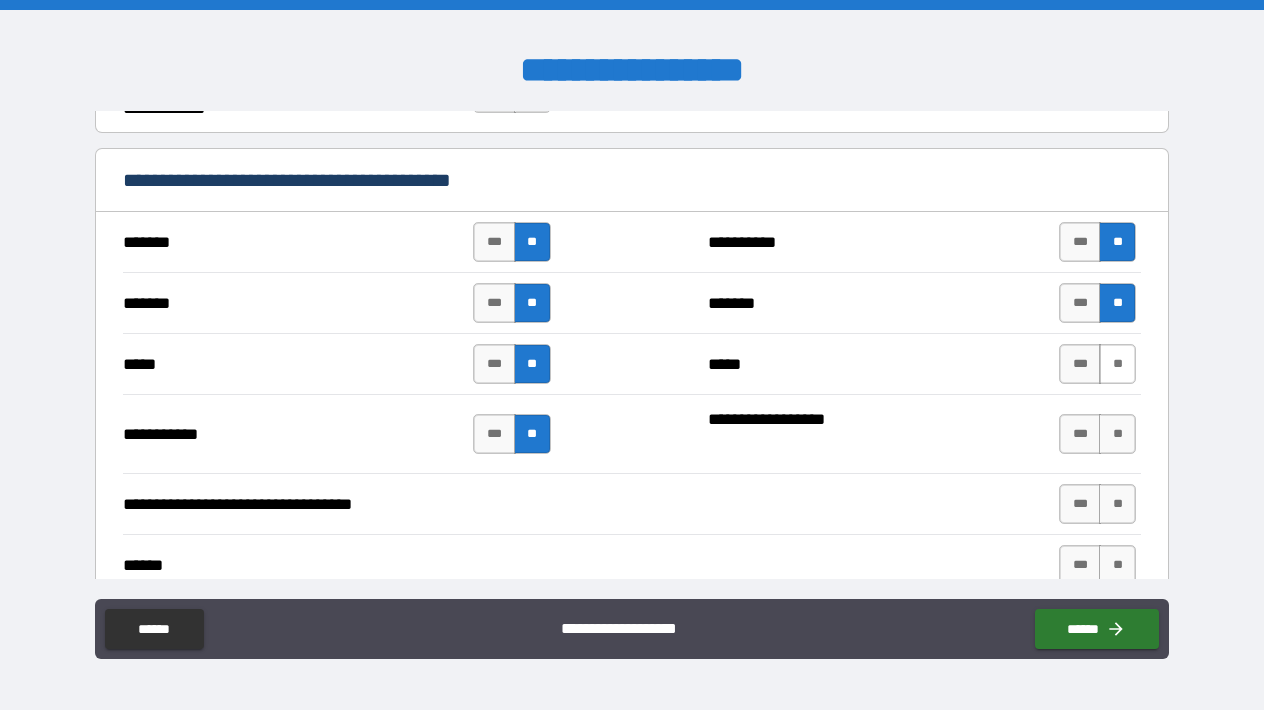 click on "**" at bounding box center (1117, 364) 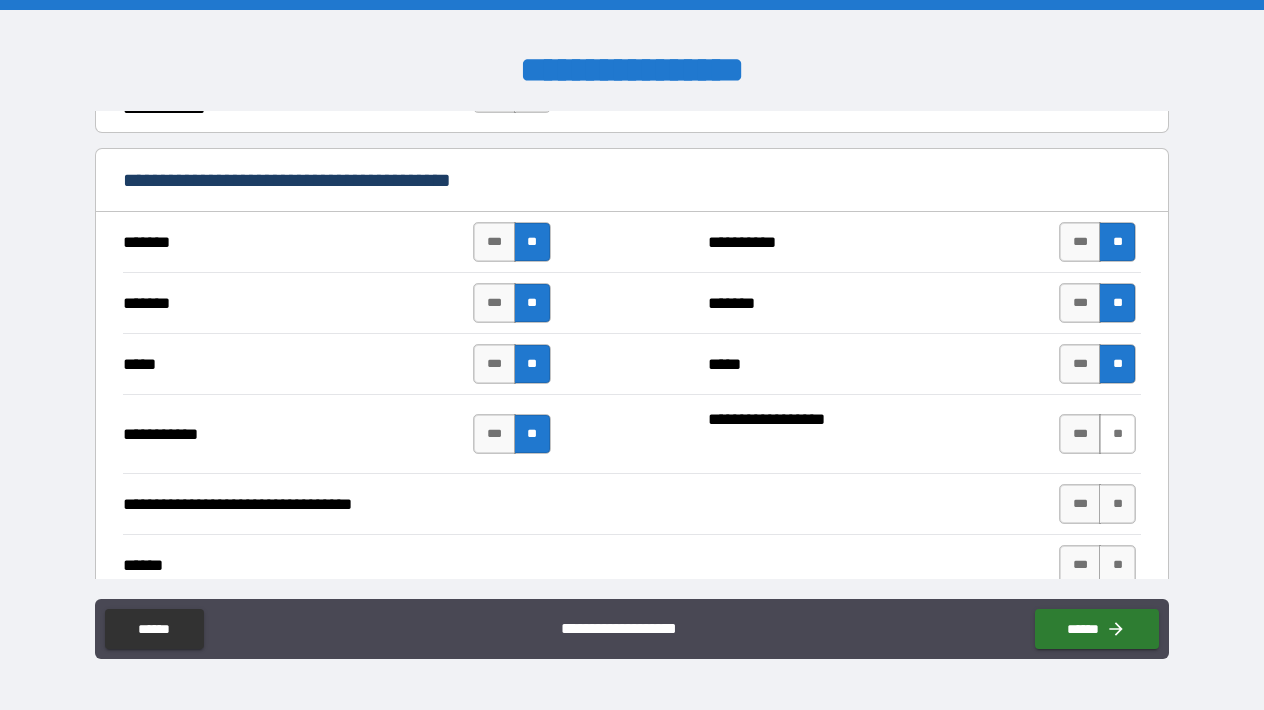 click on "**" at bounding box center (1117, 434) 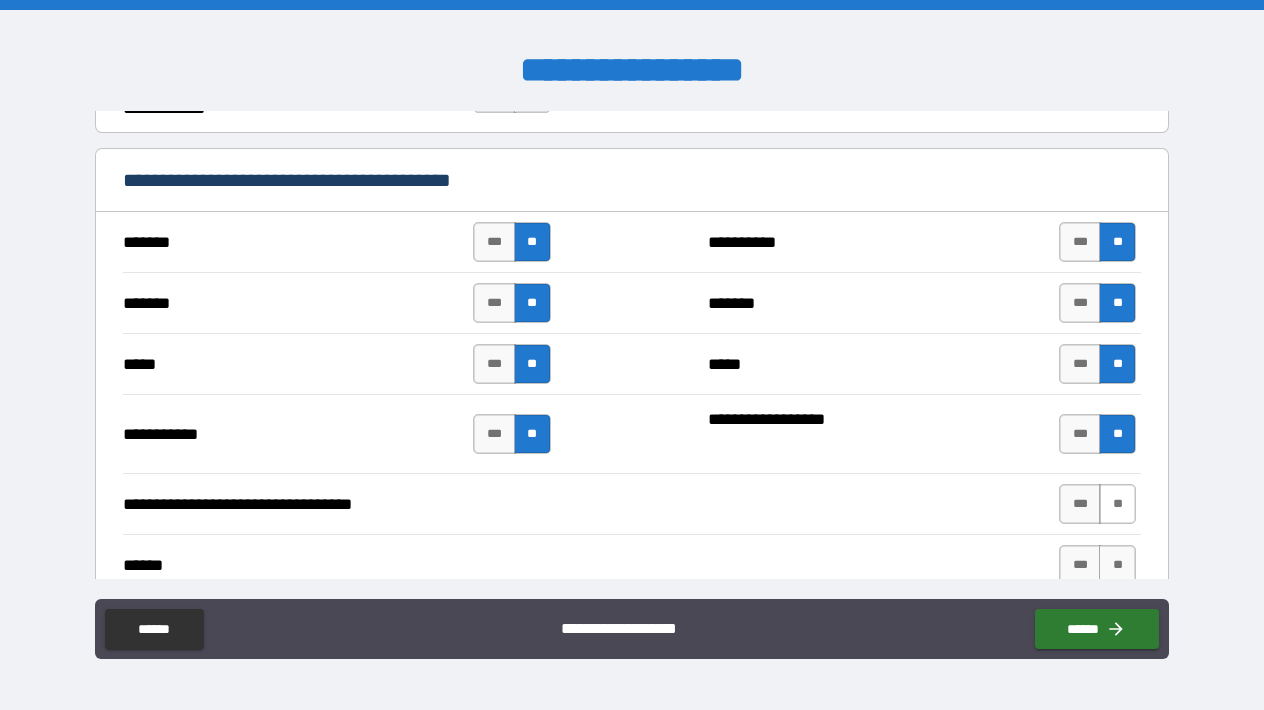 click on "**" at bounding box center (1117, 504) 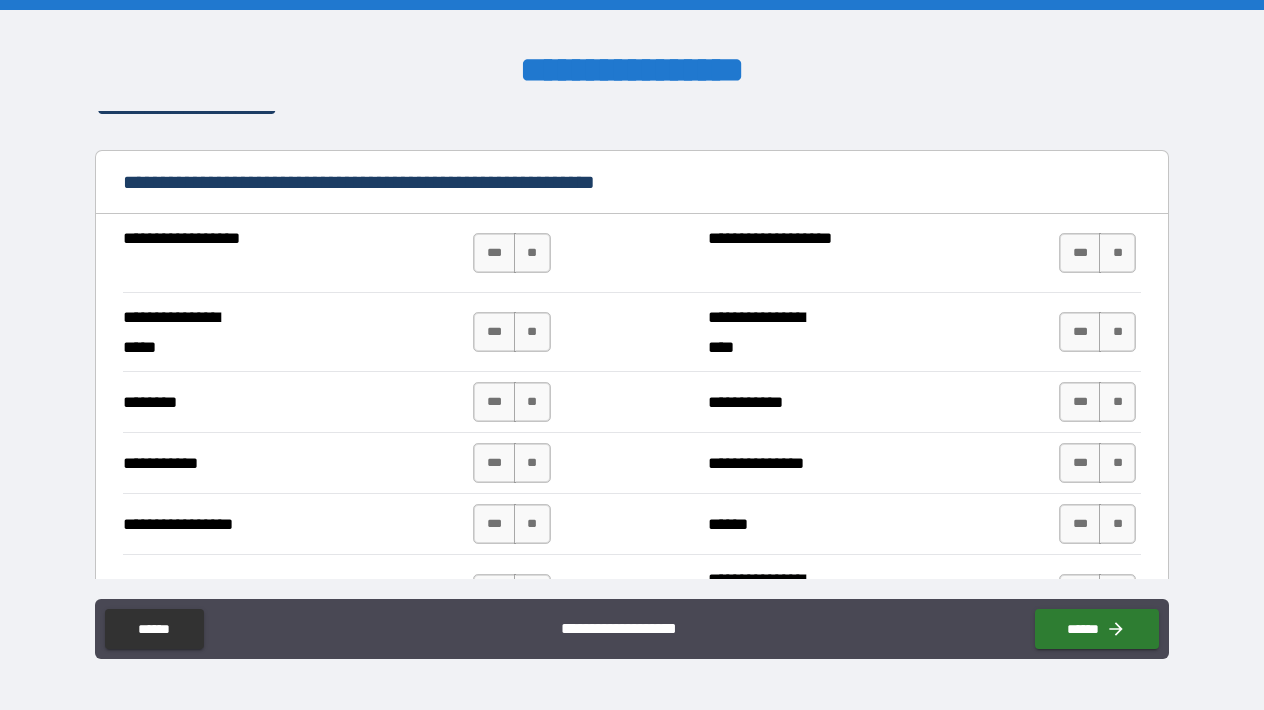 scroll, scrollTop: 2083, scrollLeft: 0, axis: vertical 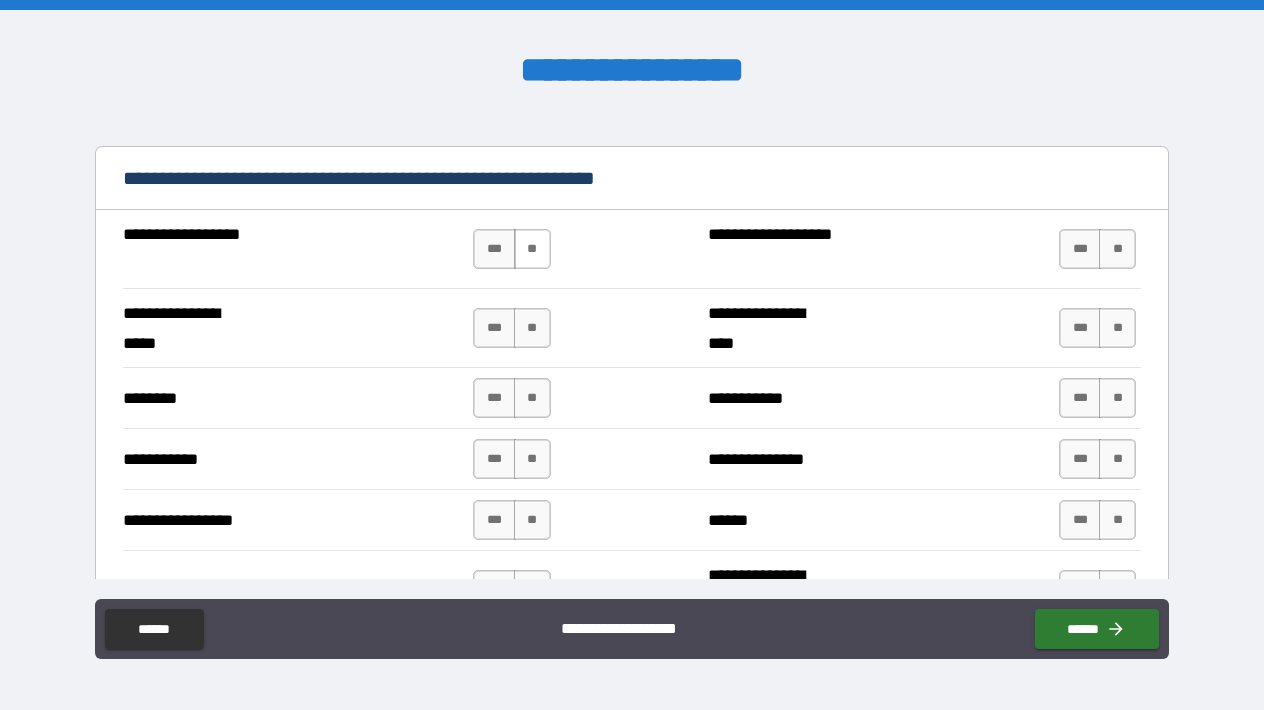 click on "**" at bounding box center (532, 249) 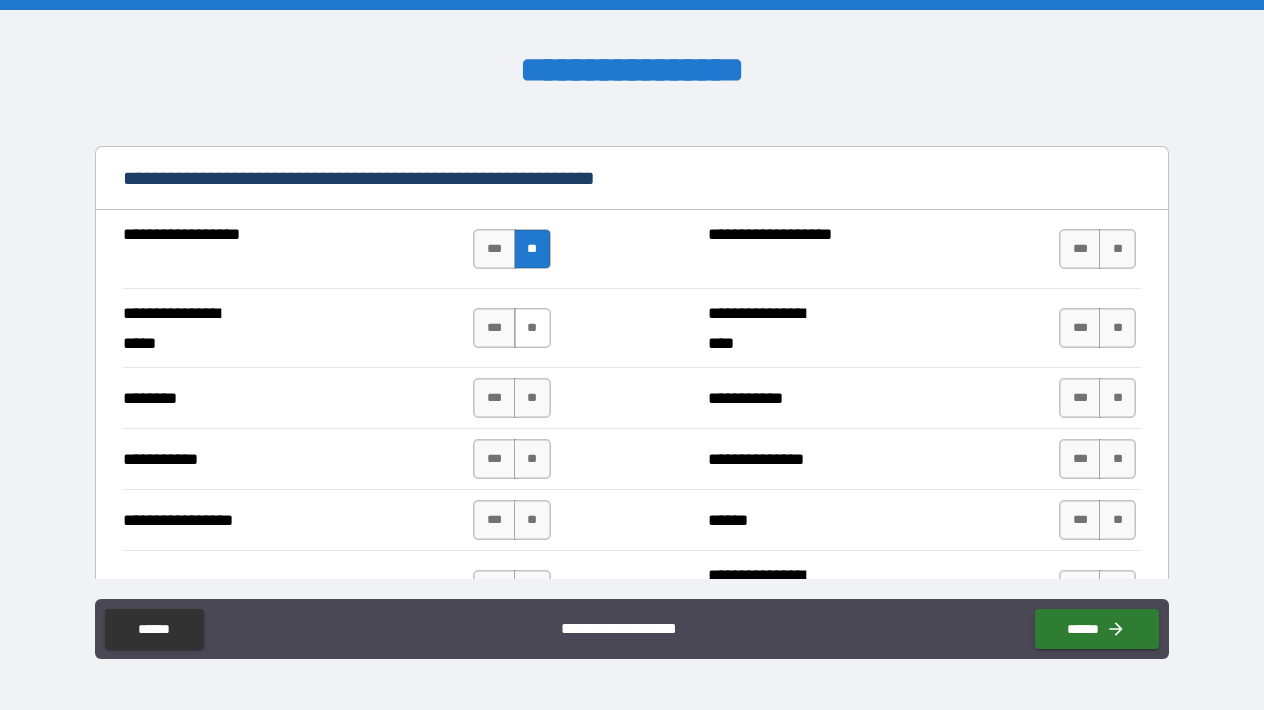 click on "**" at bounding box center (532, 328) 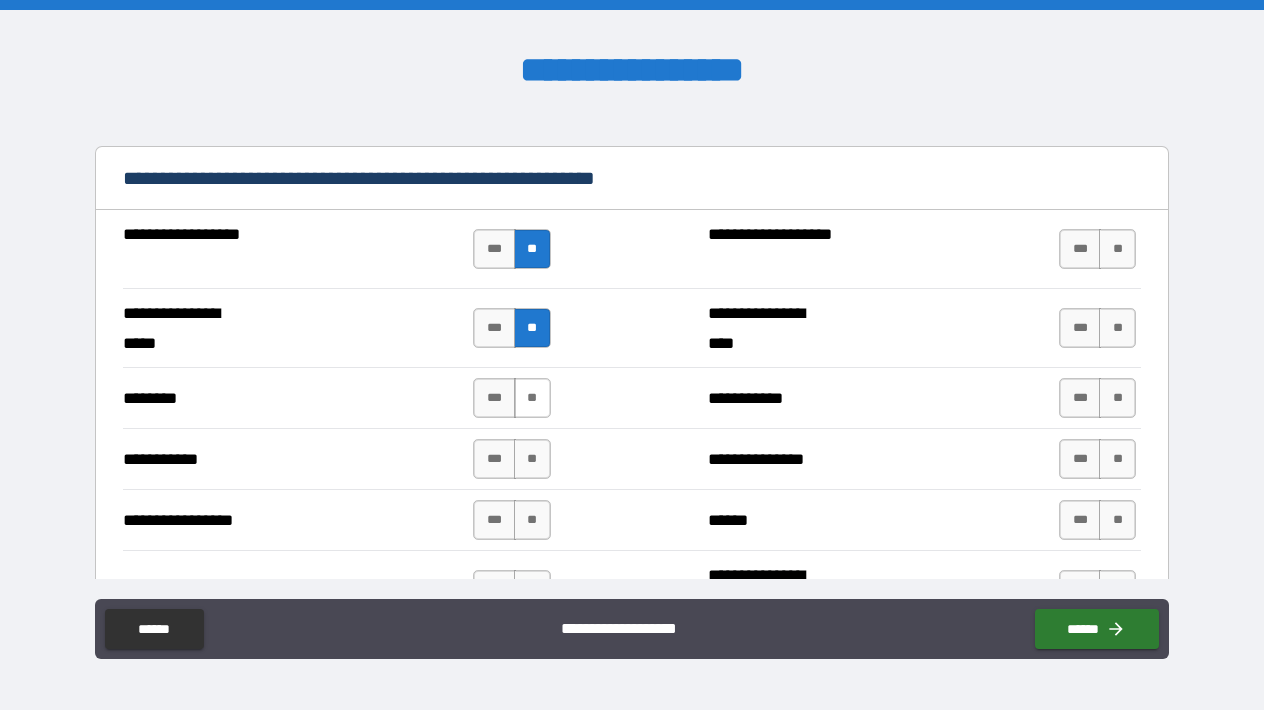 click on "**" at bounding box center (532, 398) 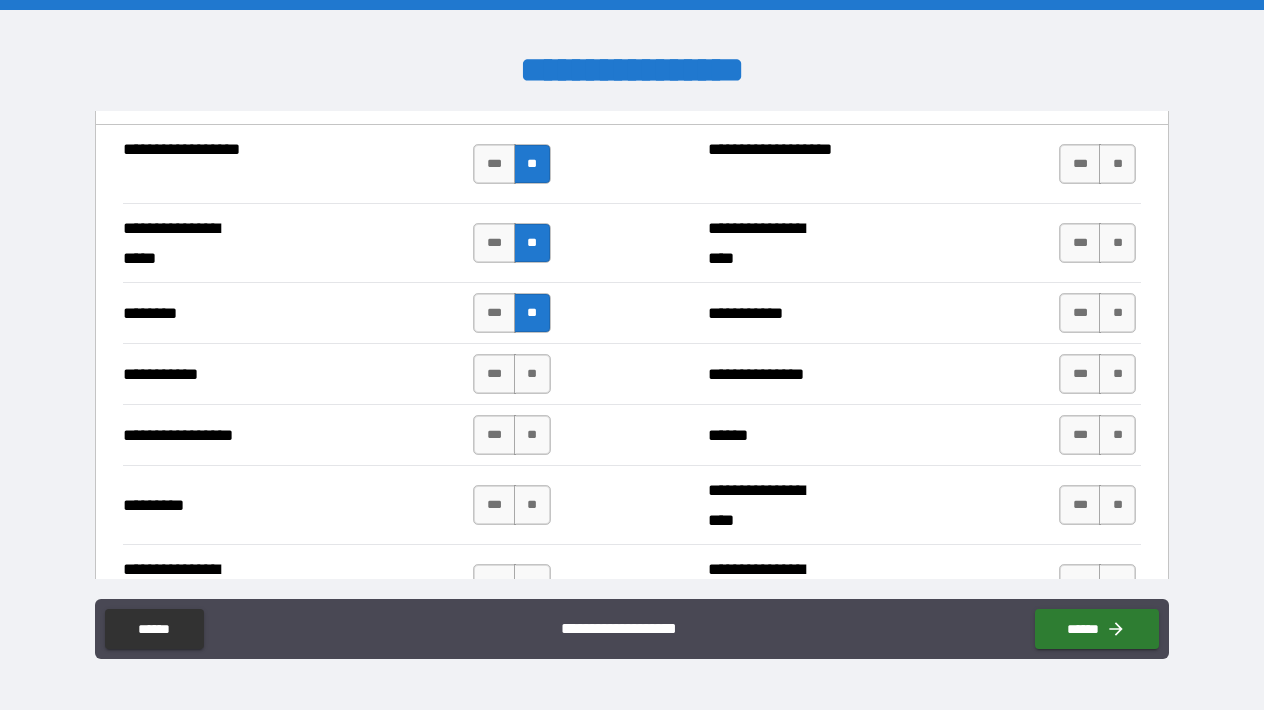 scroll, scrollTop: 2169, scrollLeft: 0, axis: vertical 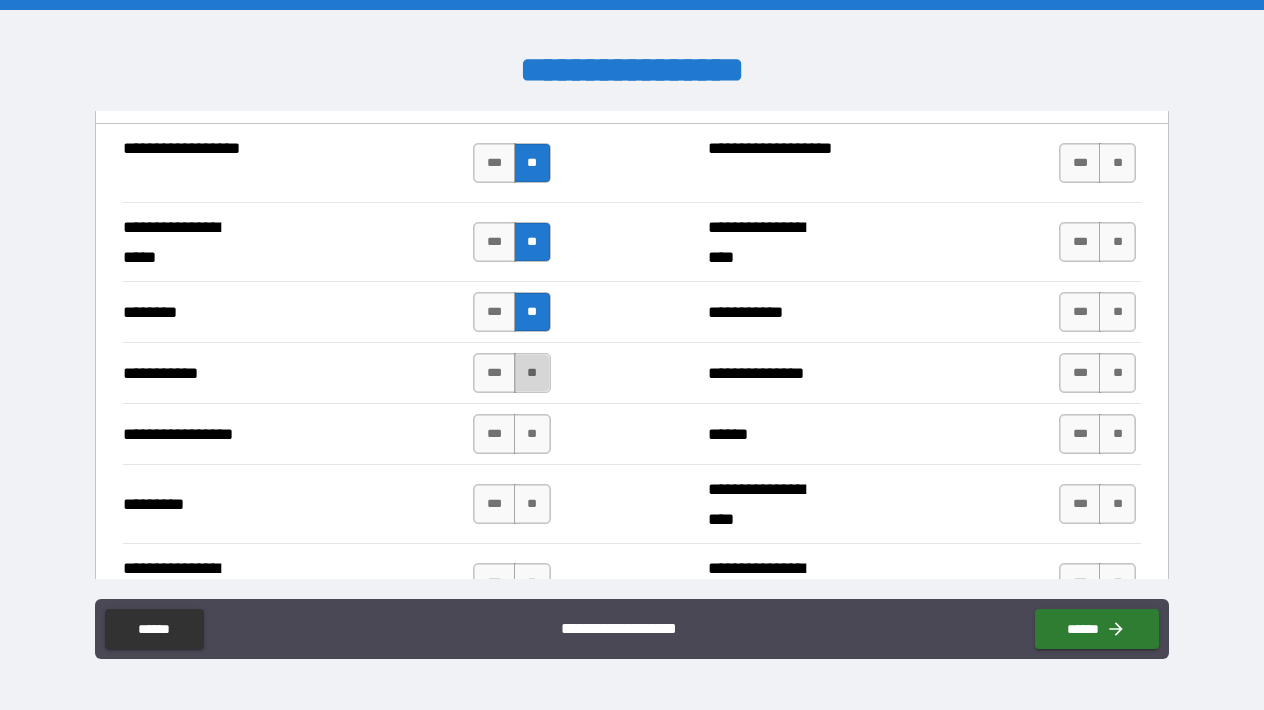 click on "**" at bounding box center [532, 373] 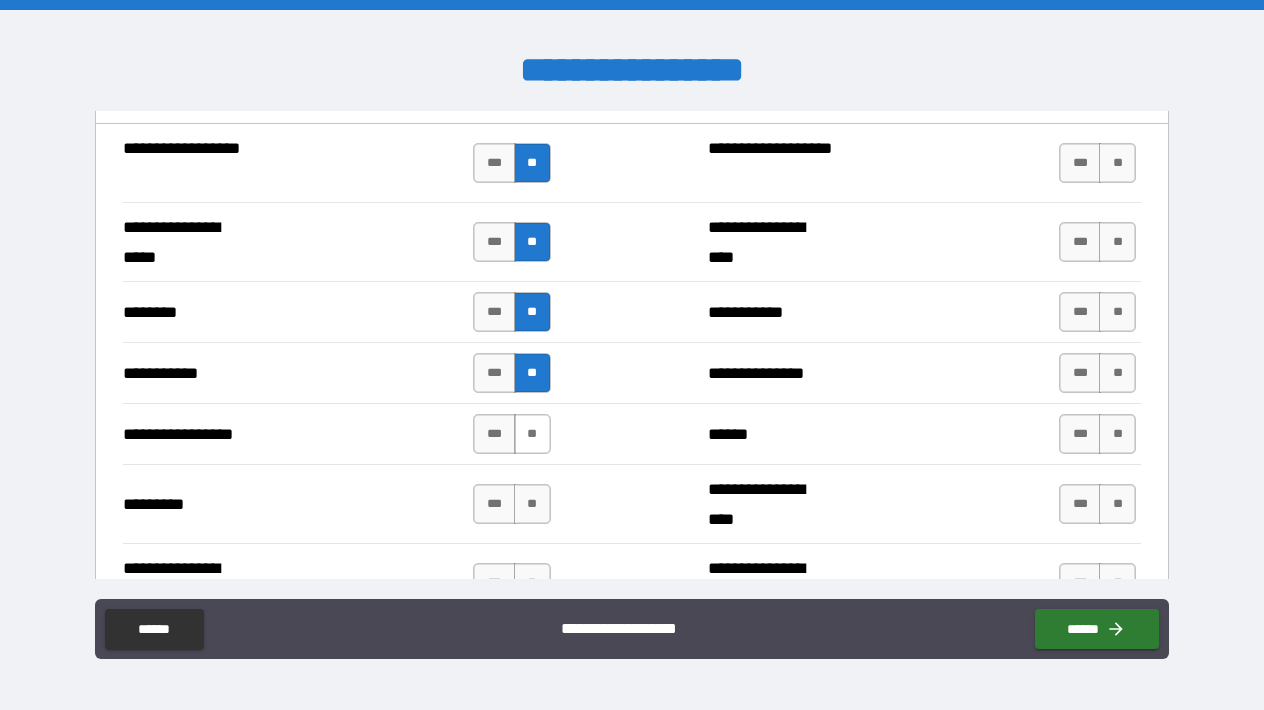 click on "**" at bounding box center (532, 434) 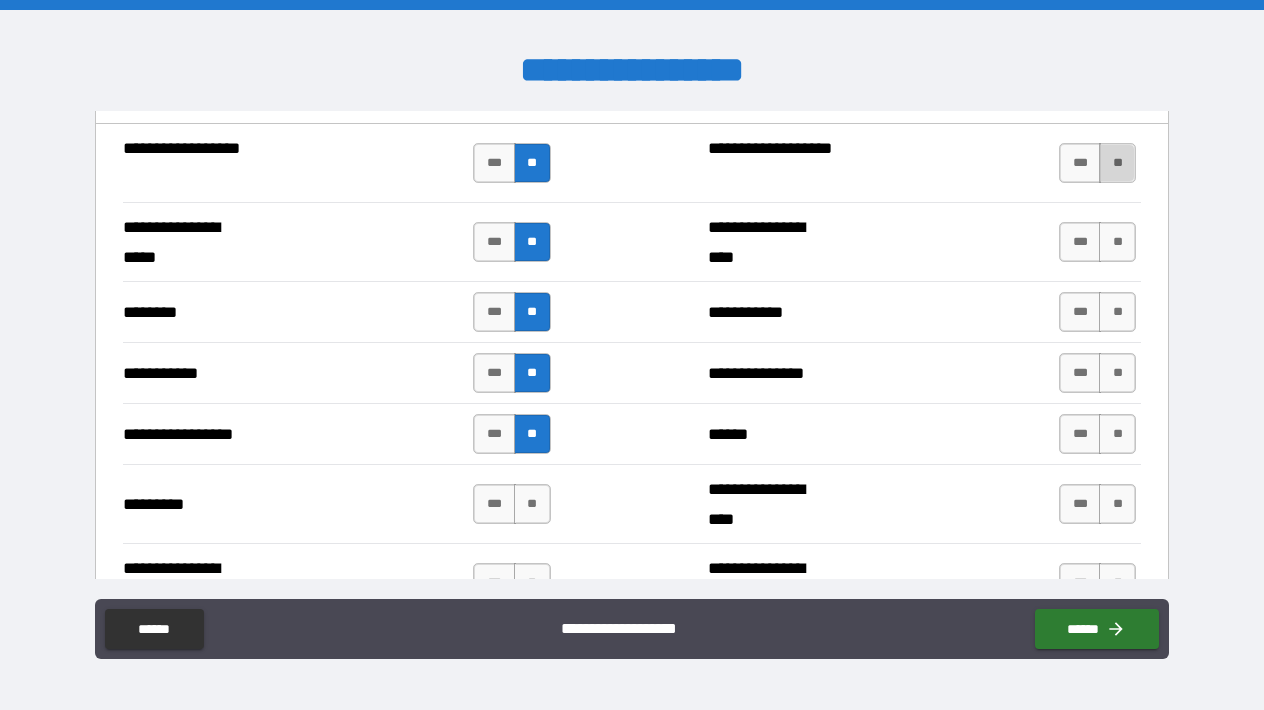 click on "**" at bounding box center [1117, 163] 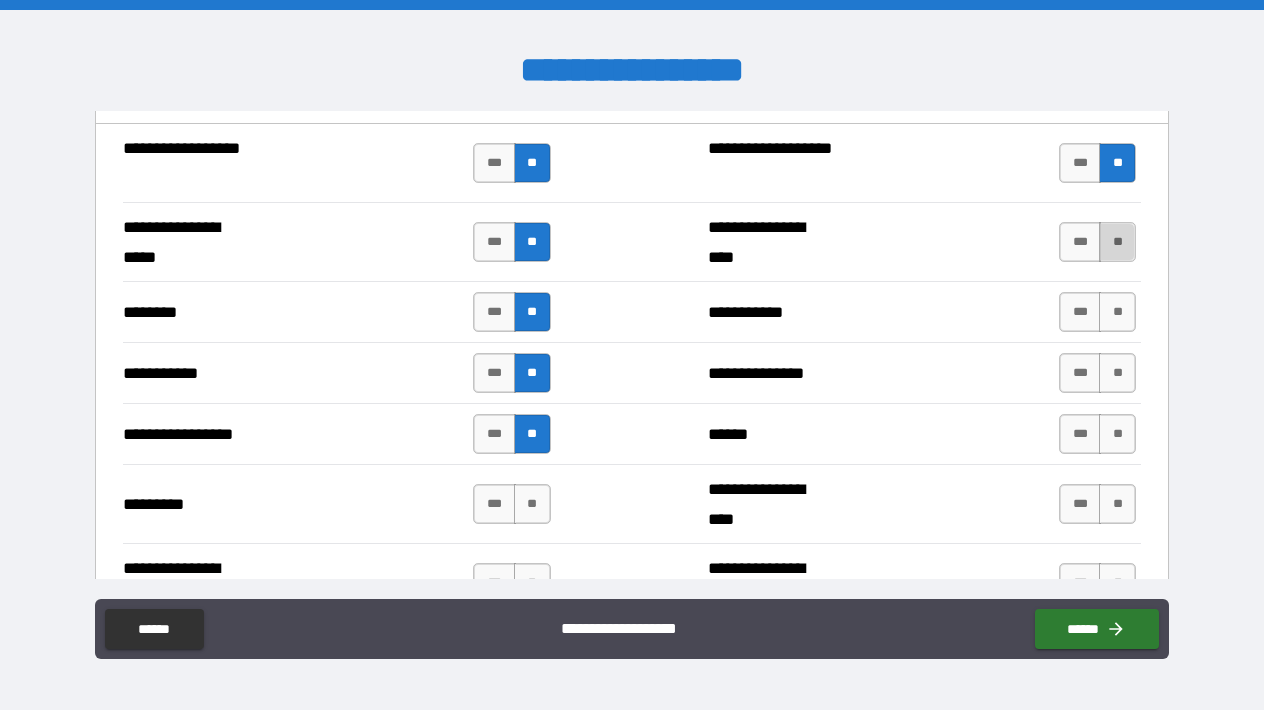 click on "**" at bounding box center (1117, 242) 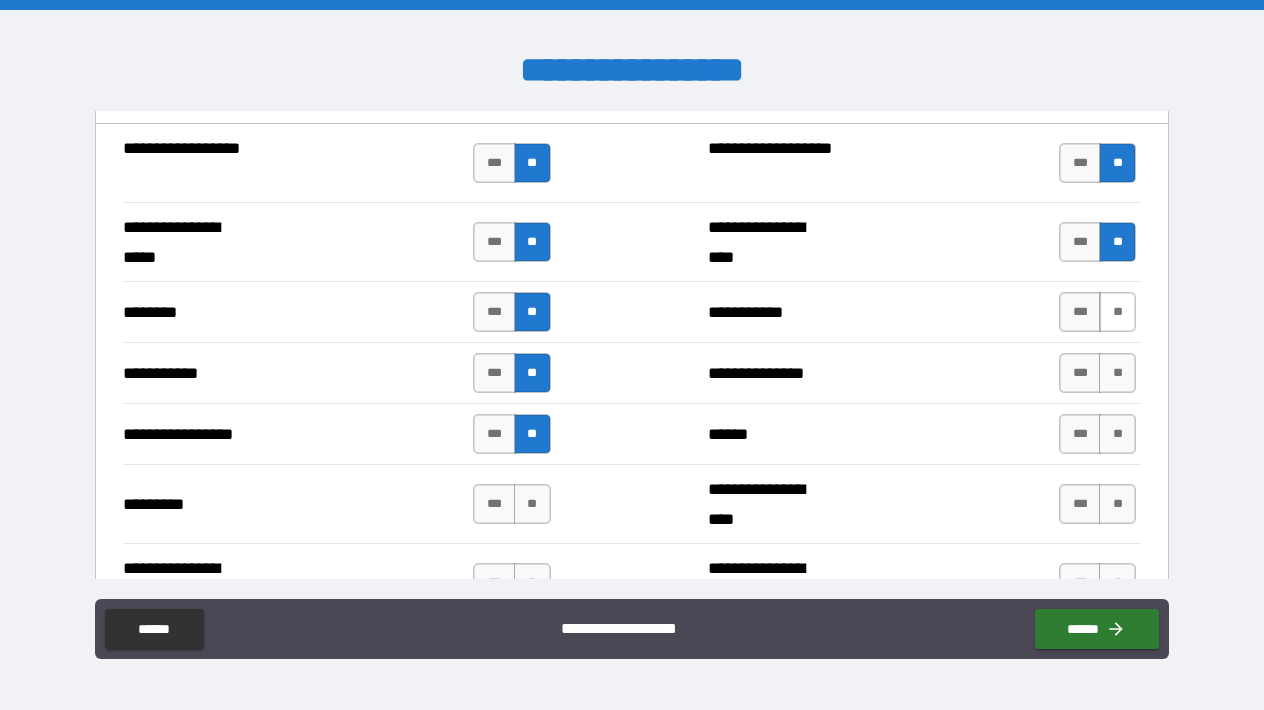 click on "**" at bounding box center (1117, 312) 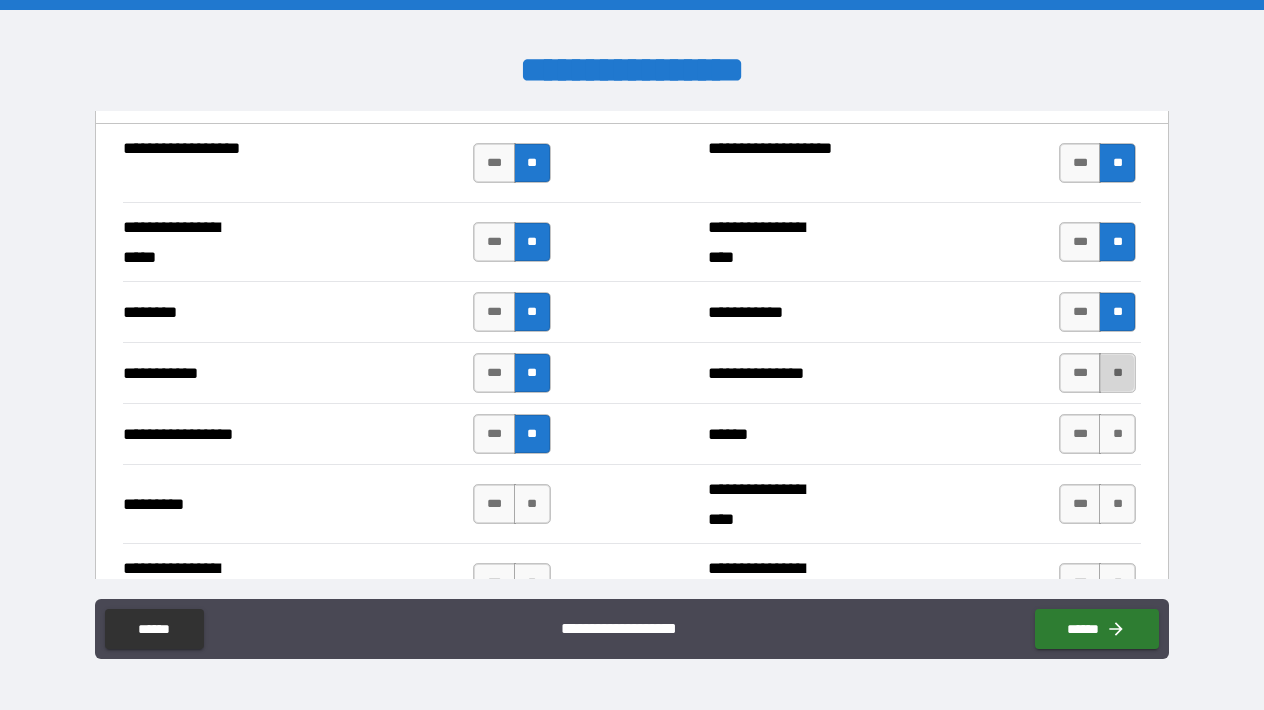 click on "**" at bounding box center [1117, 373] 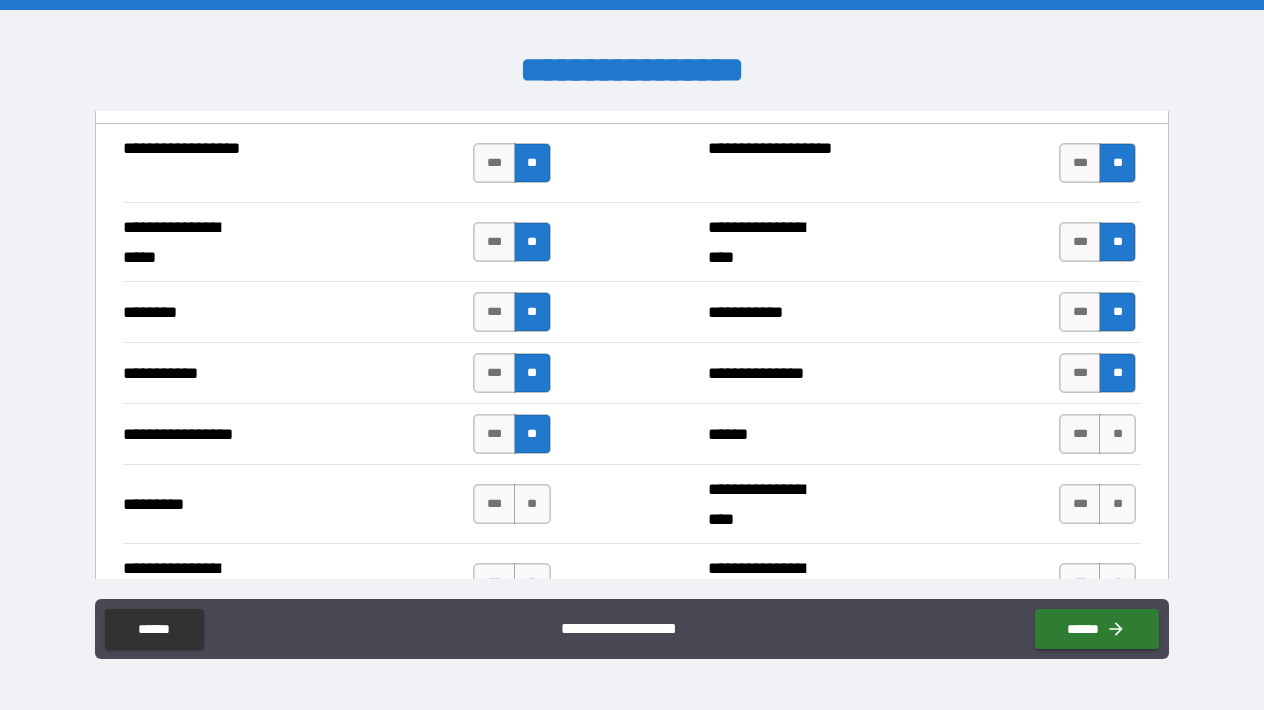 click on "**********" at bounding box center (632, 433) 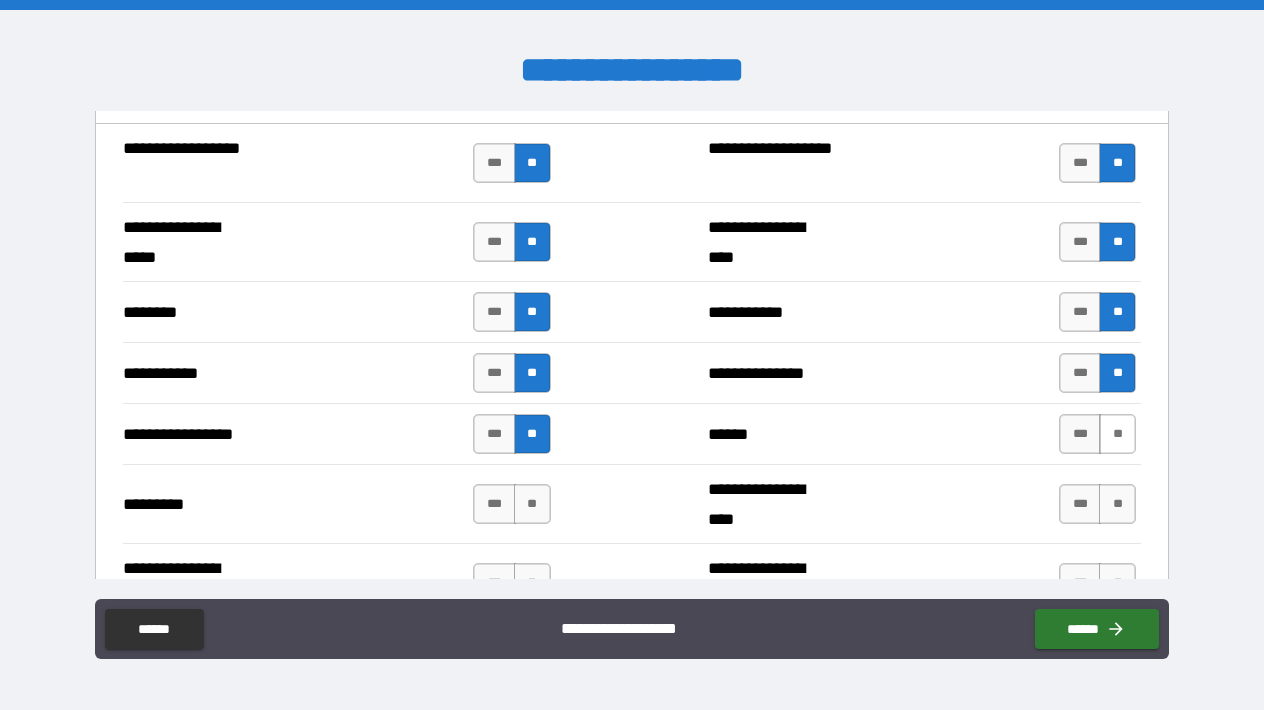 click on "**" at bounding box center [1117, 434] 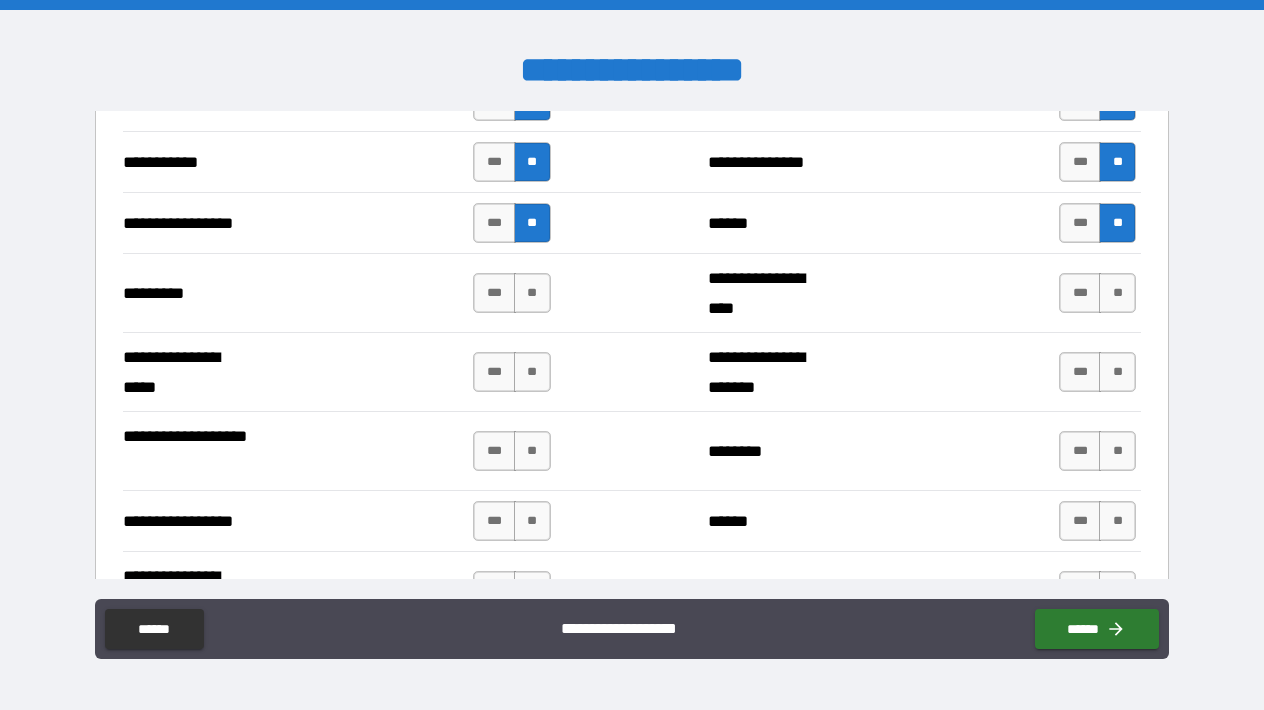 scroll, scrollTop: 2406, scrollLeft: 0, axis: vertical 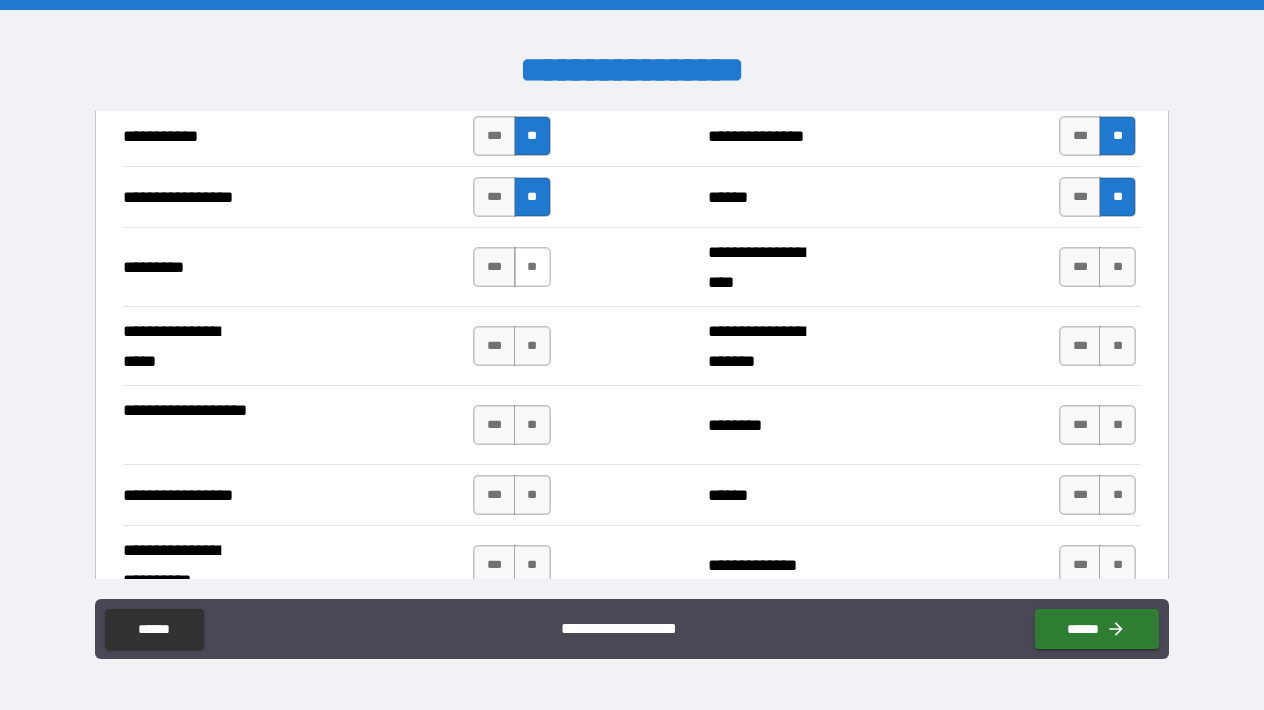 click on "**" at bounding box center (532, 267) 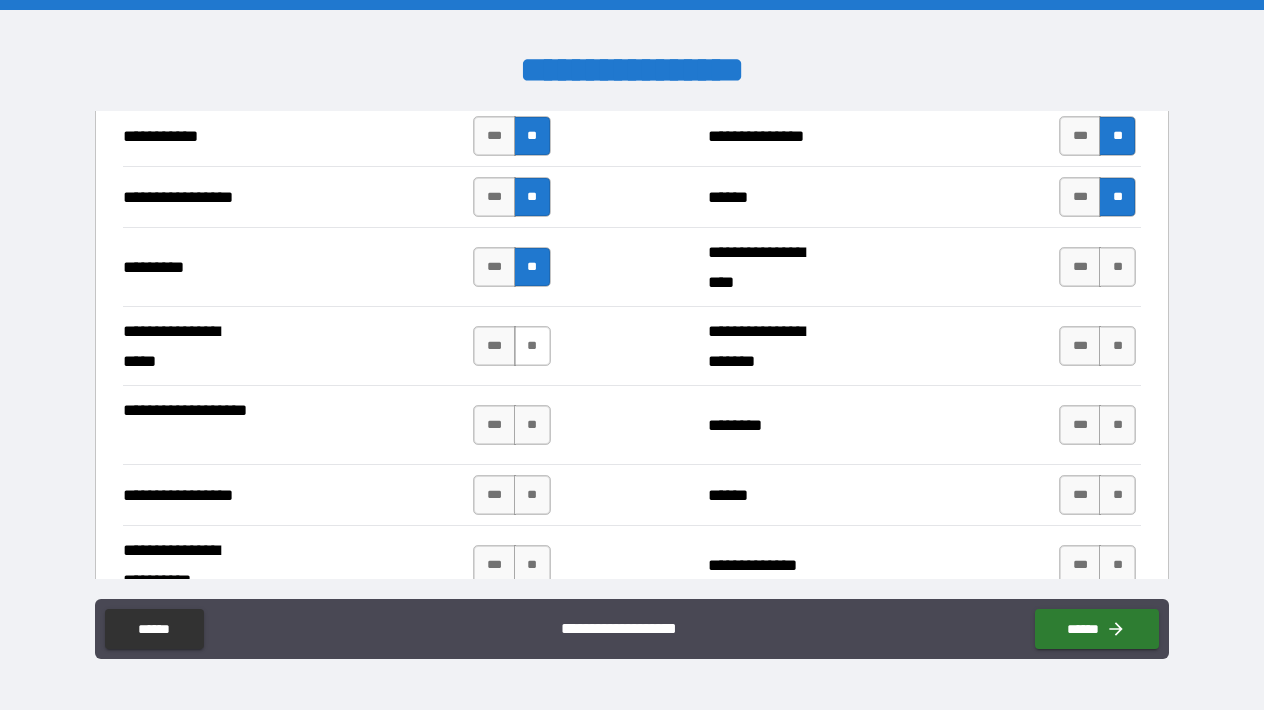 click on "**" at bounding box center [532, 346] 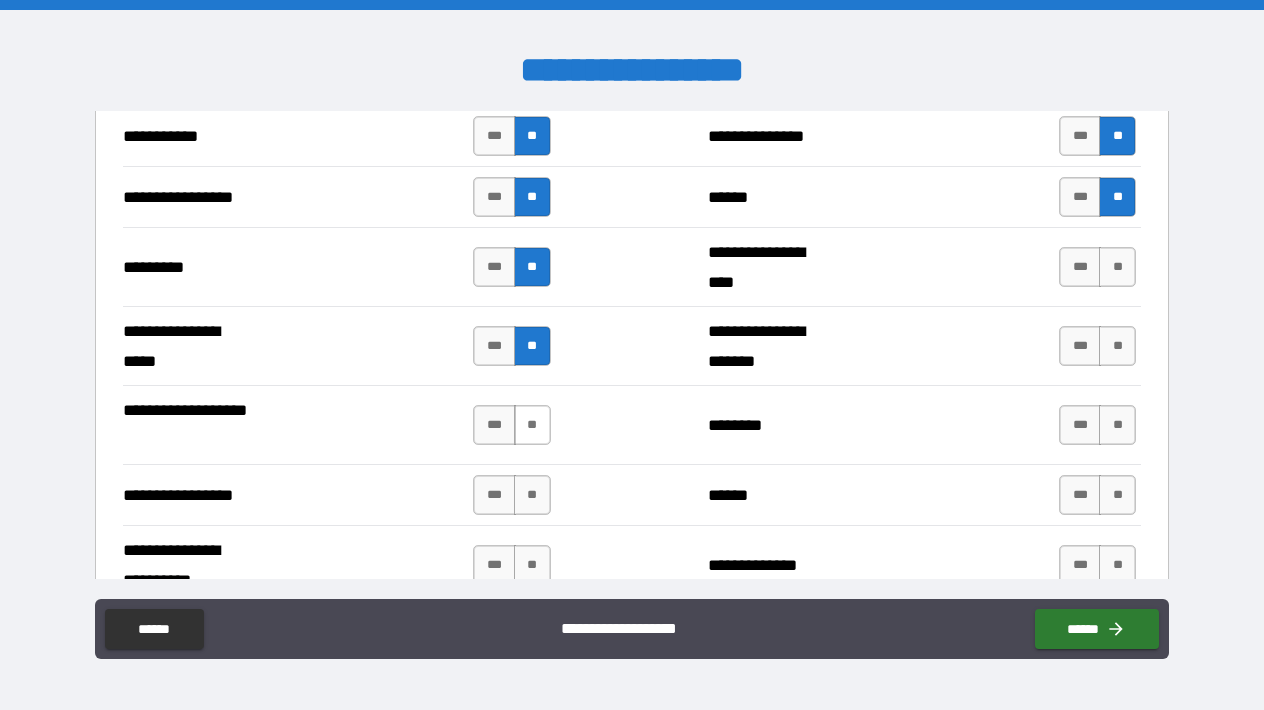 click on "**" at bounding box center (532, 425) 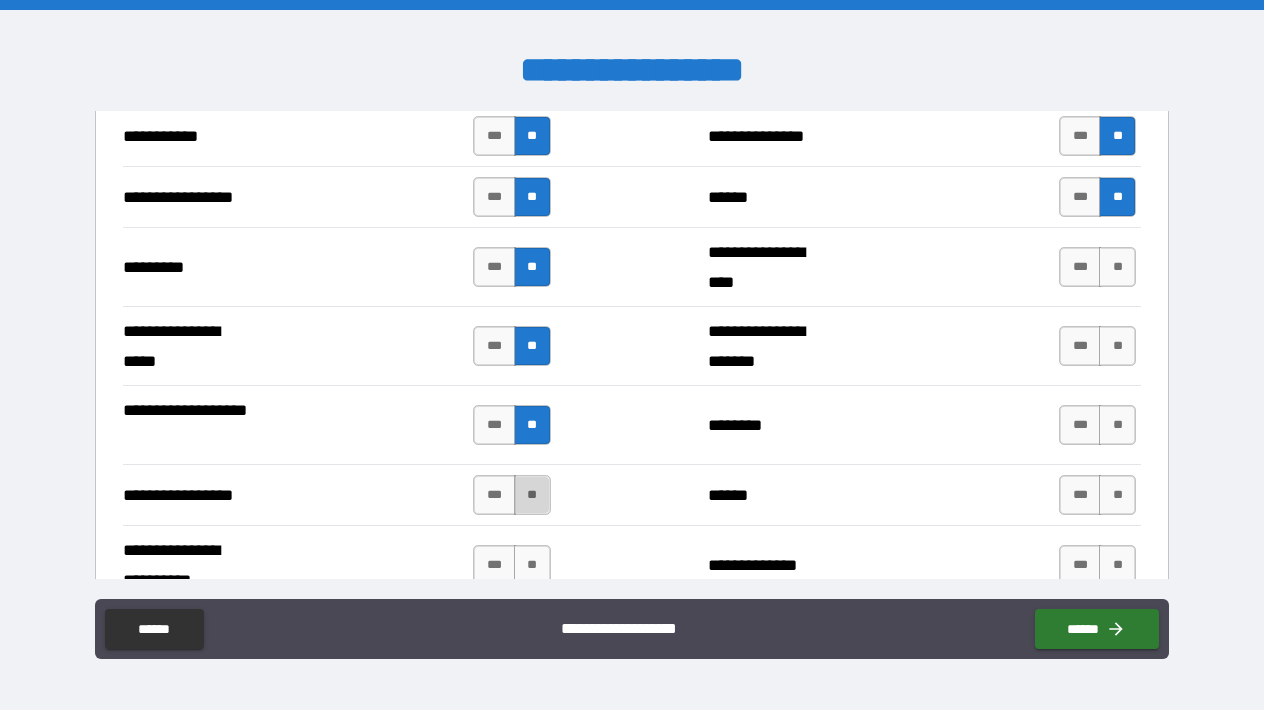 click on "**" at bounding box center [532, 495] 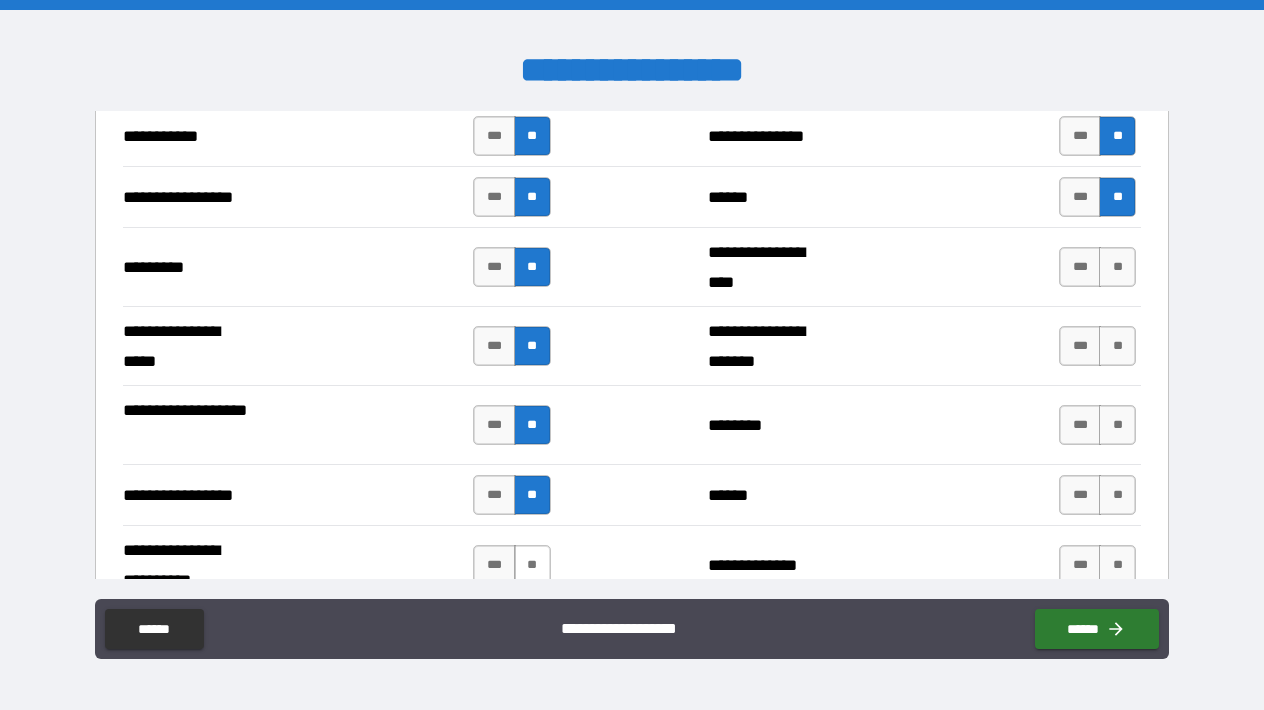 click on "**" at bounding box center (532, 565) 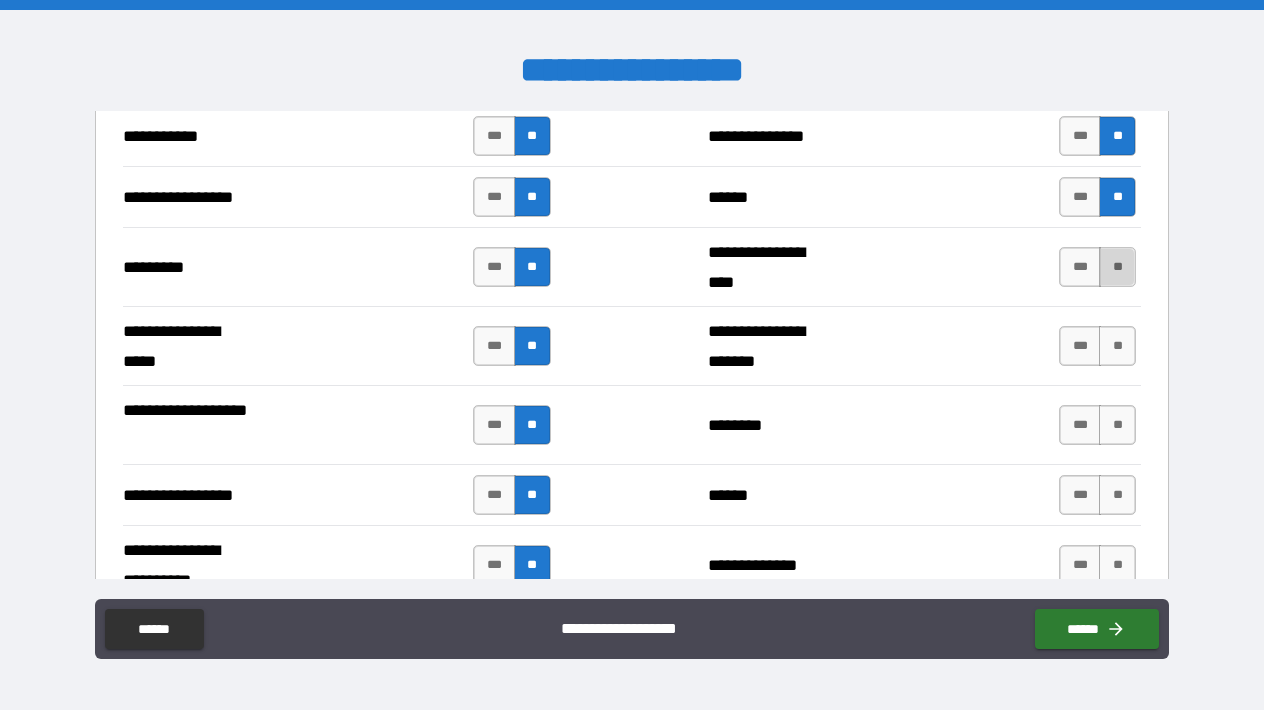 click on "**" at bounding box center (1117, 267) 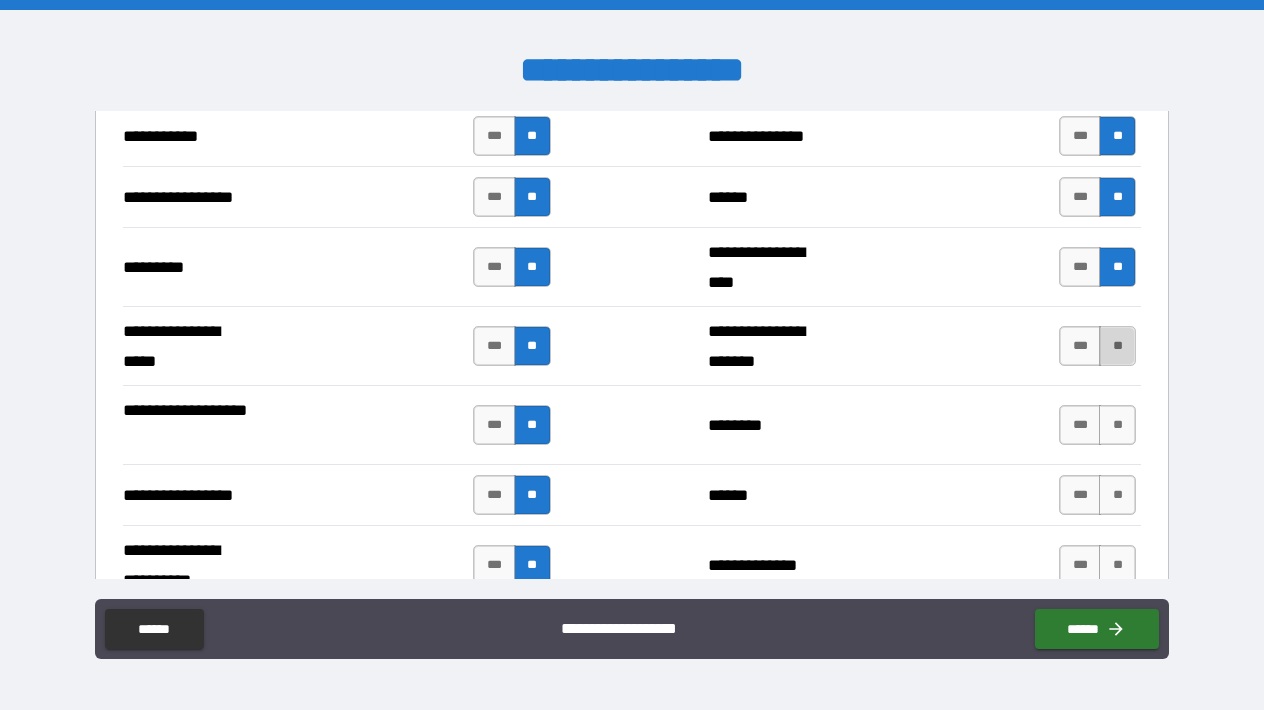 click on "**" at bounding box center (1117, 346) 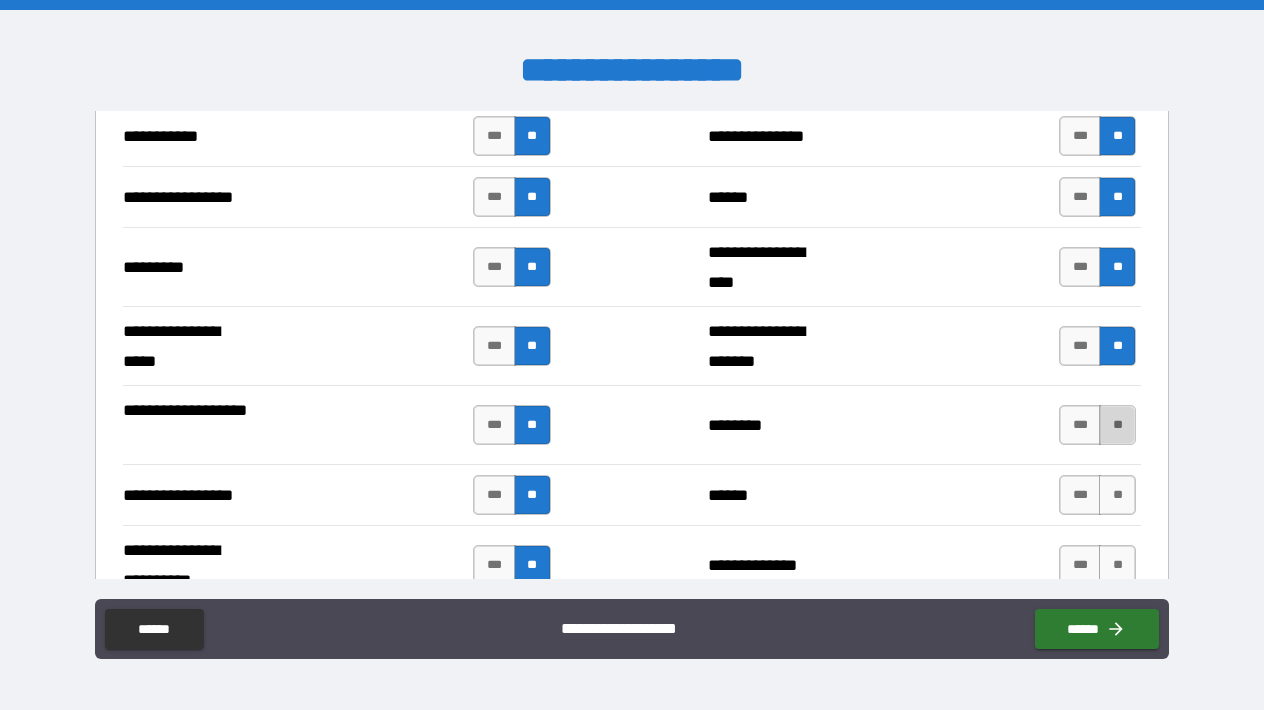 click on "**" at bounding box center [1117, 425] 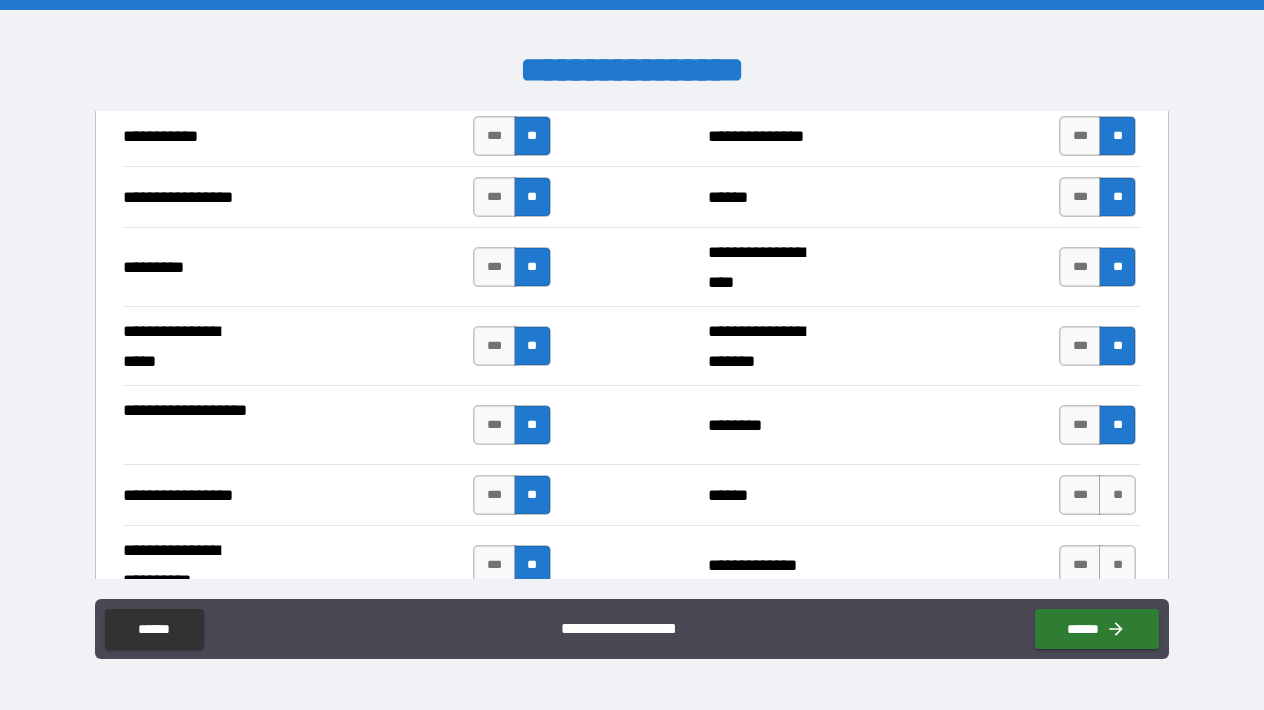 click on "*** **" at bounding box center (1097, 495) 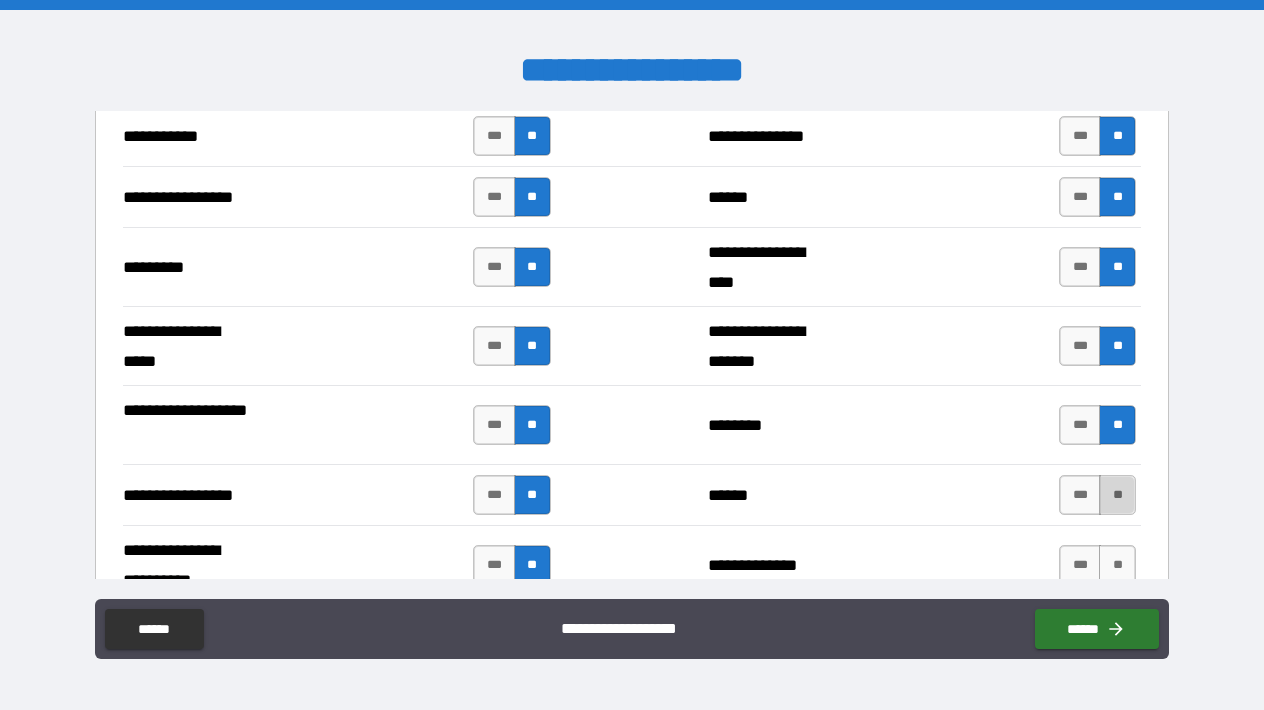 click on "**" at bounding box center [1117, 495] 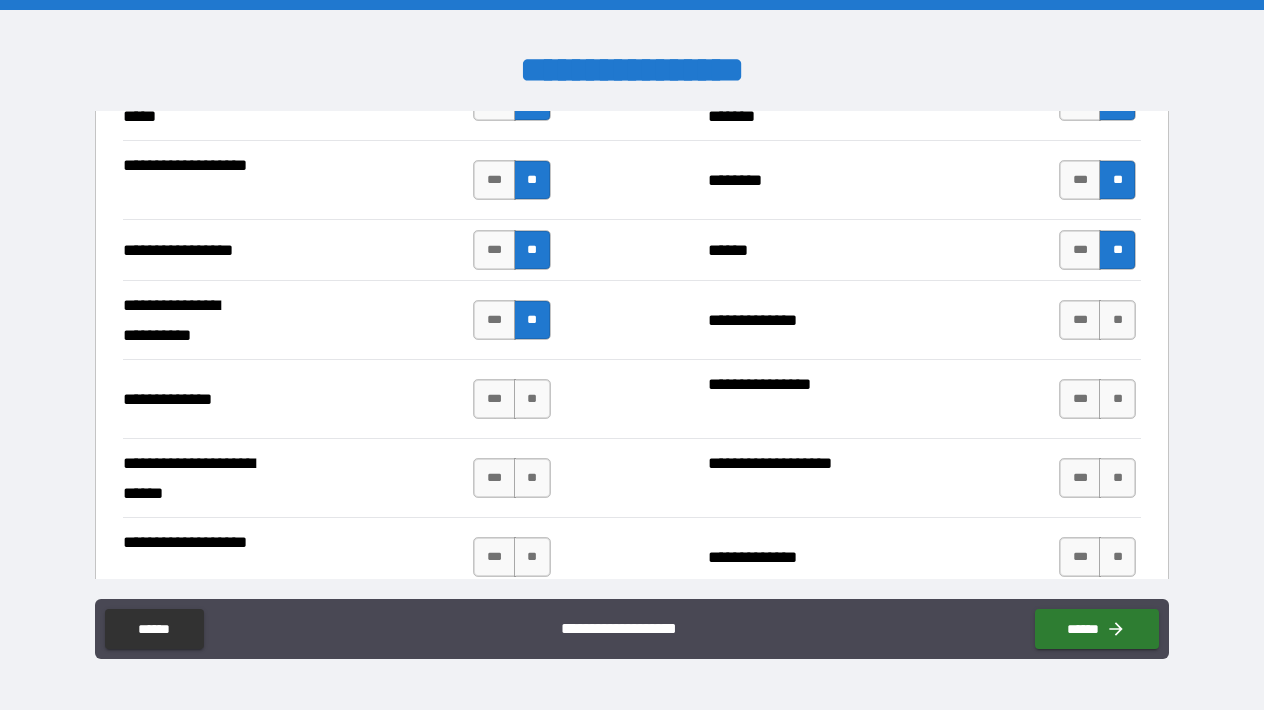 scroll, scrollTop: 2718, scrollLeft: 0, axis: vertical 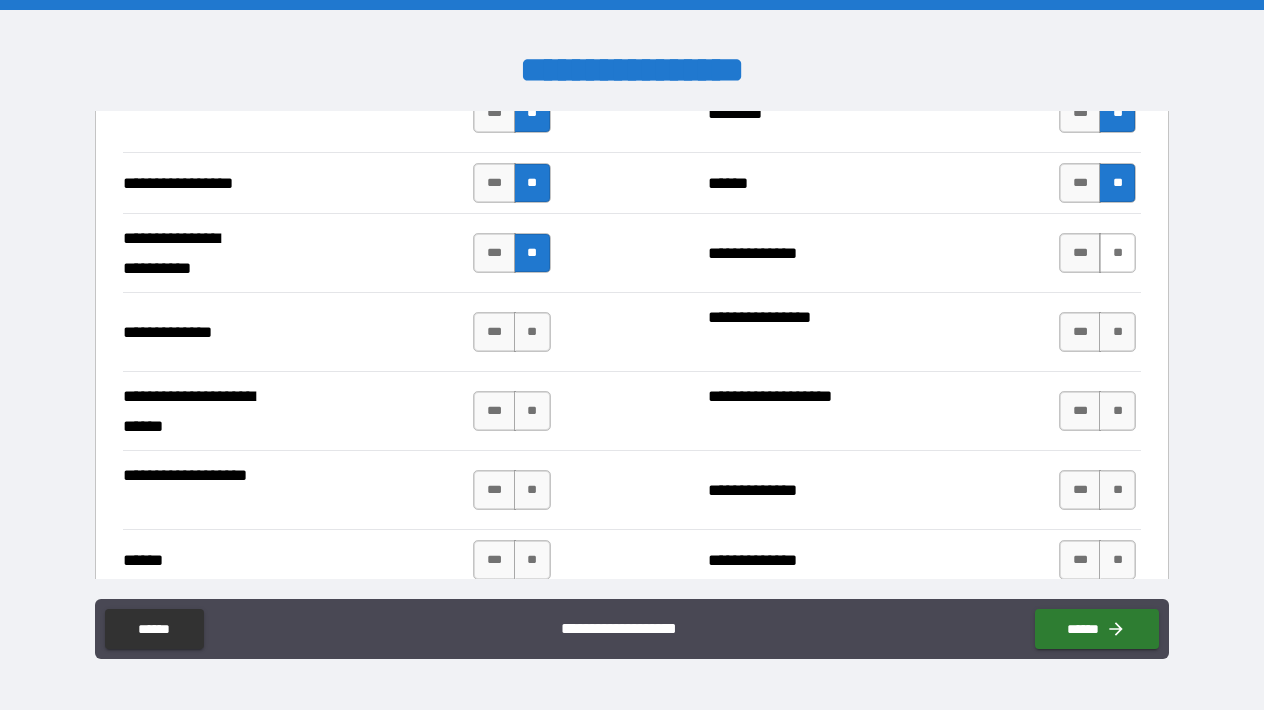 click on "**" at bounding box center (1117, 253) 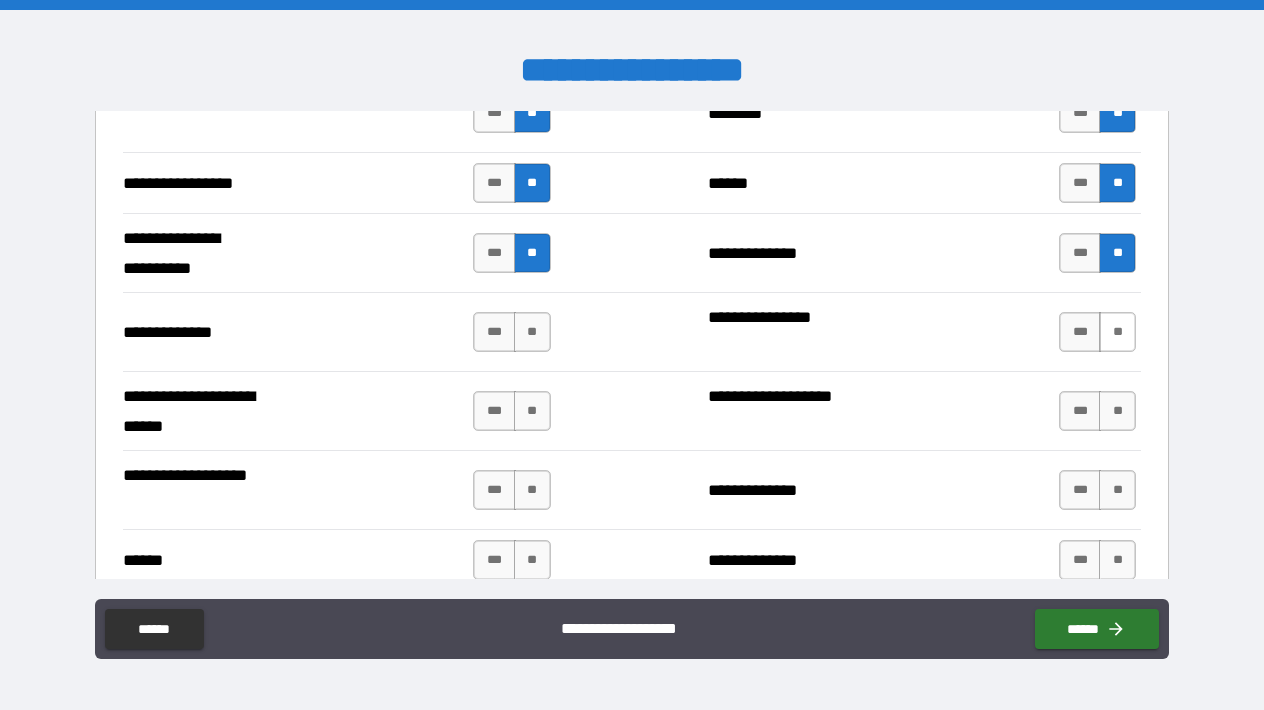 click on "**" at bounding box center (1117, 332) 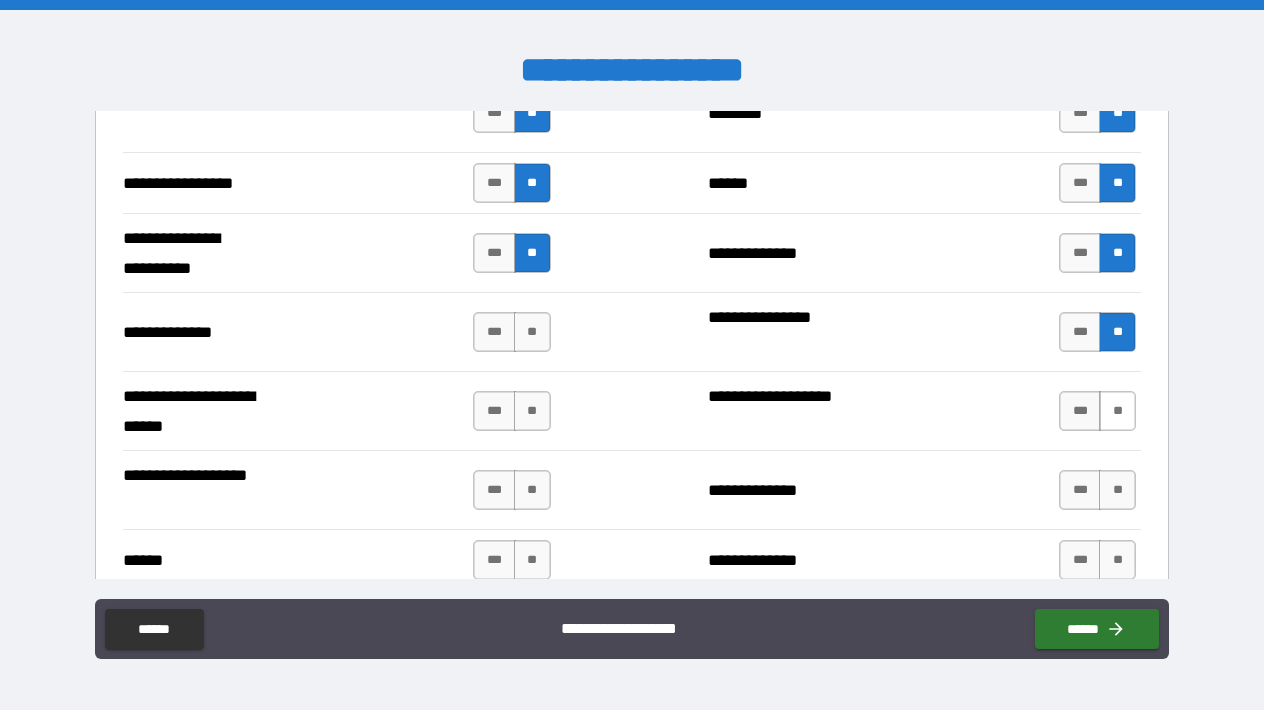 click on "**" at bounding box center (1117, 411) 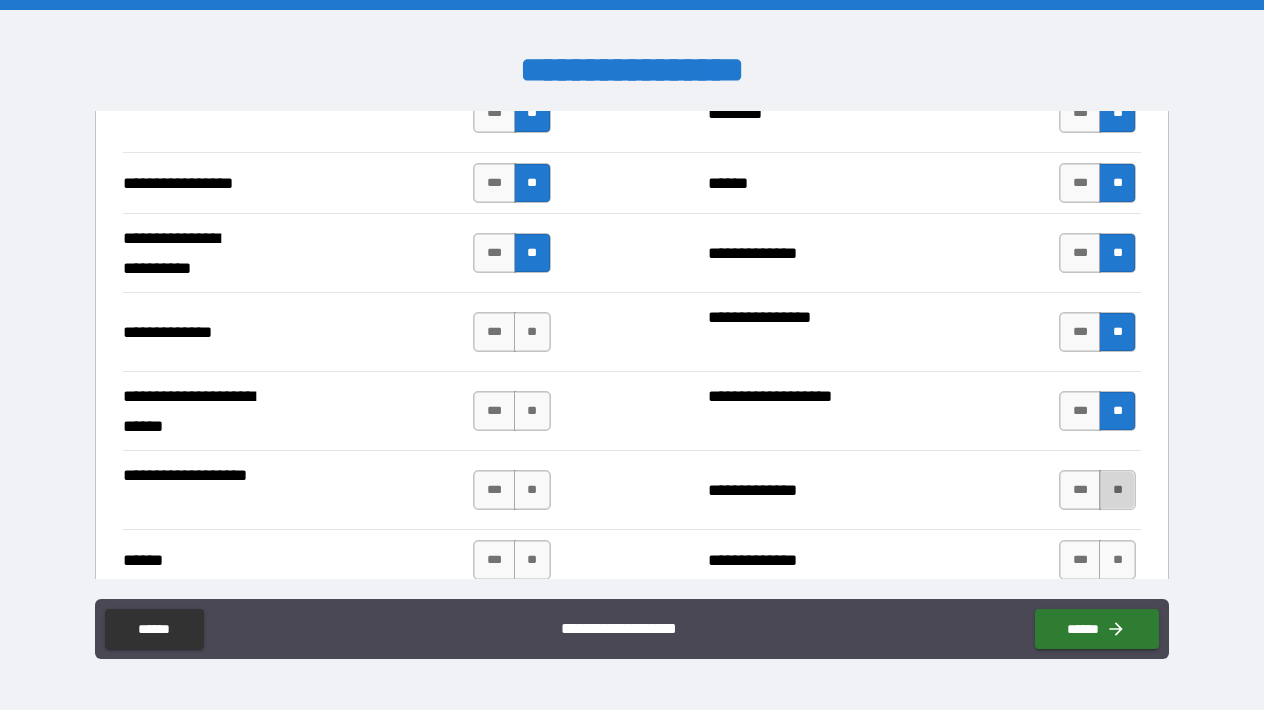 click on "**" at bounding box center [1117, 490] 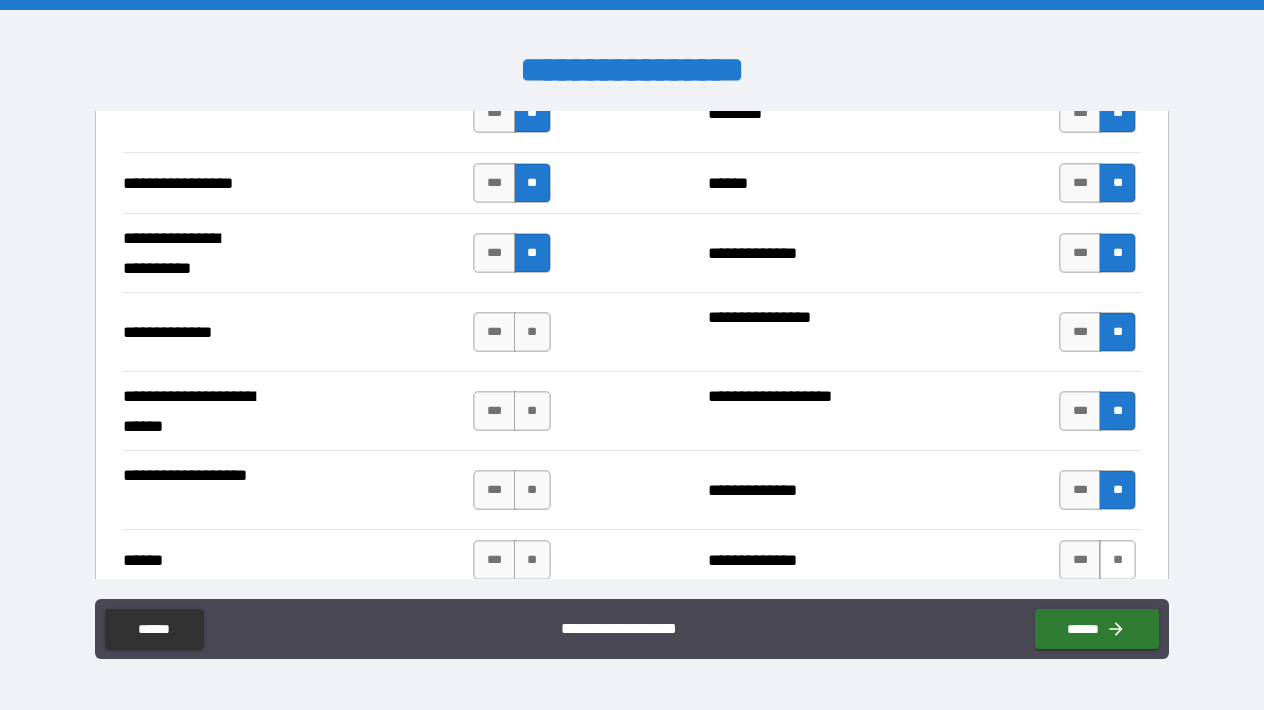 click on "**" at bounding box center [1117, 560] 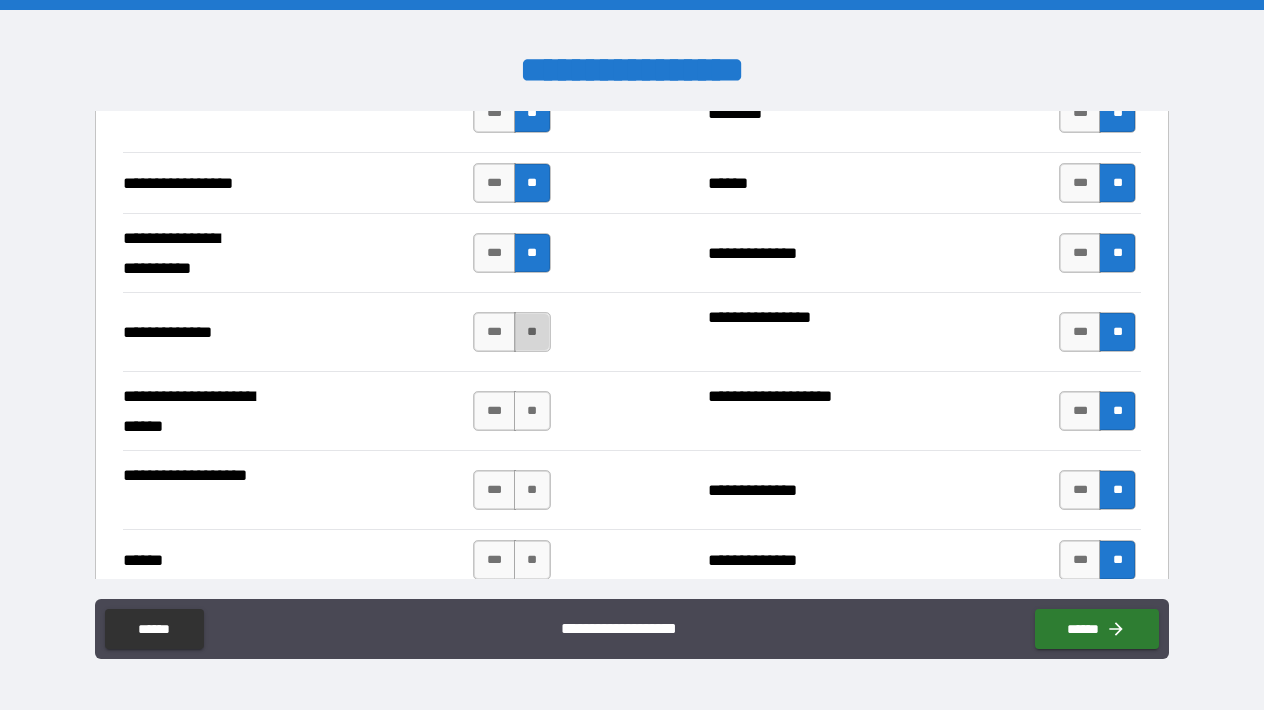 click on "**" at bounding box center (532, 332) 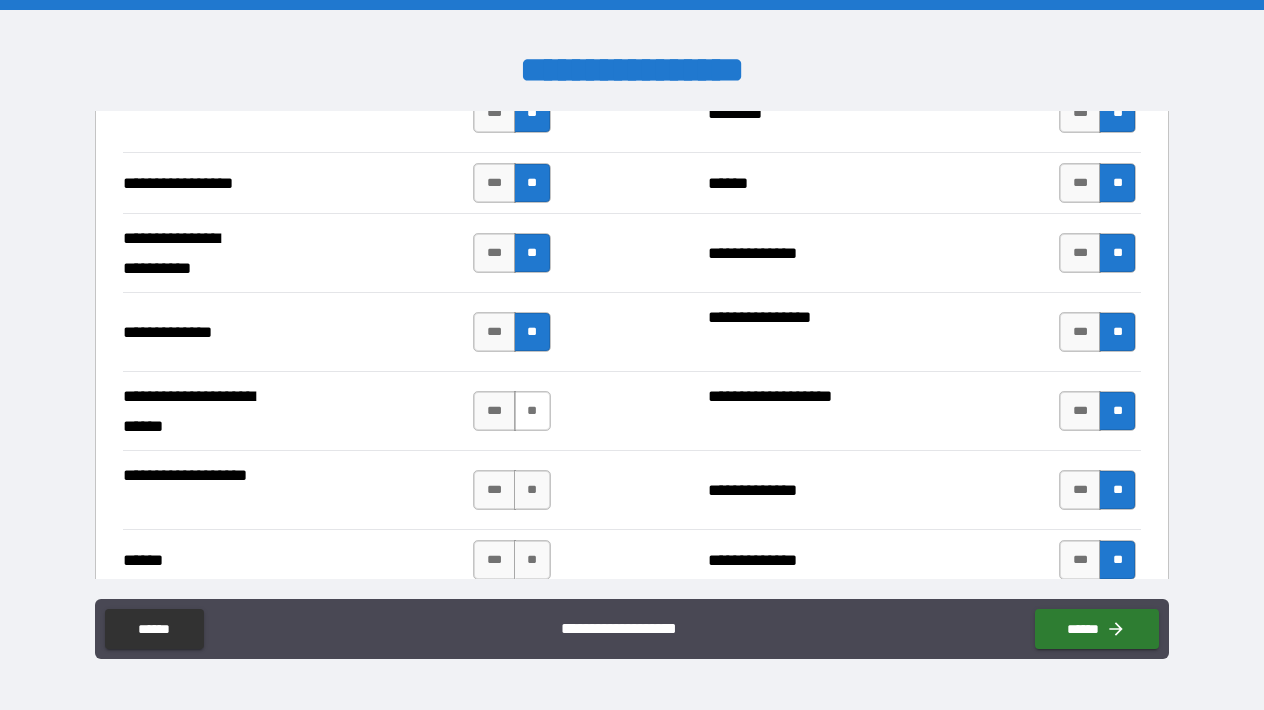 click on "**" at bounding box center [532, 411] 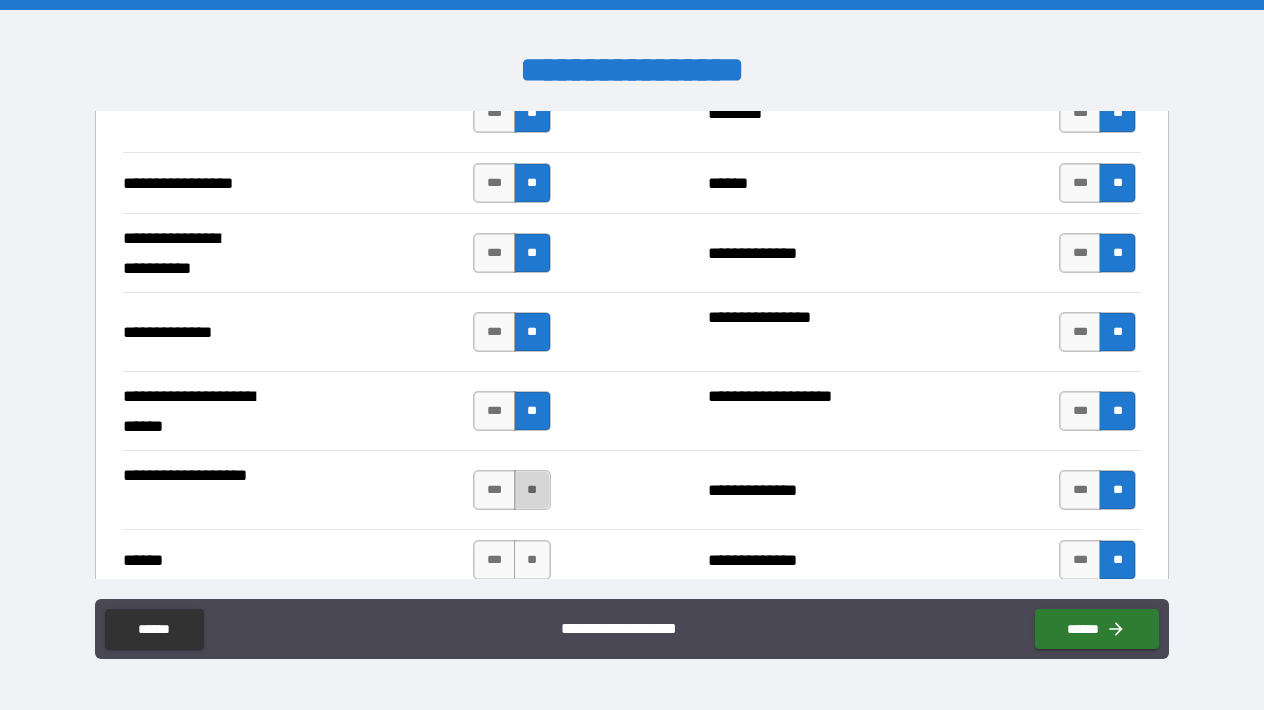 click on "**" at bounding box center [532, 490] 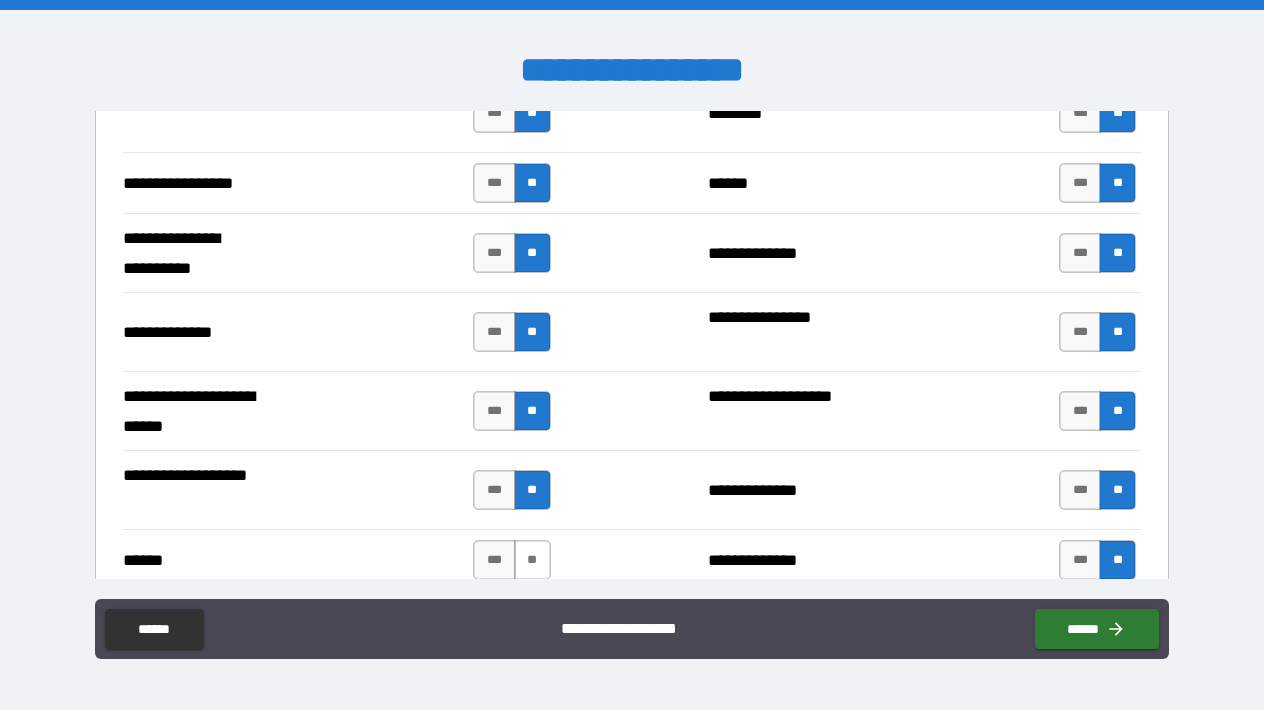 click on "**" at bounding box center (532, 560) 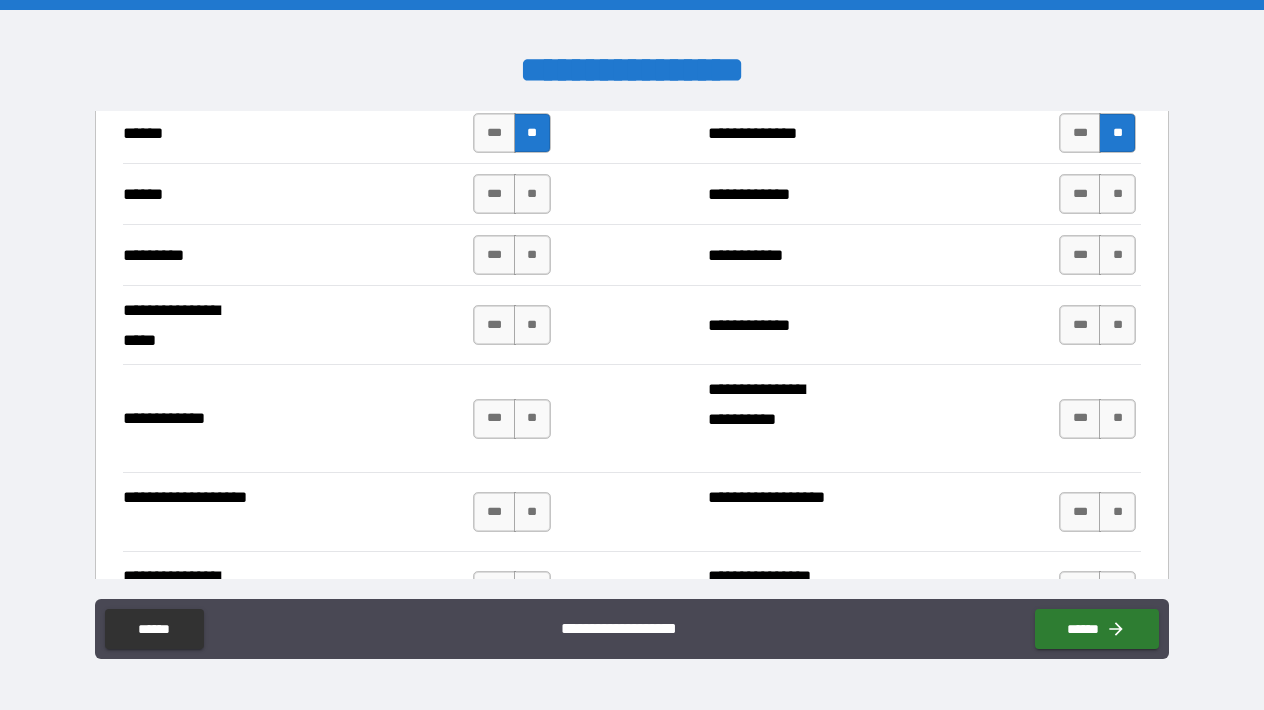 scroll, scrollTop: 3158, scrollLeft: 0, axis: vertical 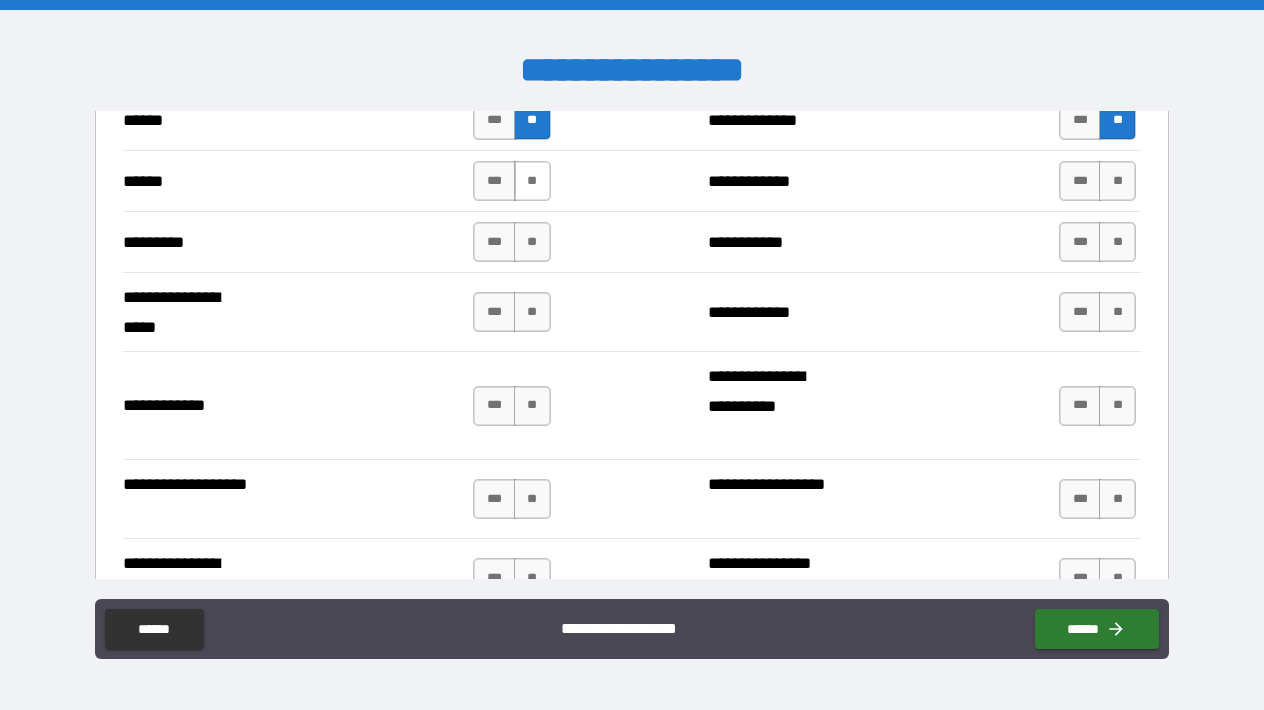 click on "**" at bounding box center [532, 181] 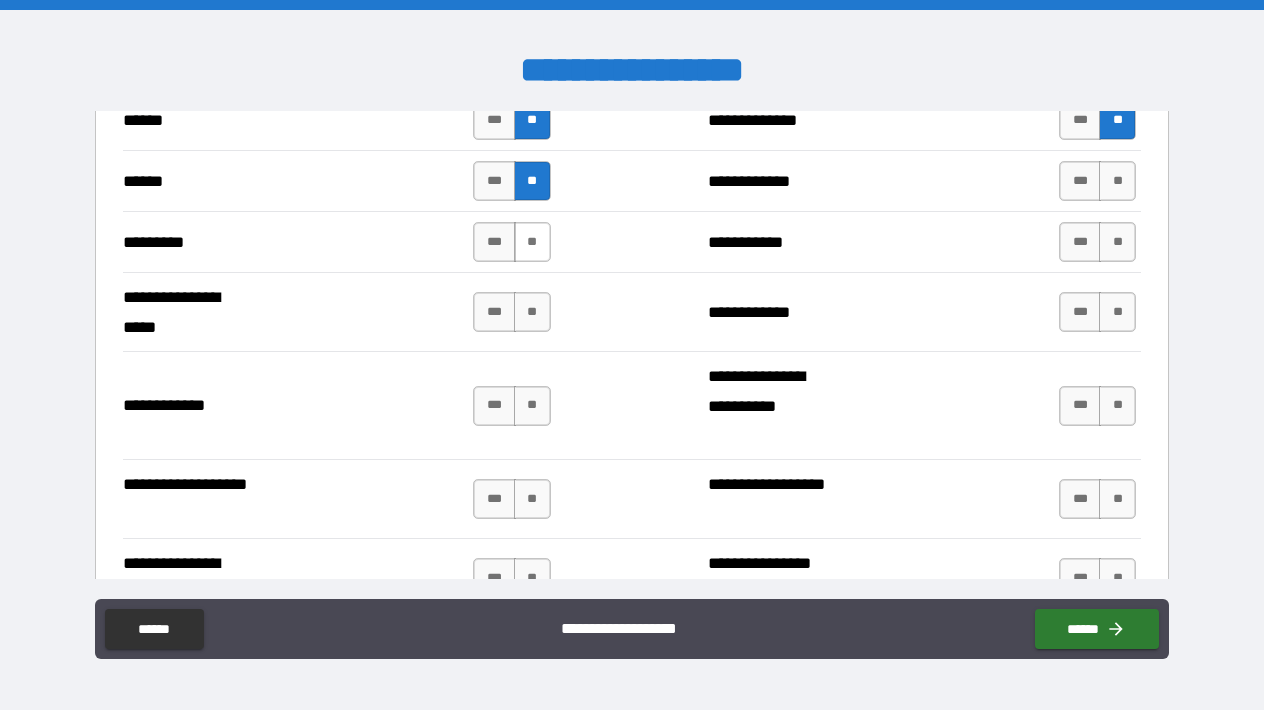 click on "**" at bounding box center [532, 242] 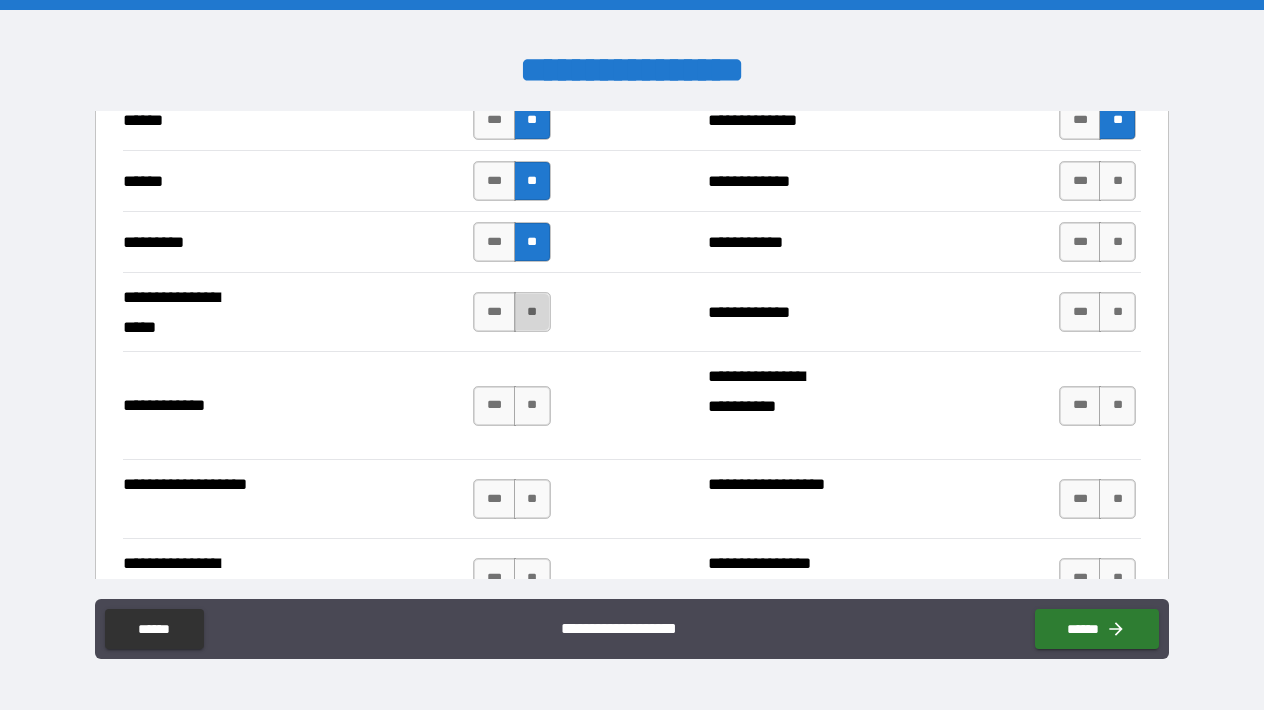 click on "**" at bounding box center [532, 312] 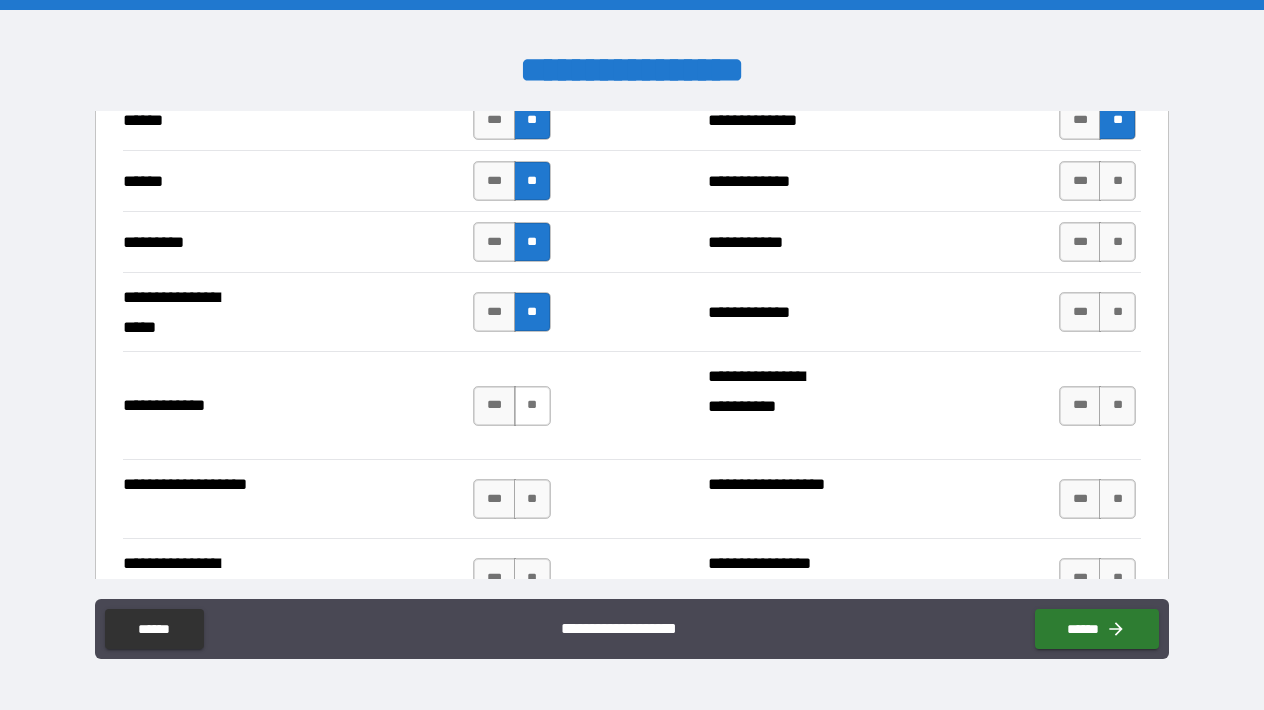 click on "**" at bounding box center [532, 406] 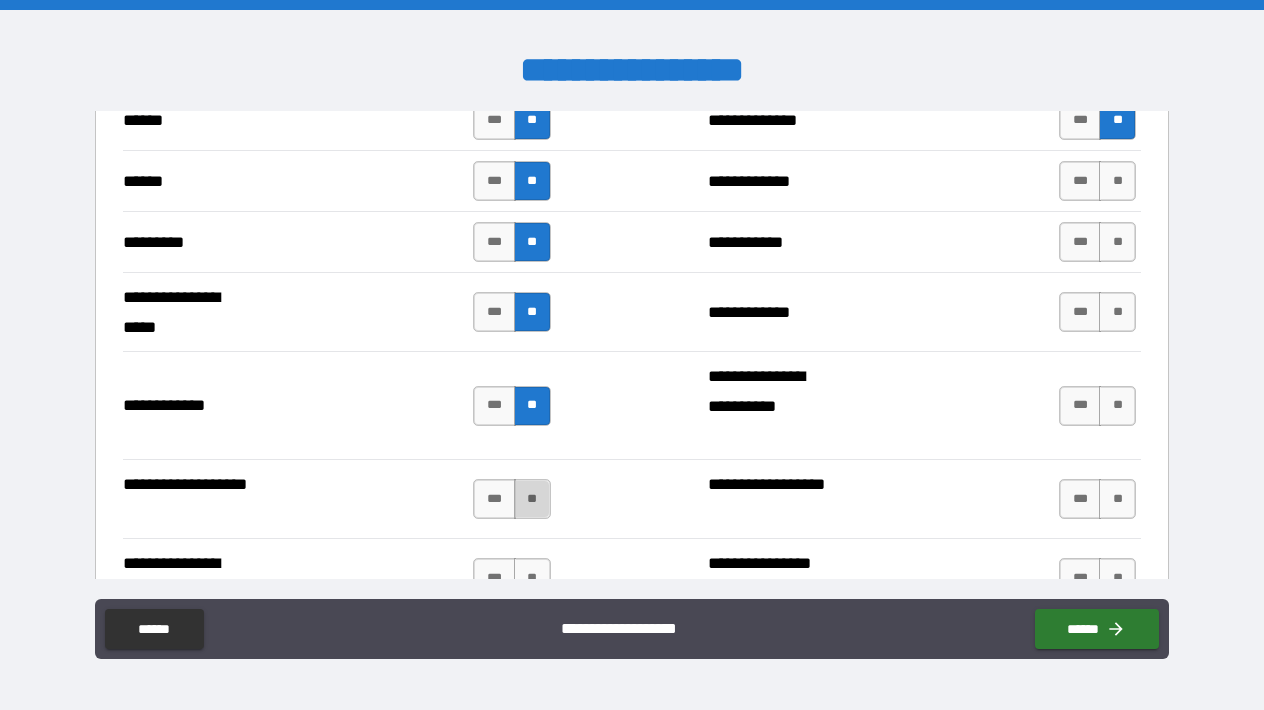 click on "**" at bounding box center [532, 499] 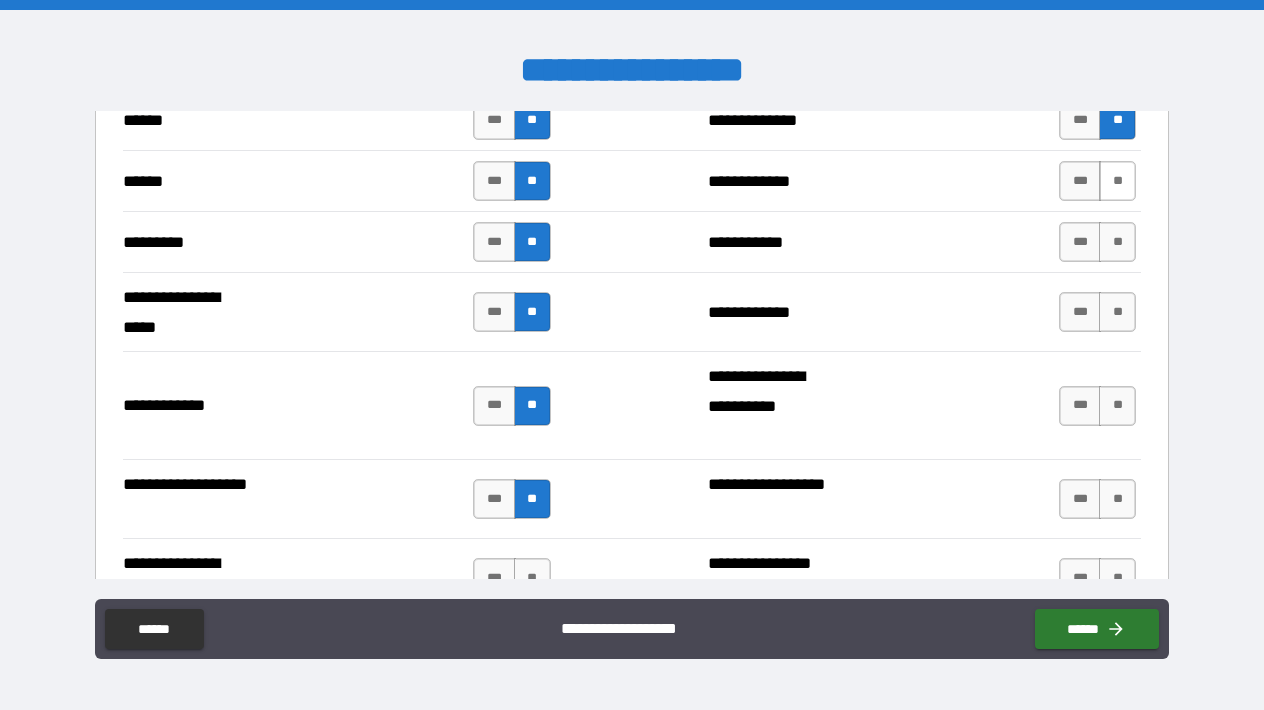 click on "**" at bounding box center [1117, 181] 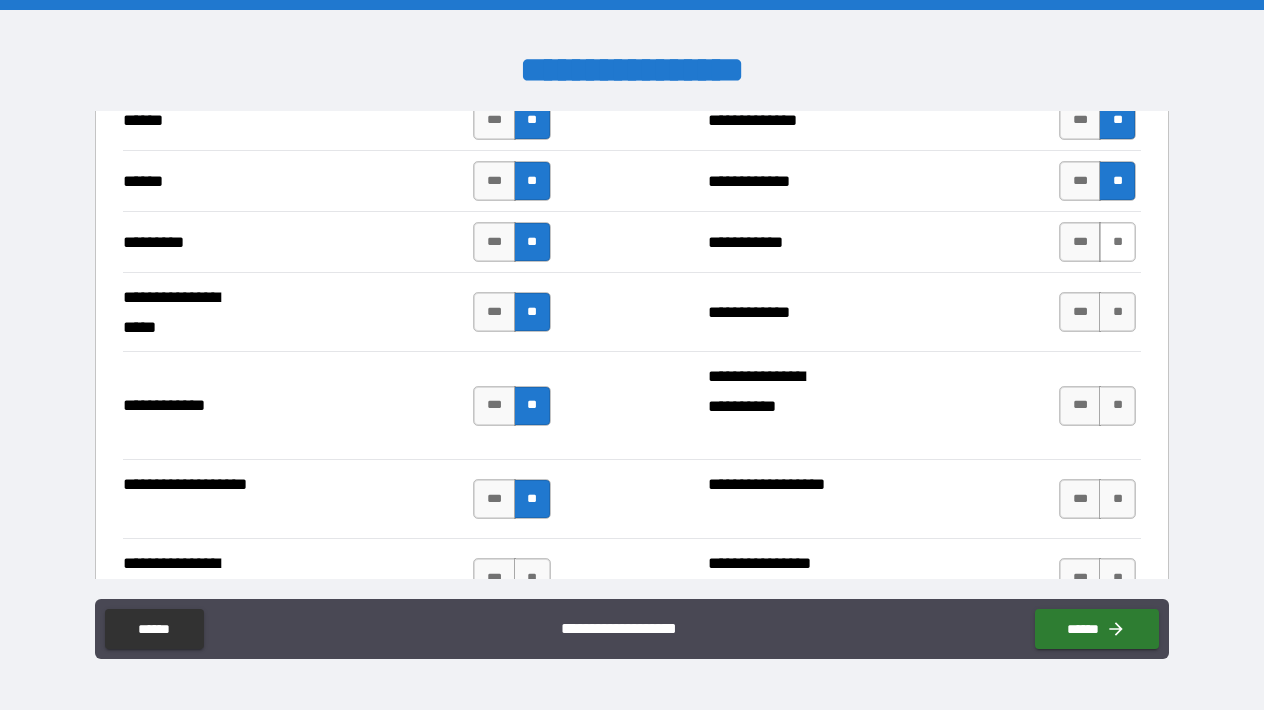 click on "**" at bounding box center [1117, 242] 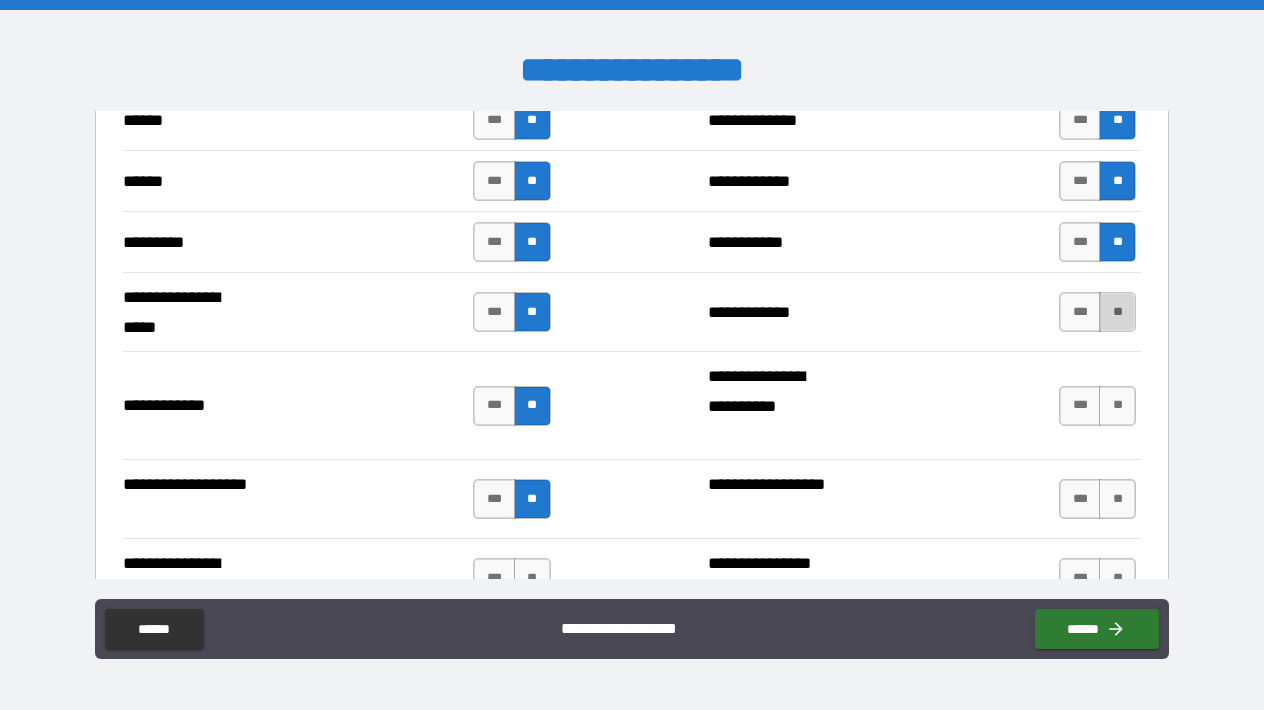 click on "**" at bounding box center (1117, 312) 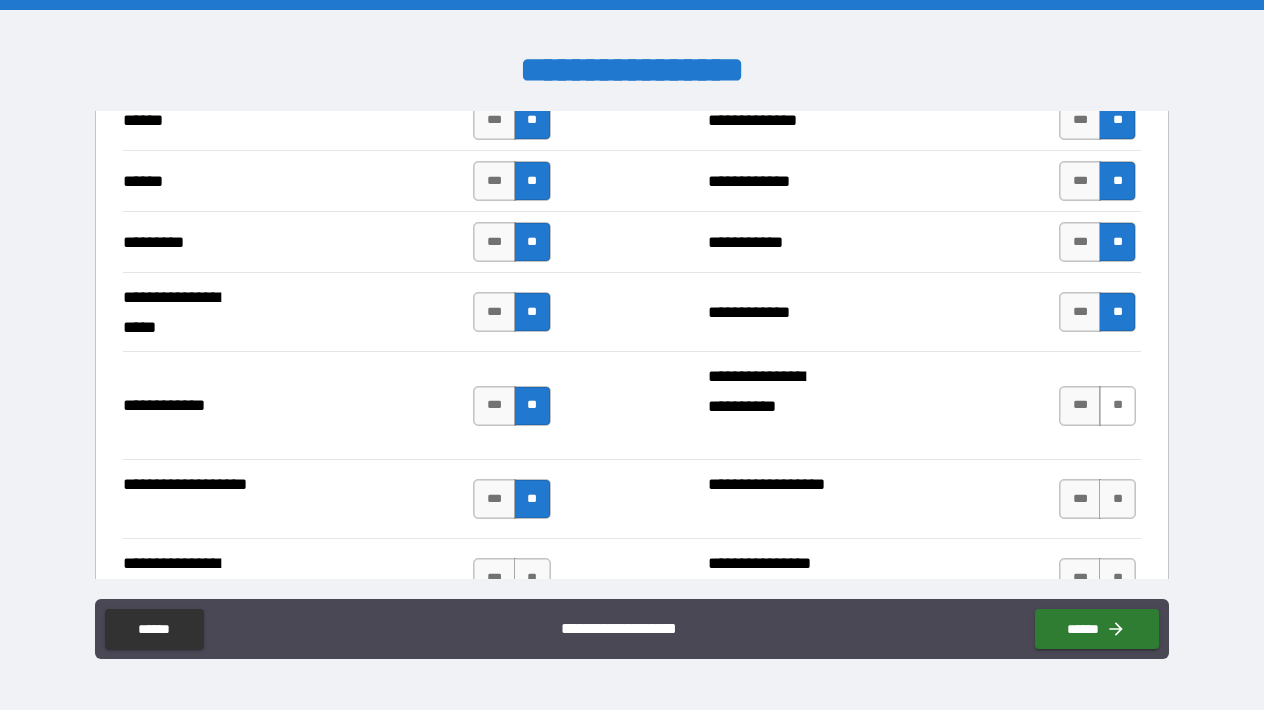 click on "**" at bounding box center [1117, 406] 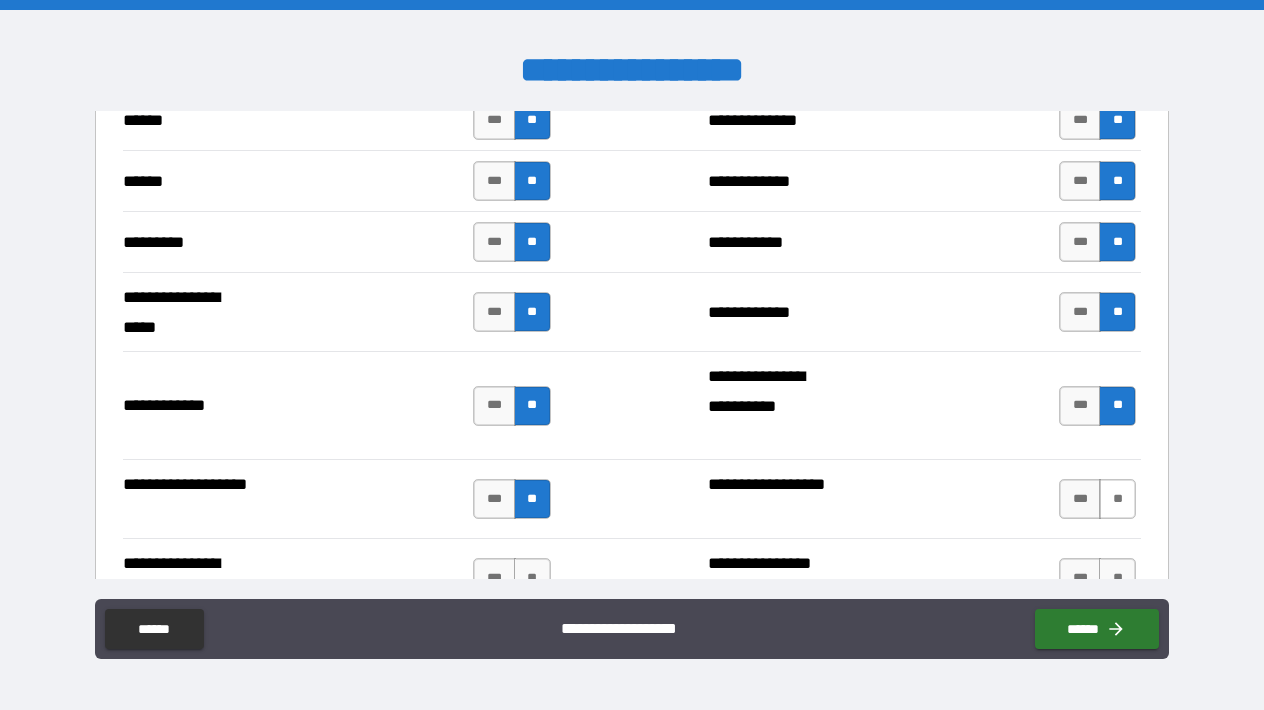 click on "**" at bounding box center [1117, 499] 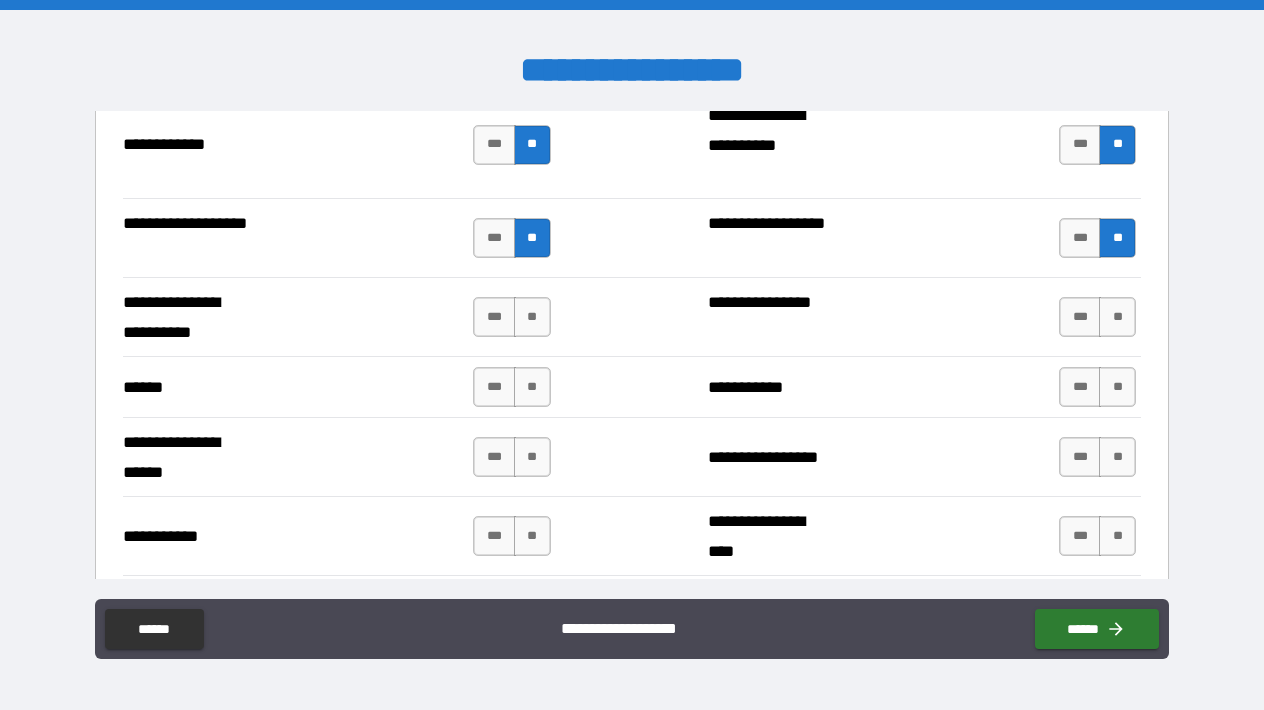 scroll, scrollTop: 3456, scrollLeft: 0, axis: vertical 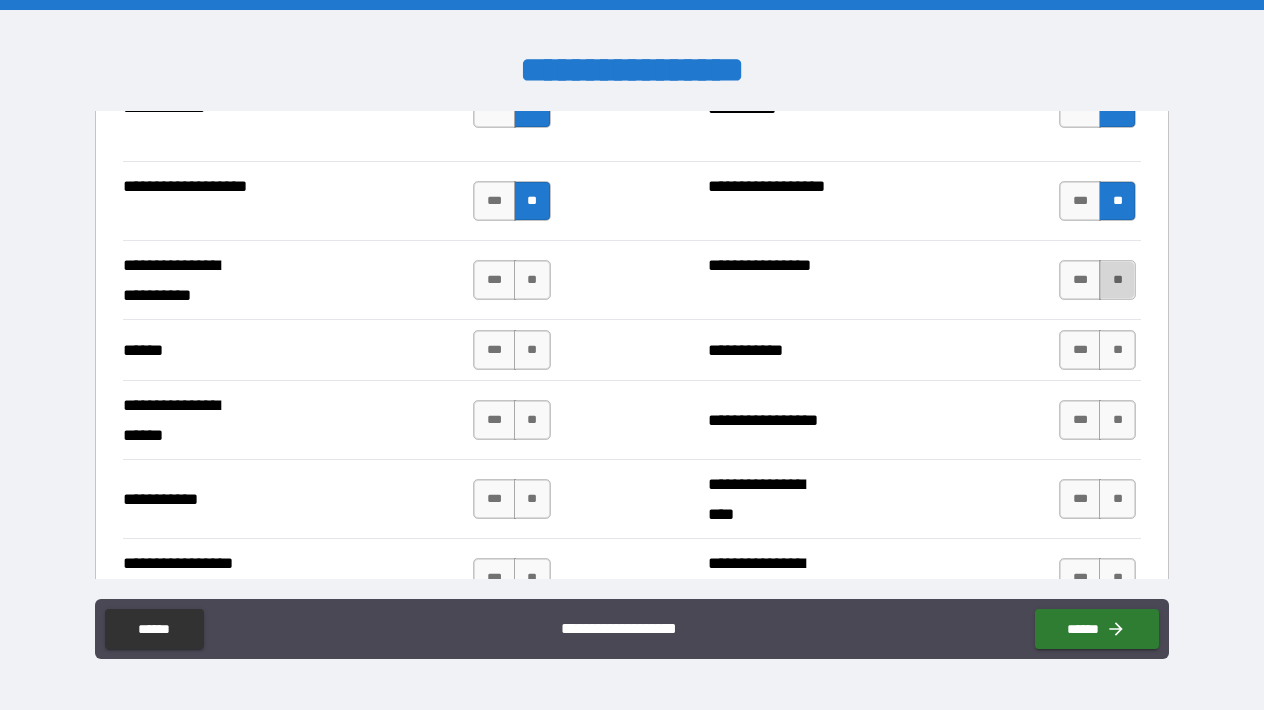 click on "**" at bounding box center [1117, 280] 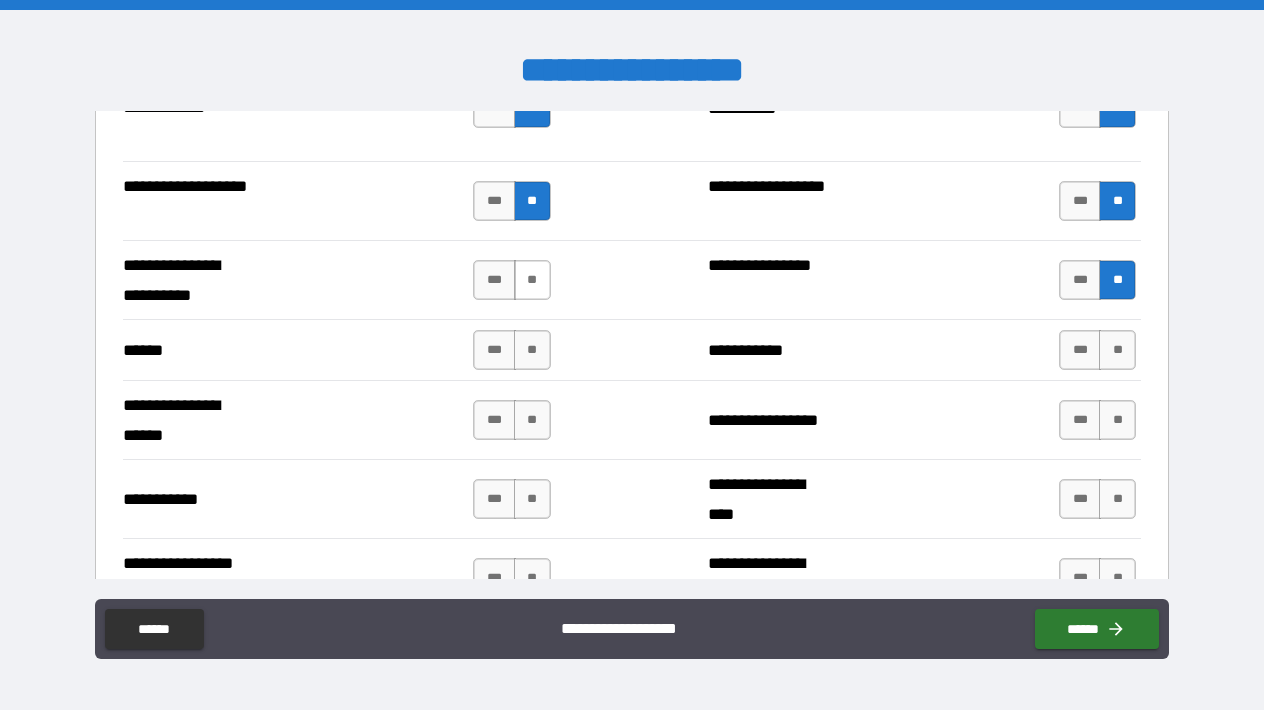 click on "**" at bounding box center (532, 280) 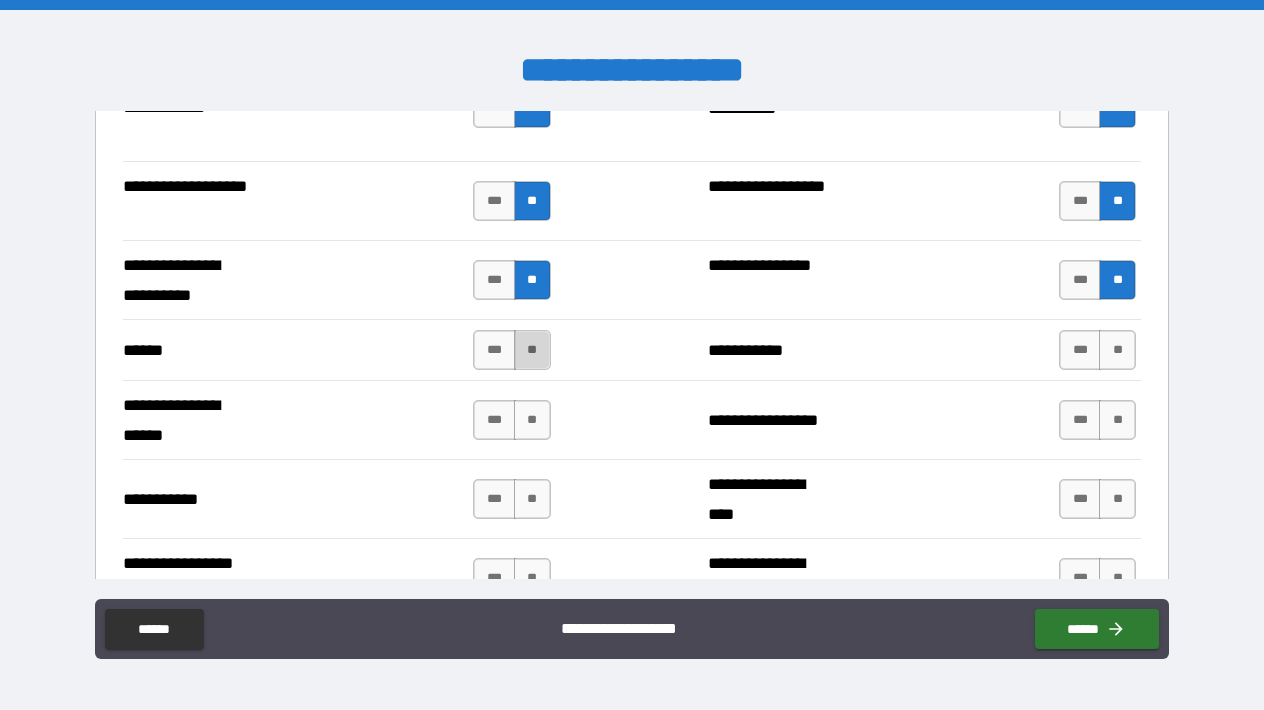 click on "**" at bounding box center [532, 350] 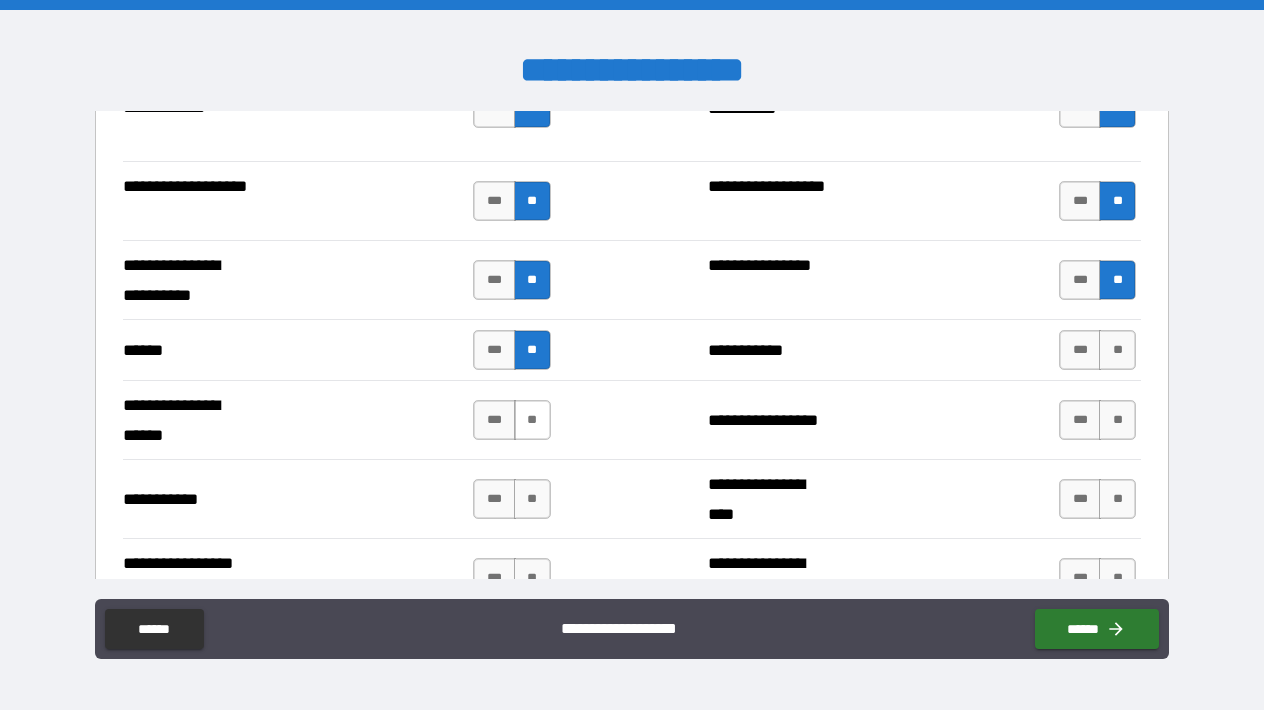 click on "**" at bounding box center (532, 420) 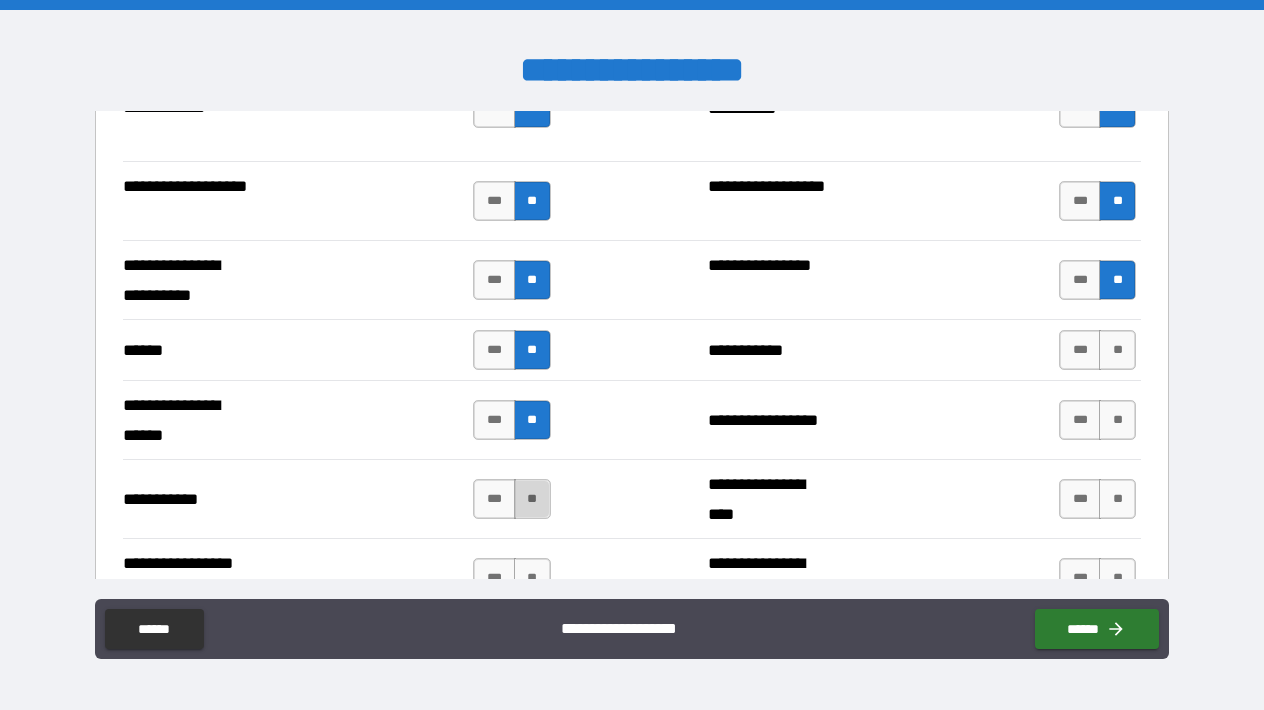 click on "**" at bounding box center (532, 499) 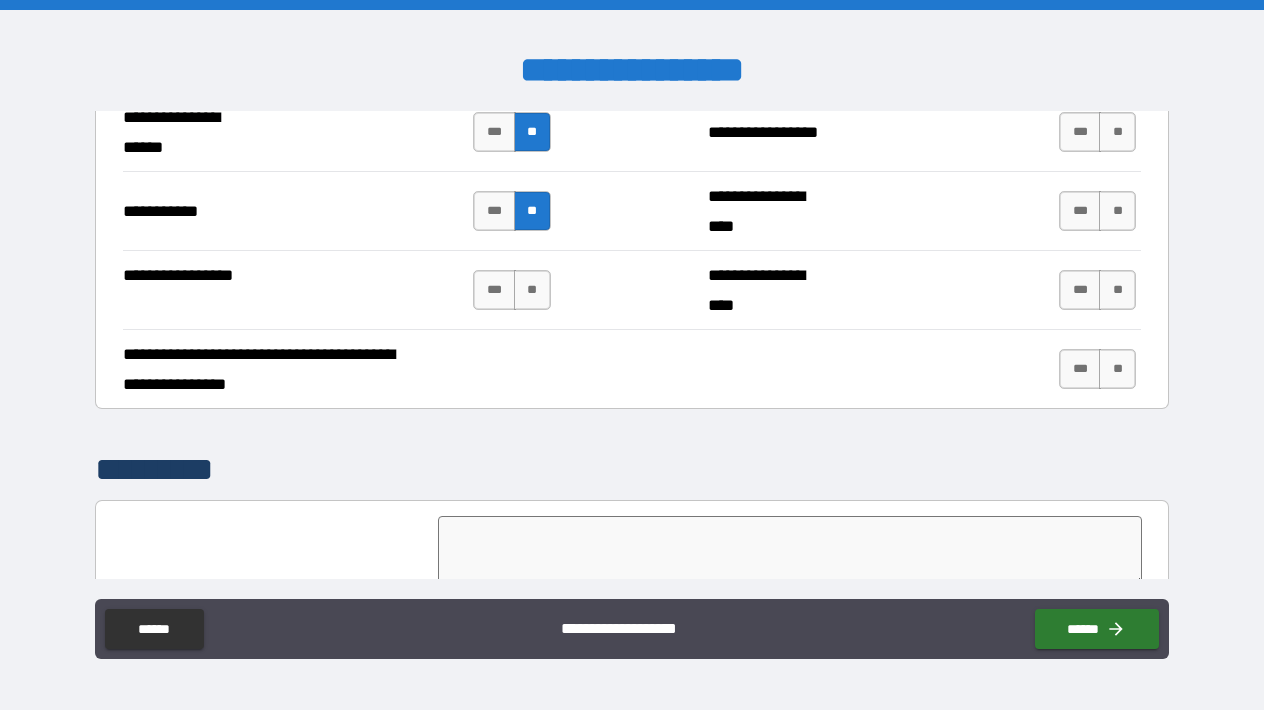 scroll, scrollTop: 3747, scrollLeft: 0, axis: vertical 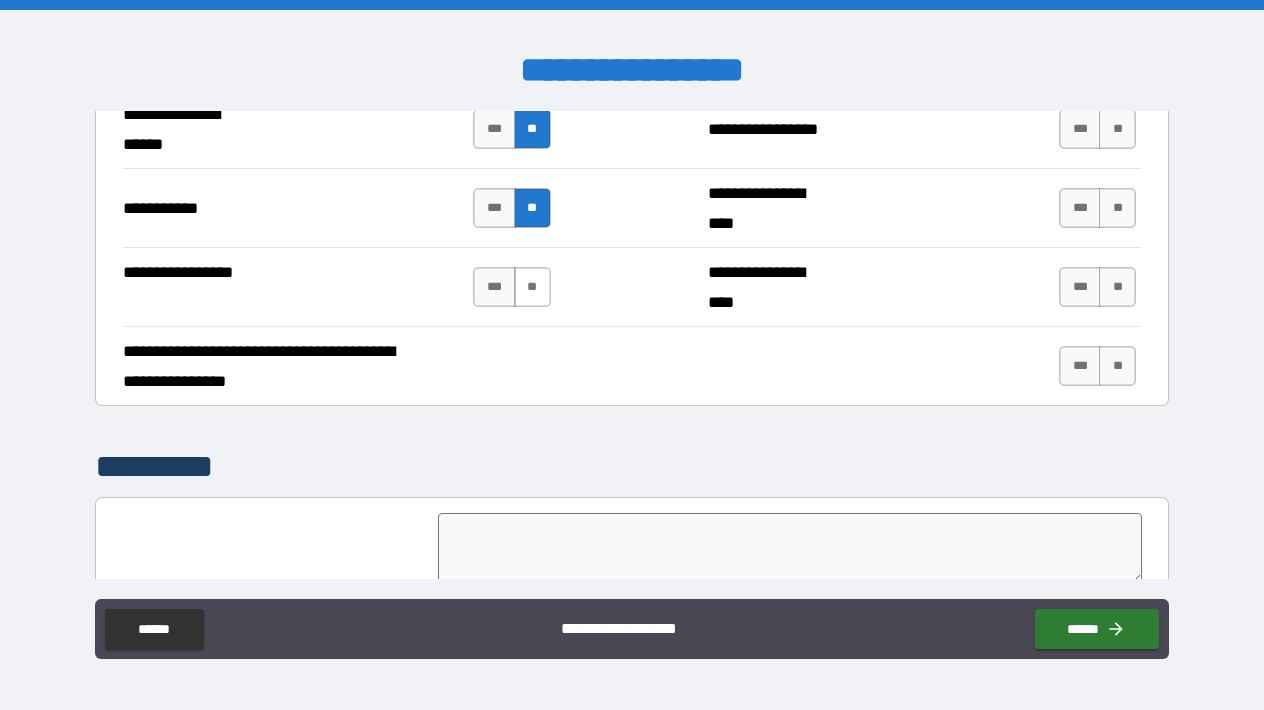 click on "**" at bounding box center [532, 287] 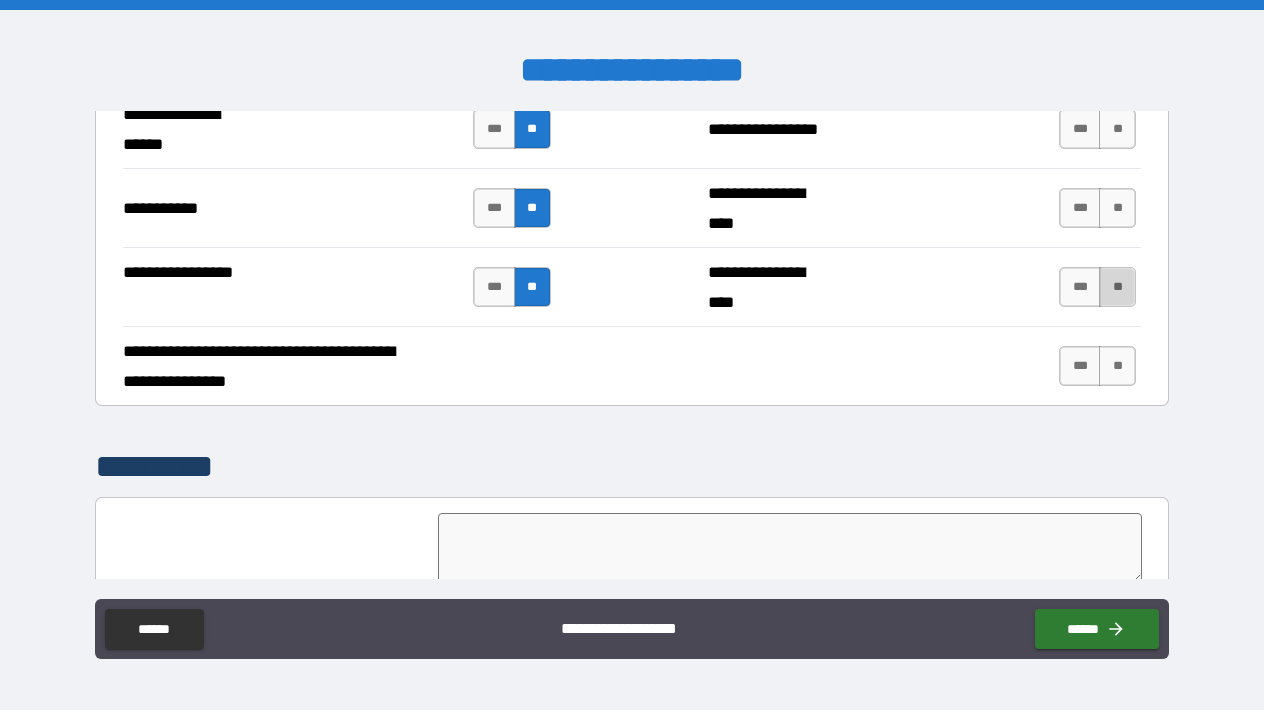 click on "**" at bounding box center (1117, 287) 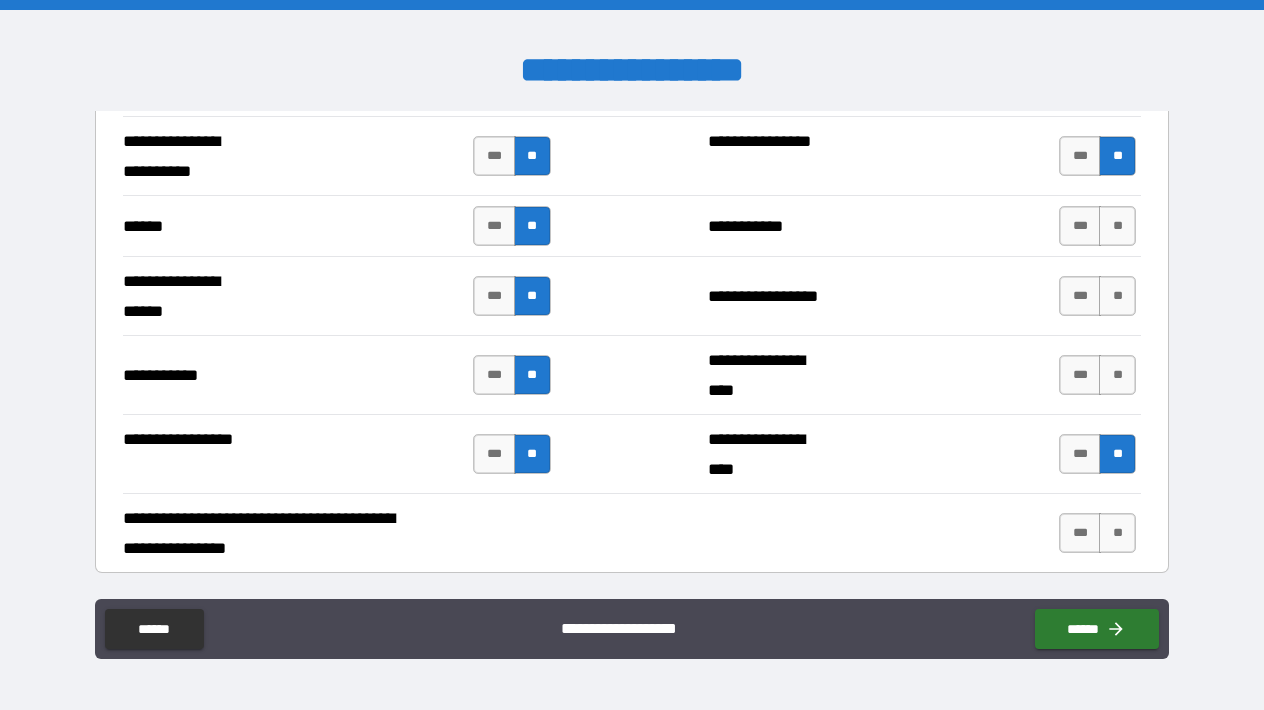 scroll, scrollTop: 3545, scrollLeft: 0, axis: vertical 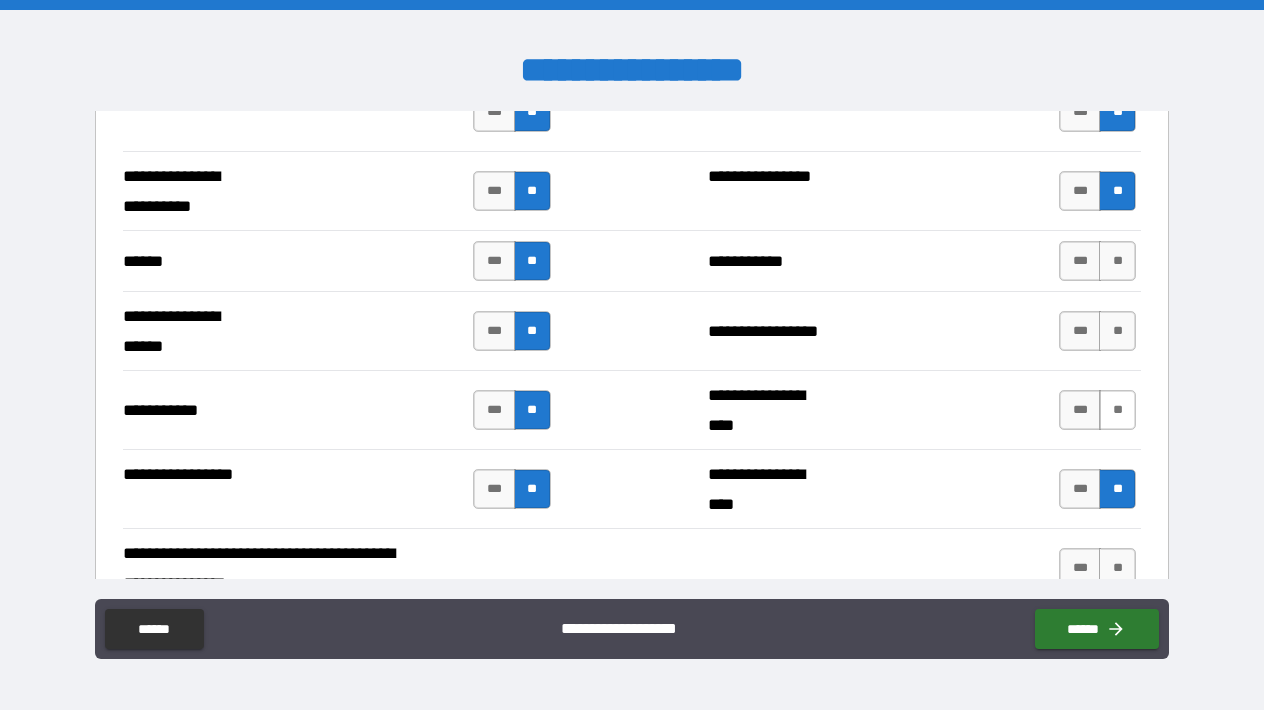 click on "**" at bounding box center [1117, 410] 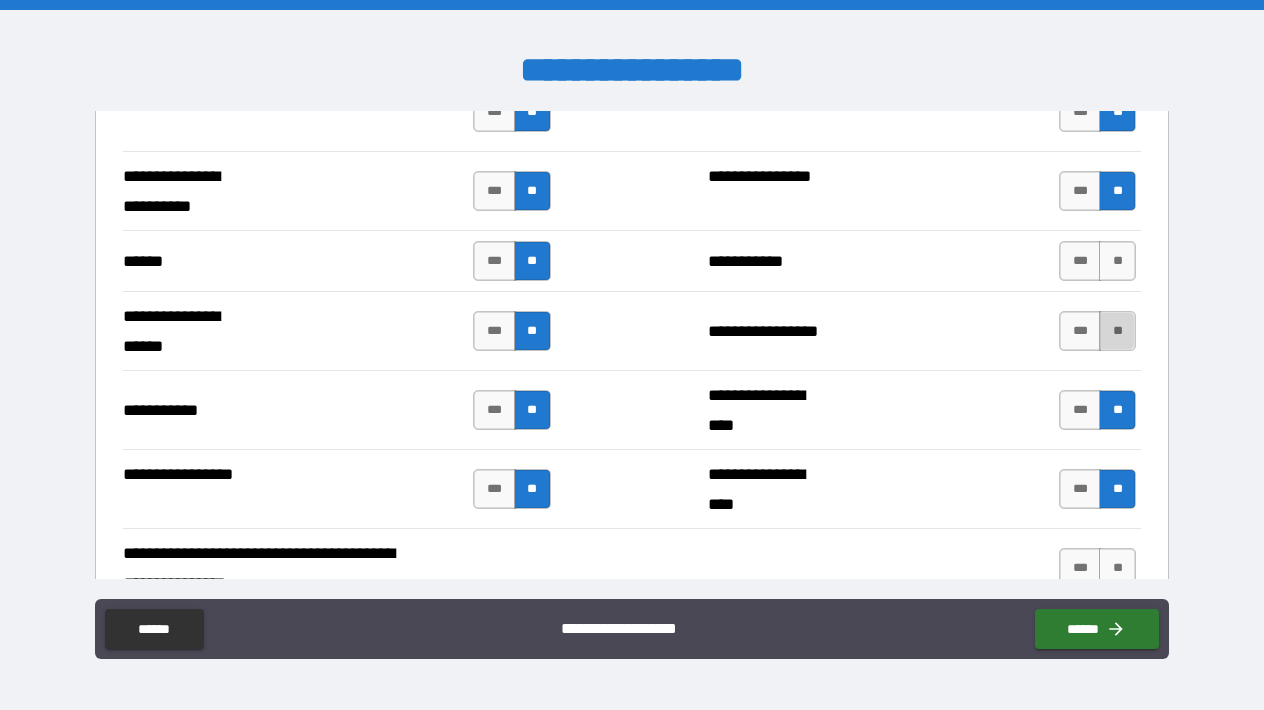 click on "**" at bounding box center (1117, 331) 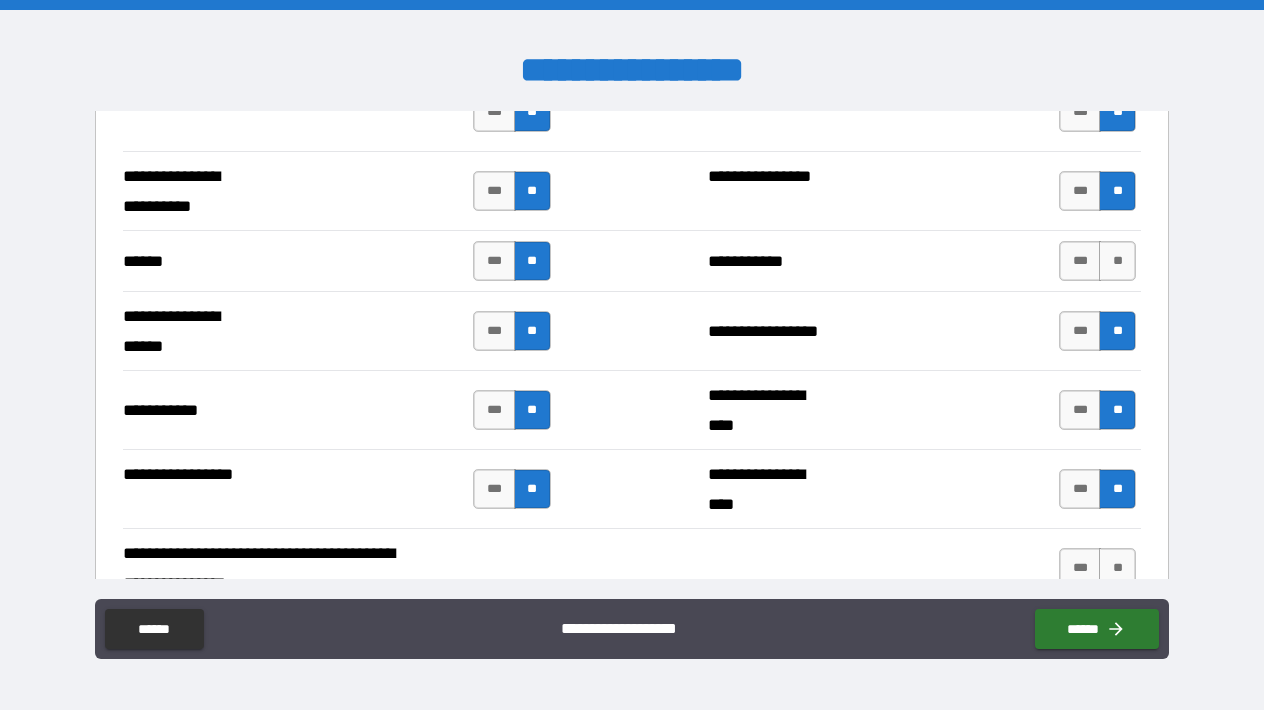 click on "**********" at bounding box center [632, 190] 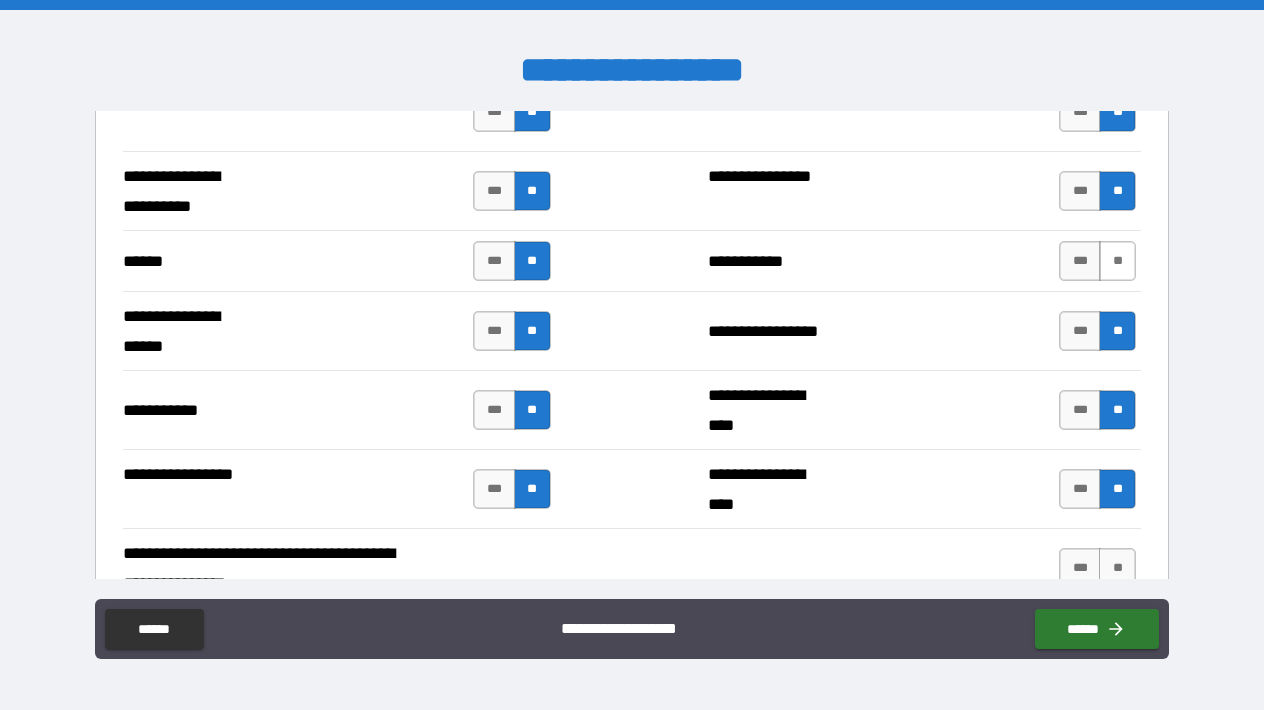 click on "**" at bounding box center (1117, 261) 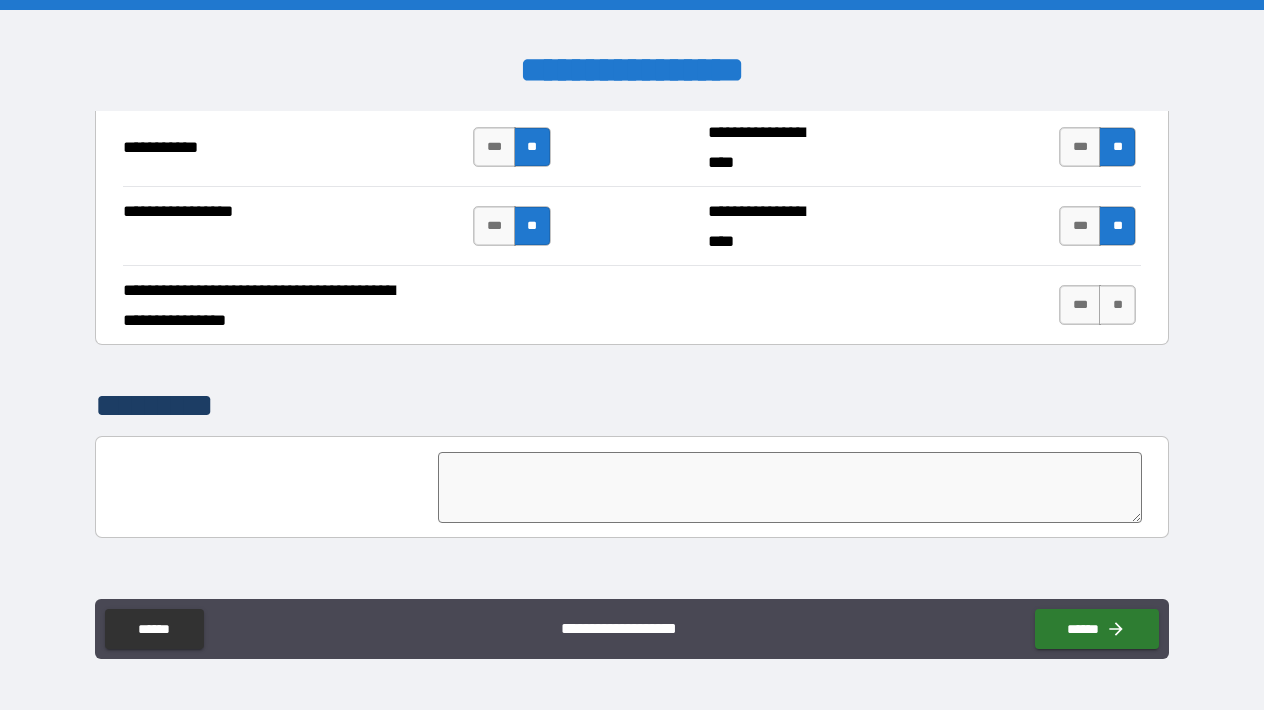 scroll, scrollTop: 3812, scrollLeft: 0, axis: vertical 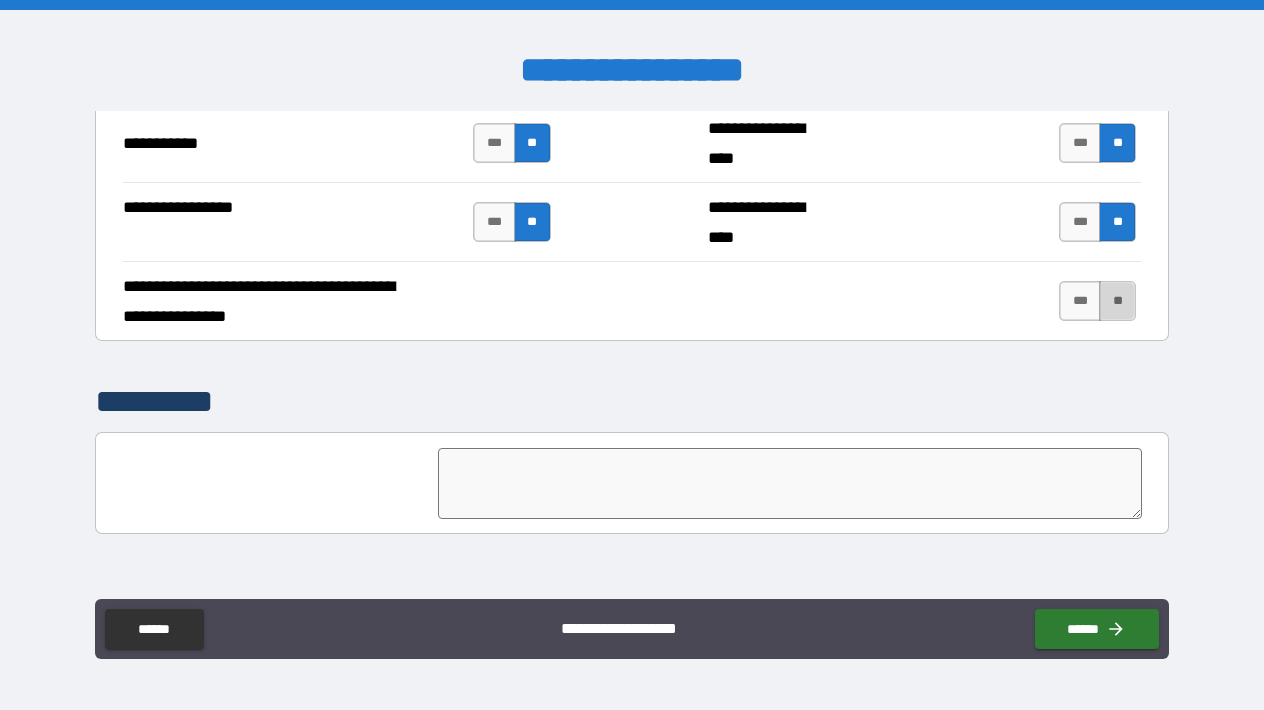 click on "**" at bounding box center [1117, 301] 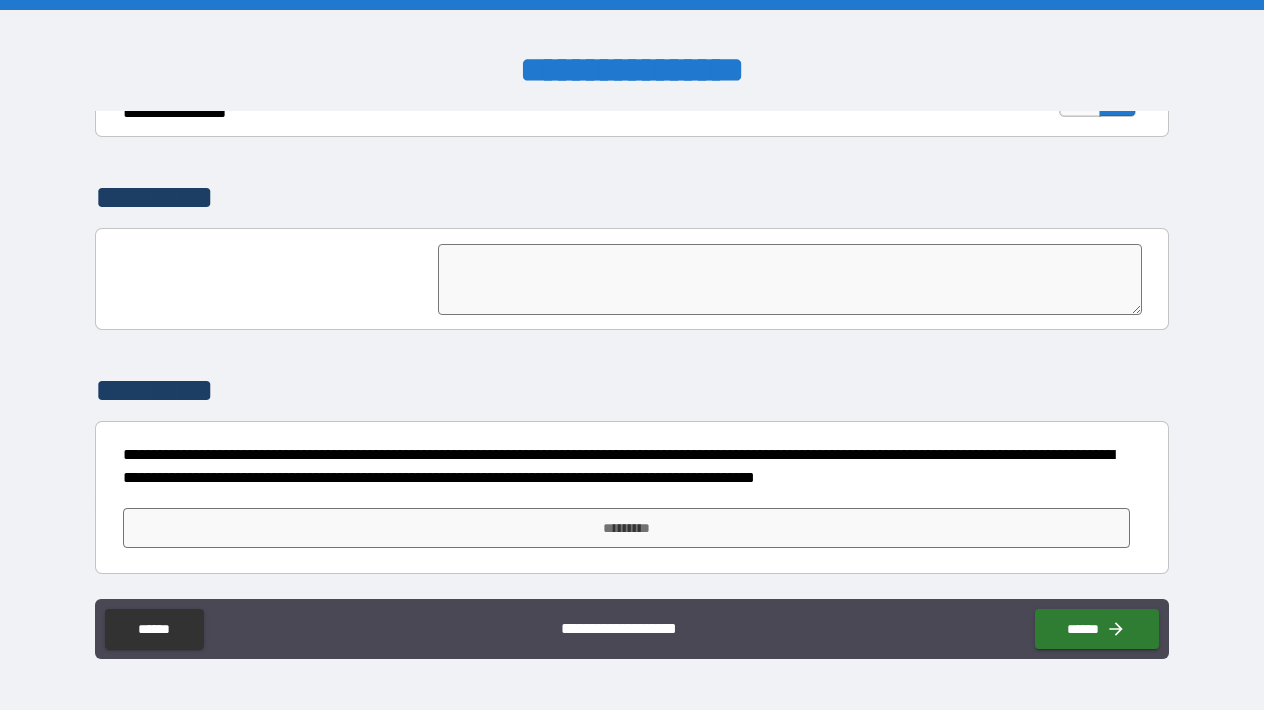 scroll, scrollTop: 4016, scrollLeft: 0, axis: vertical 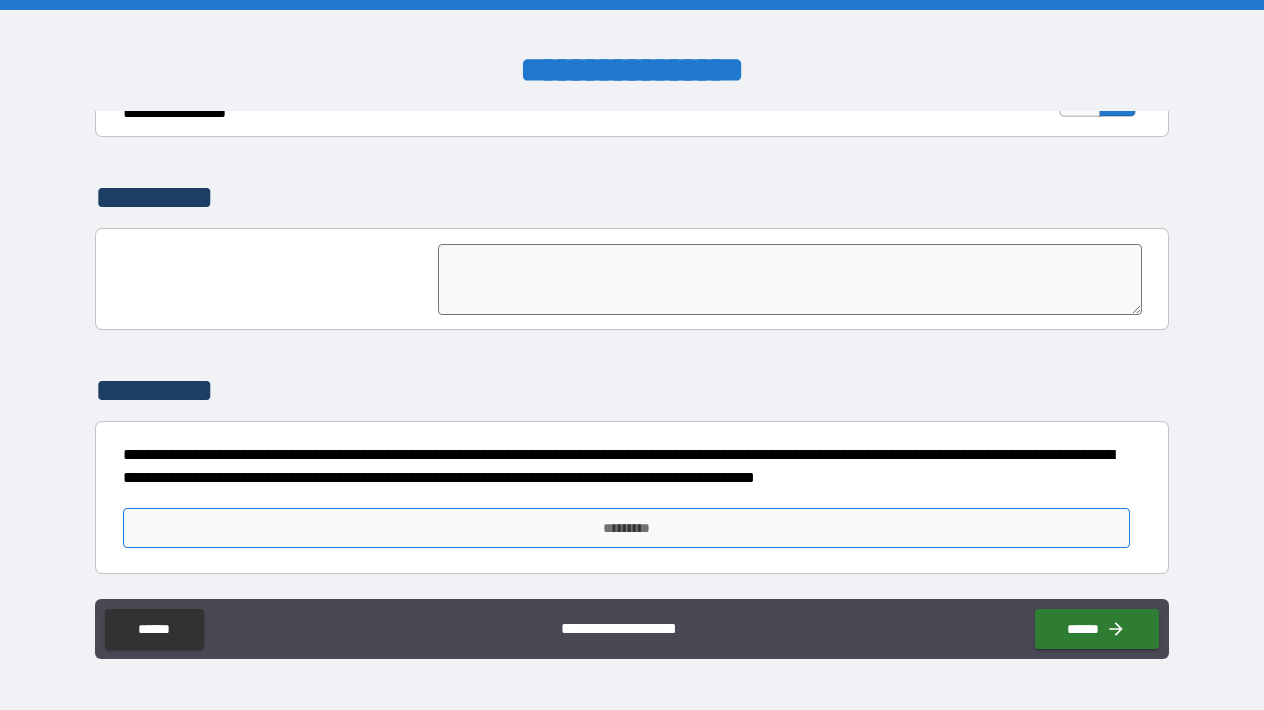 click on "*********" at bounding box center (626, 528) 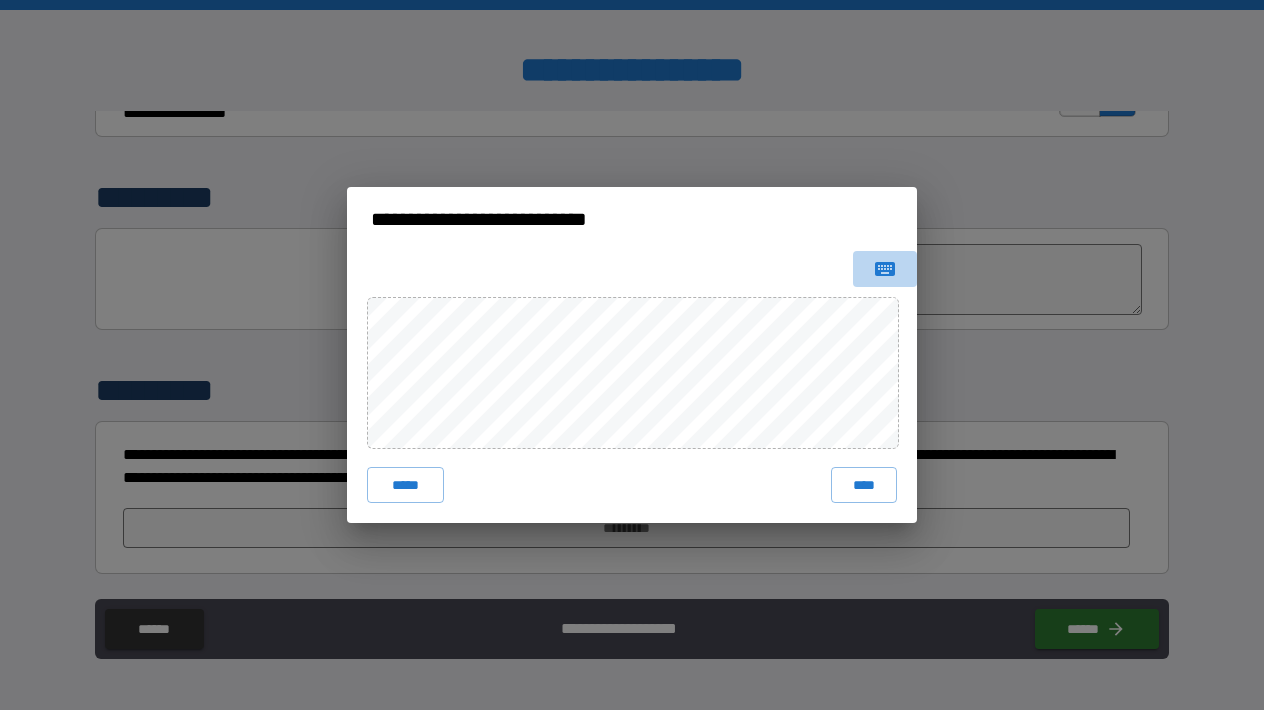 click 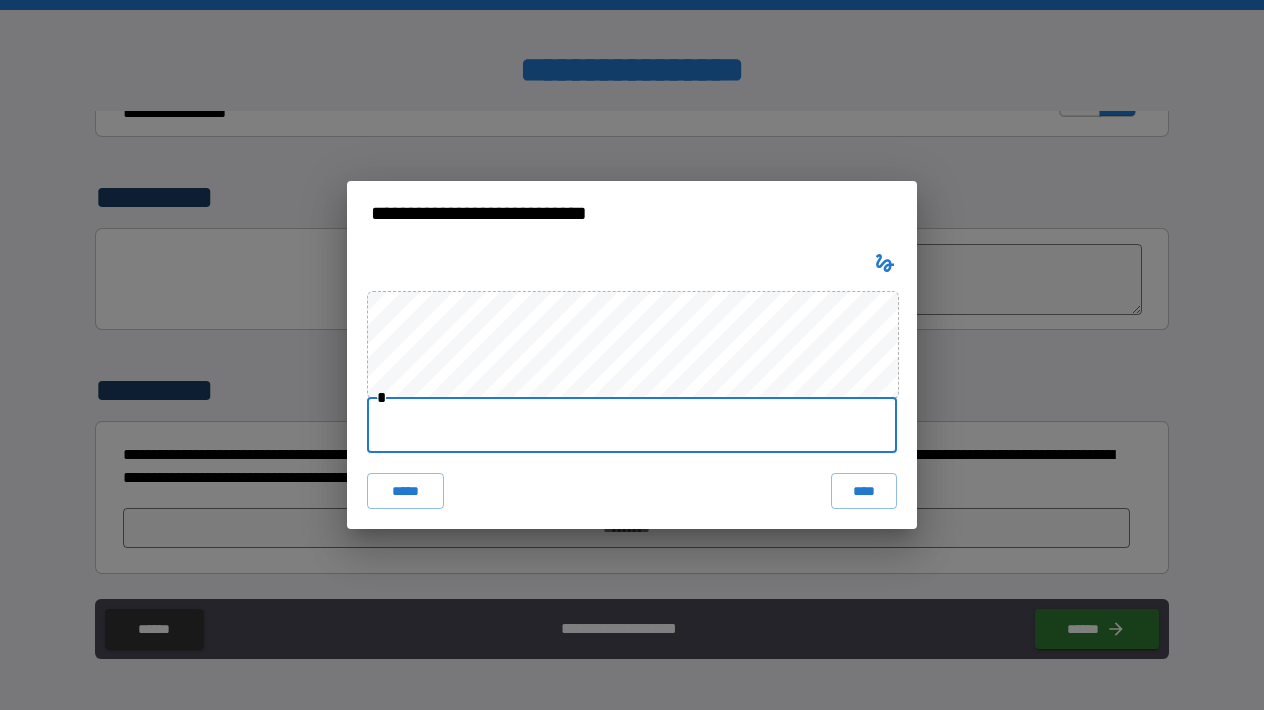 click at bounding box center [632, 425] 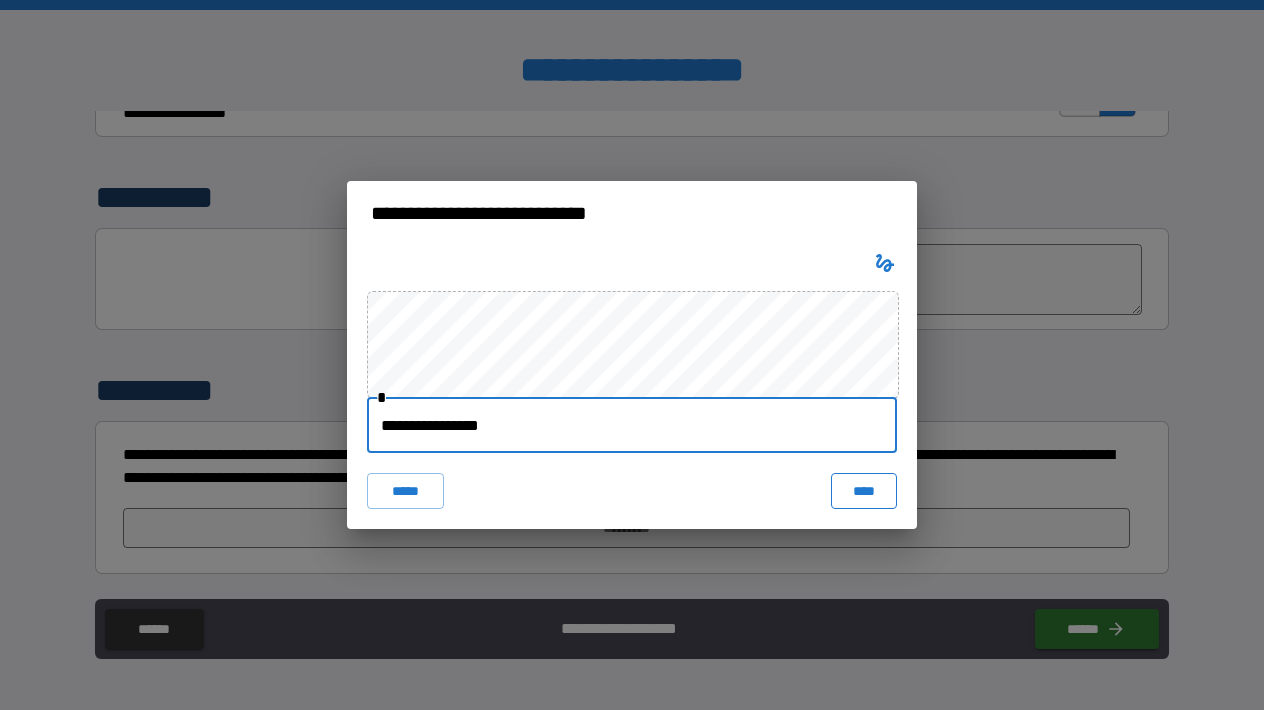 type on "**********" 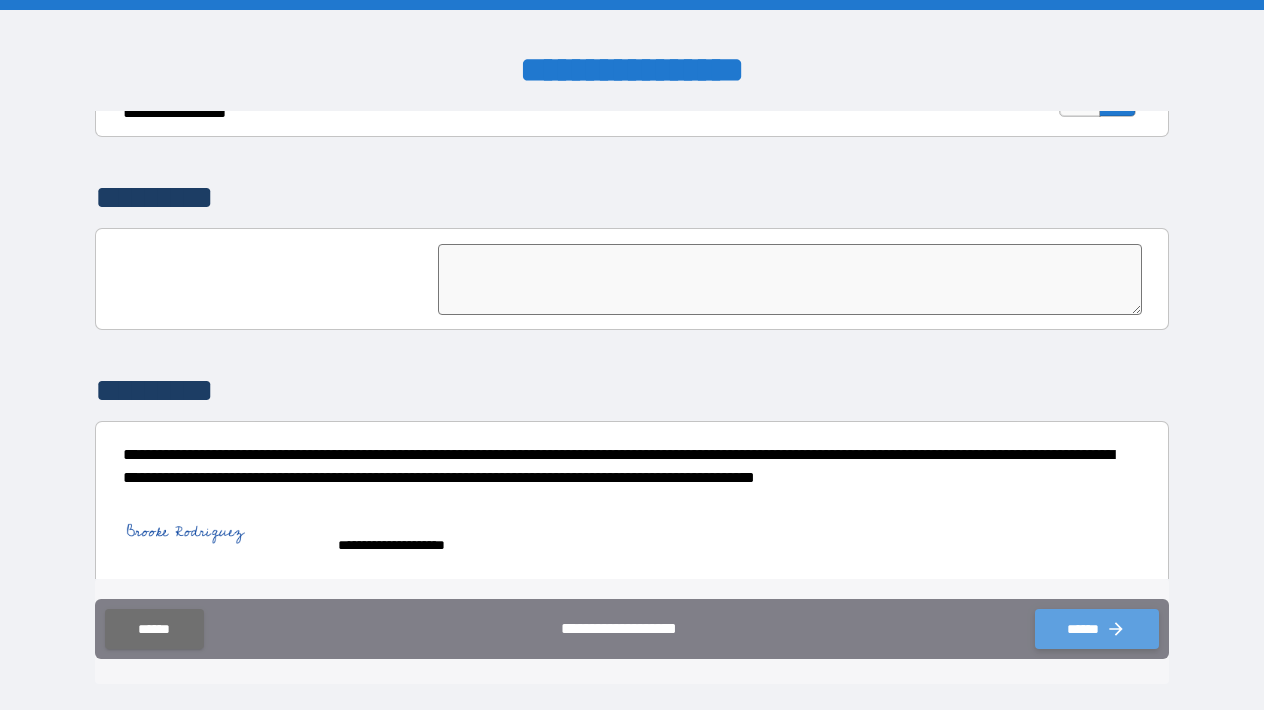 click on "******" at bounding box center (1097, 629) 